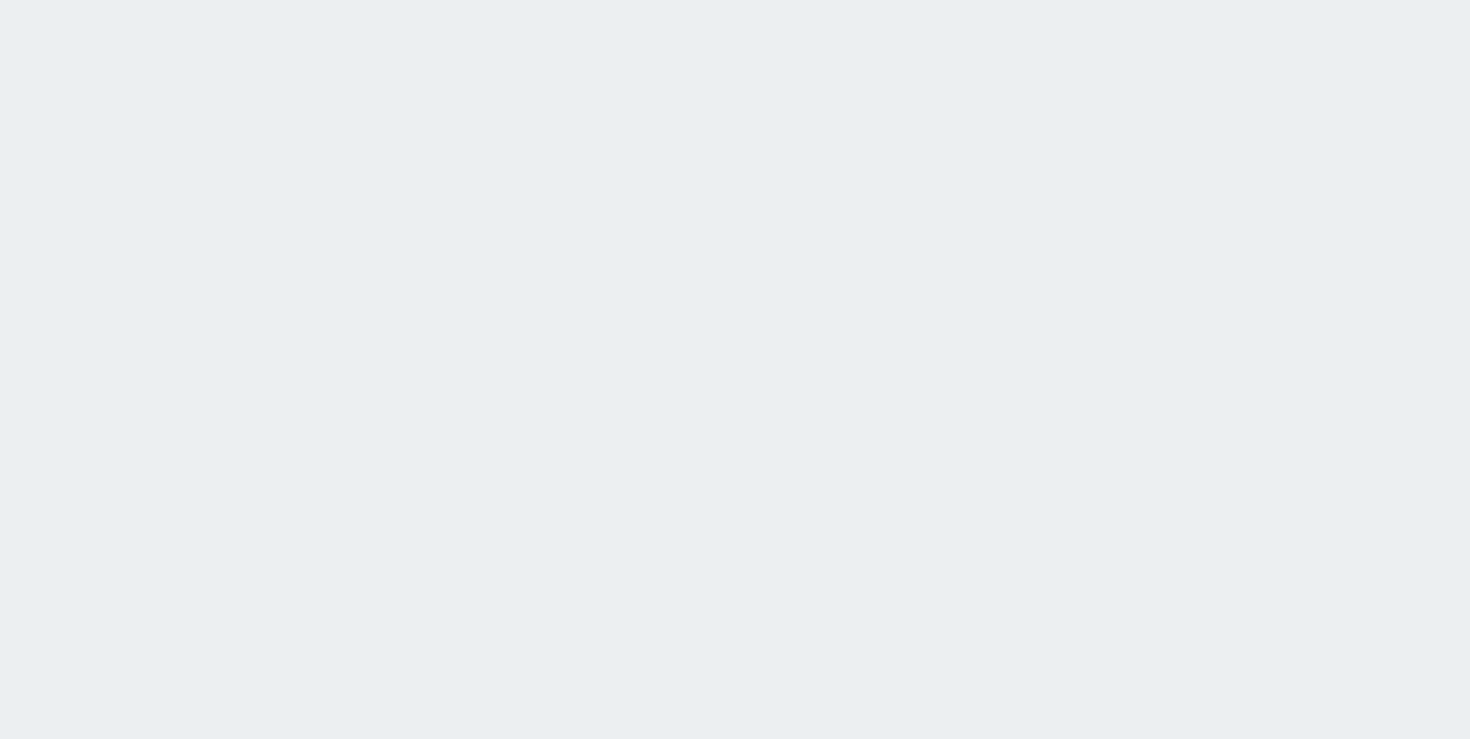 scroll, scrollTop: 0, scrollLeft: 0, axis: both 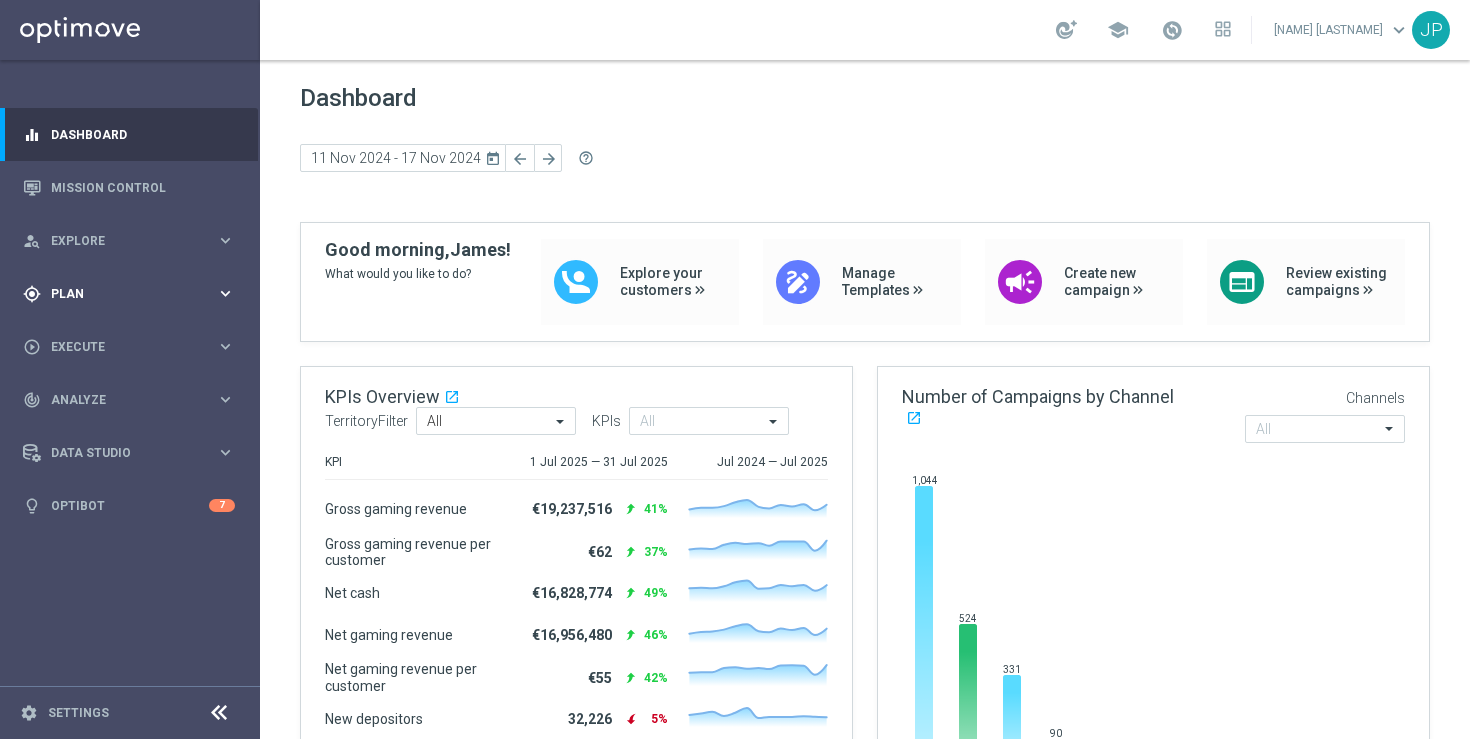 click on "gps_fixed
Plan" at bounding box center [119, 294] 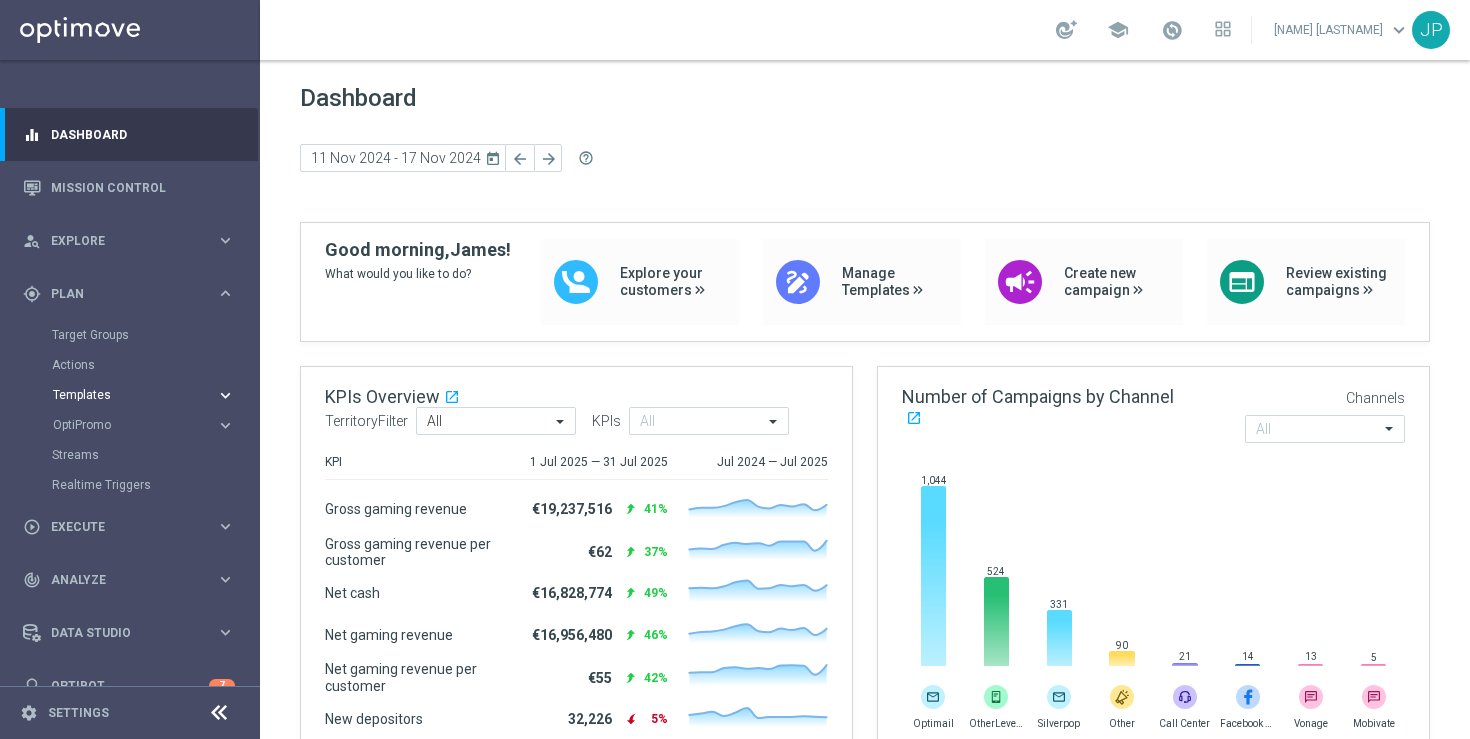 click on "Templates" at bounding box center [124, 395] 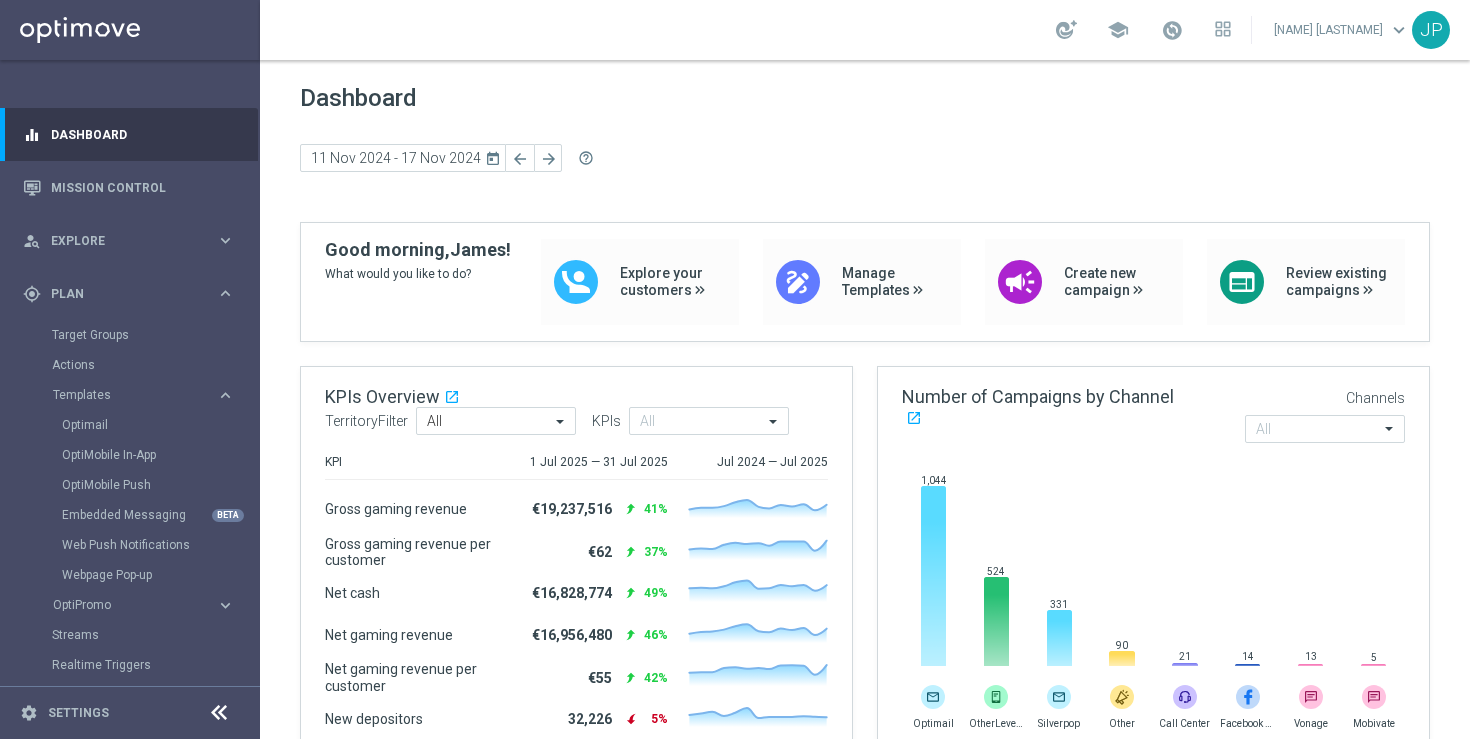 click on "OptiMobile Push" at bounding box center [160, 485] 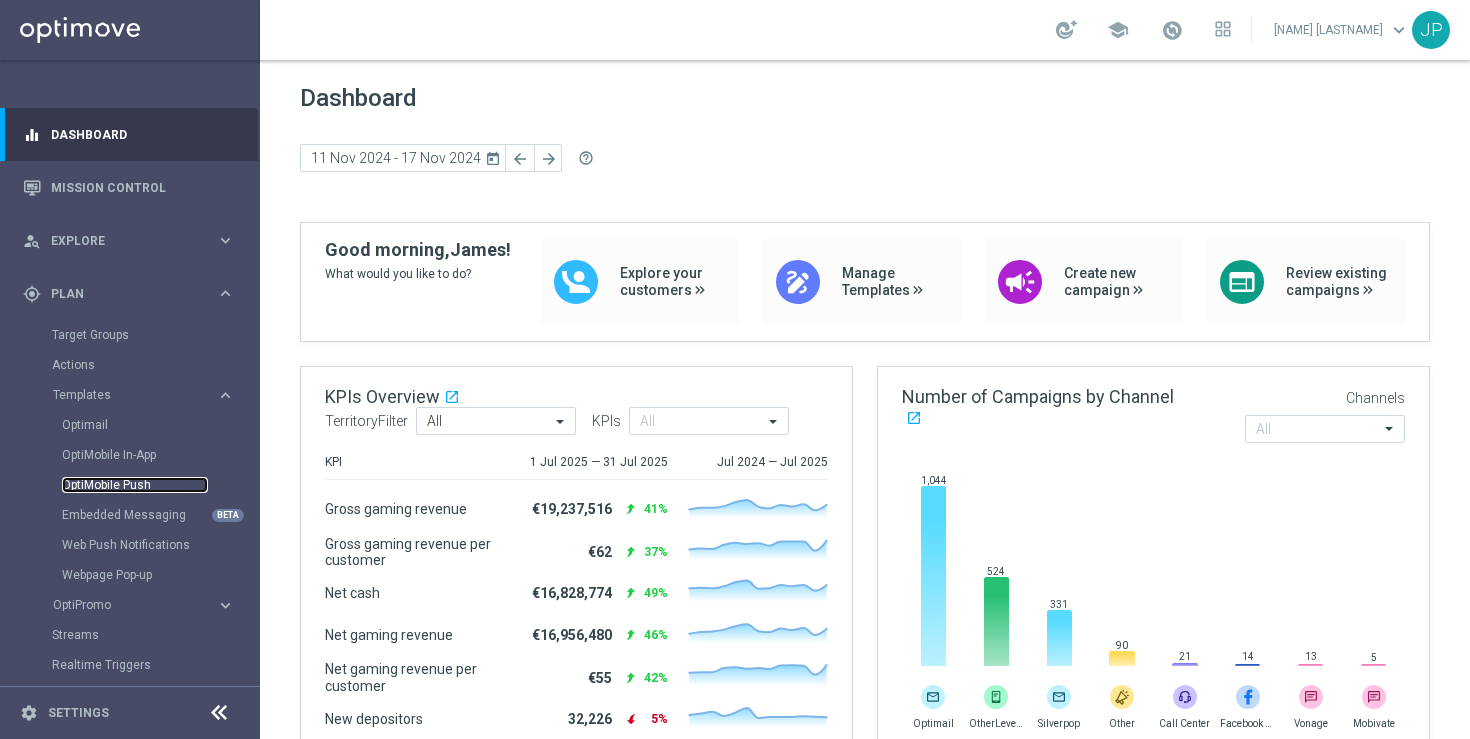 click on "OptiMobile Push" at bounding box center (135, 485) 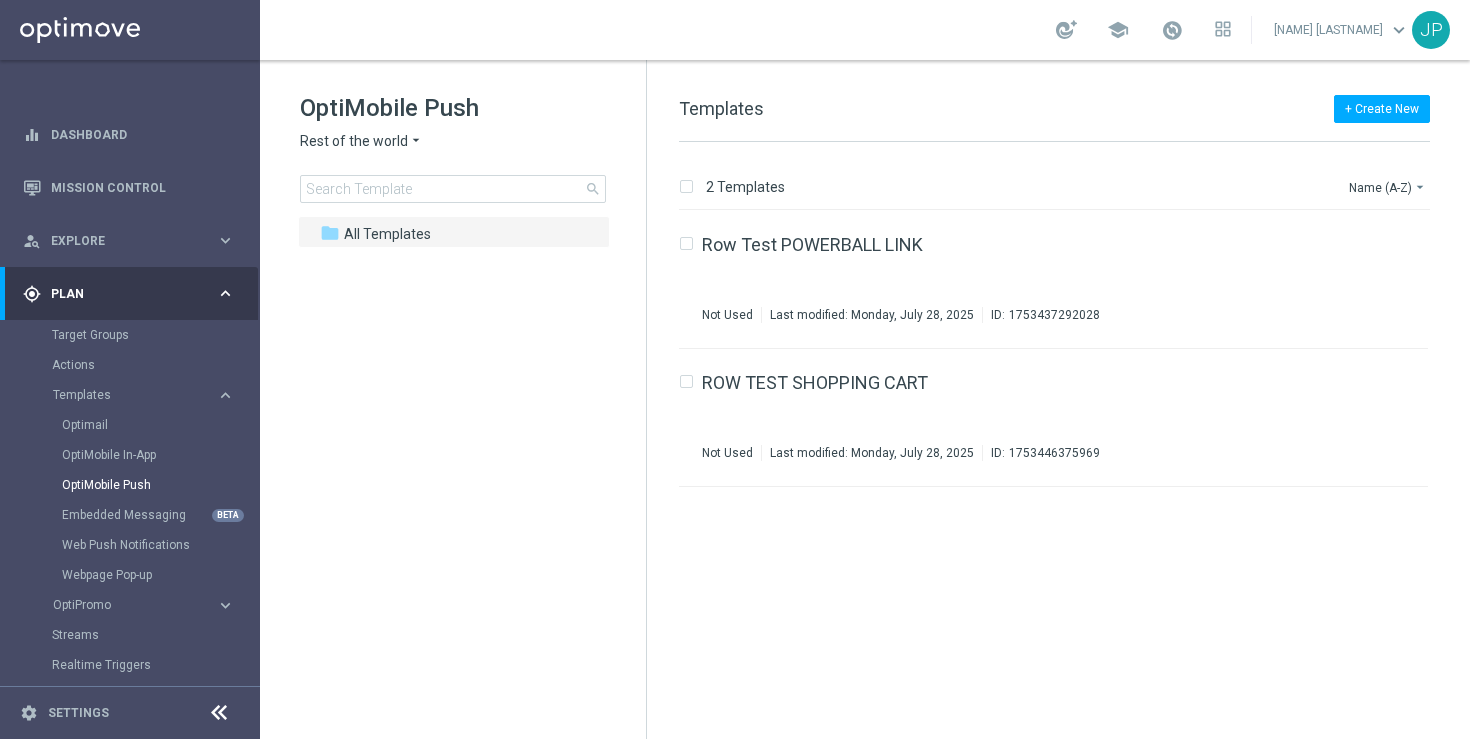 click on "Rest of the world" 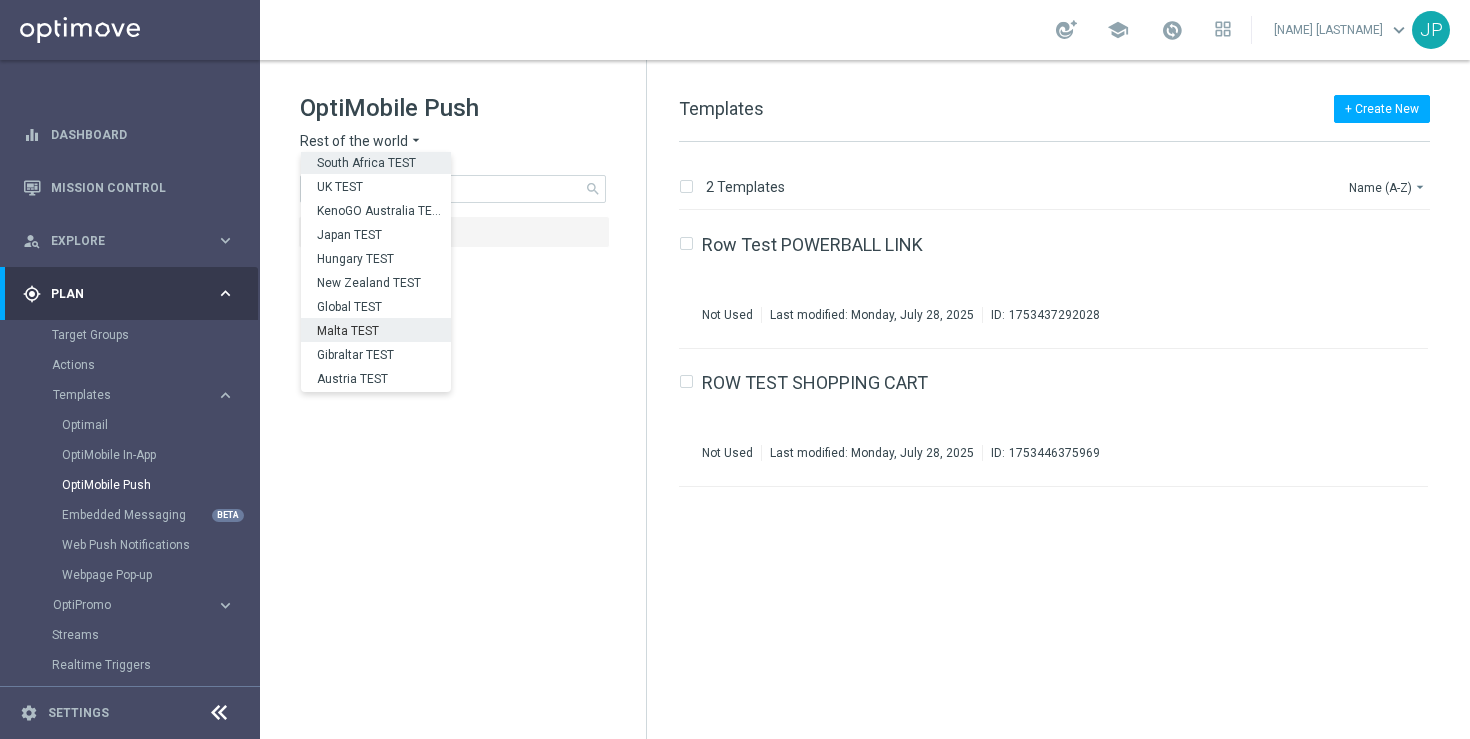 scroll, scrollTop: 624, scrollLeft: 0, axis: vertical 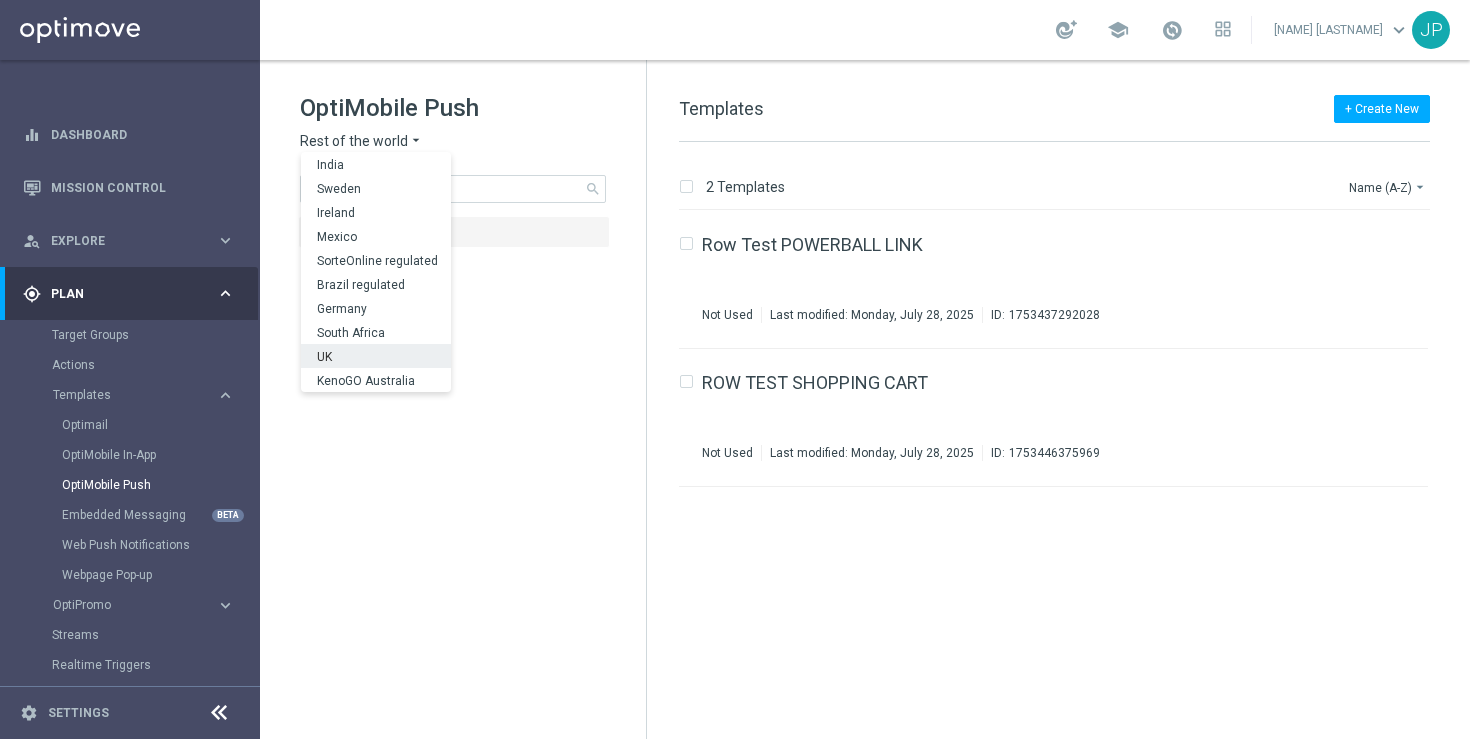 click on "UK" at bounding box center [376, 356] 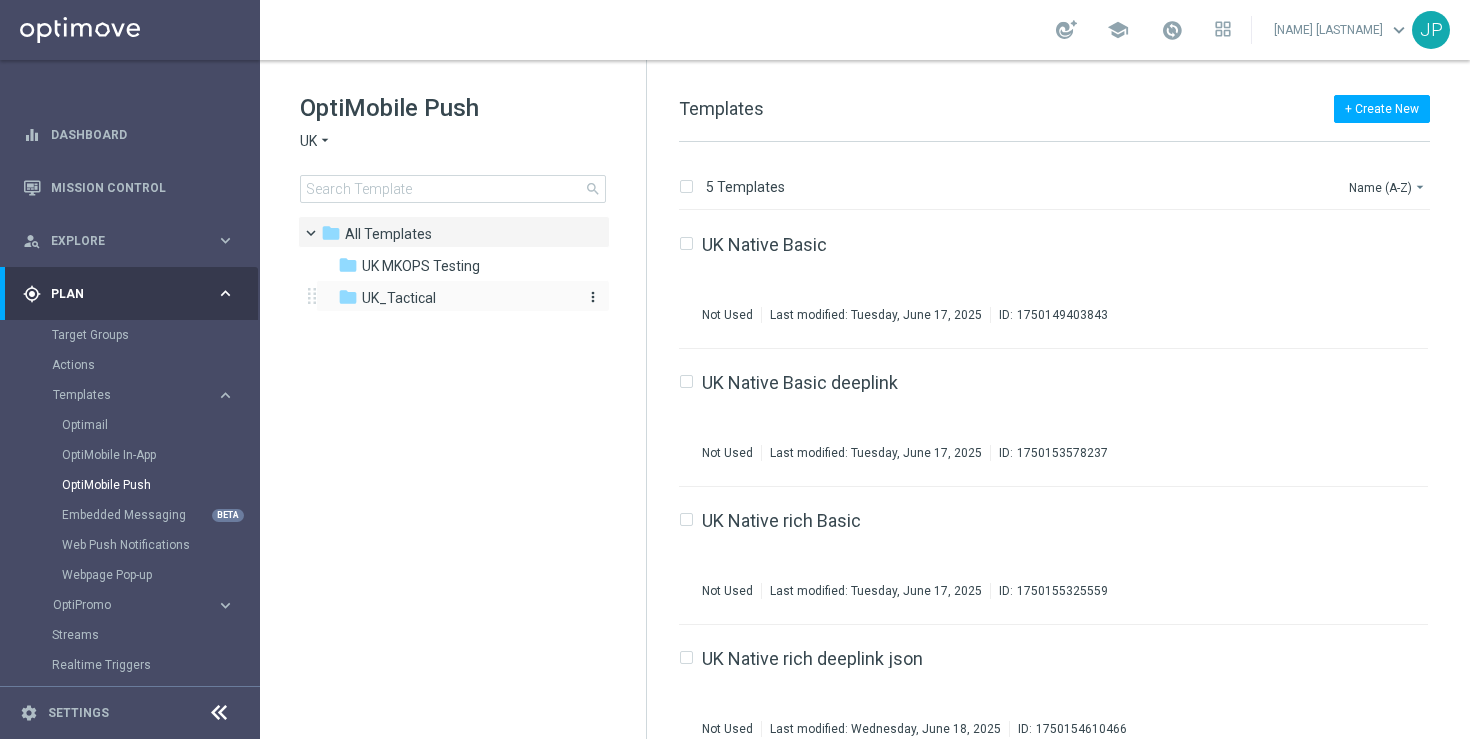 click on "UK_Tactical" at bounding box center (399, 298) 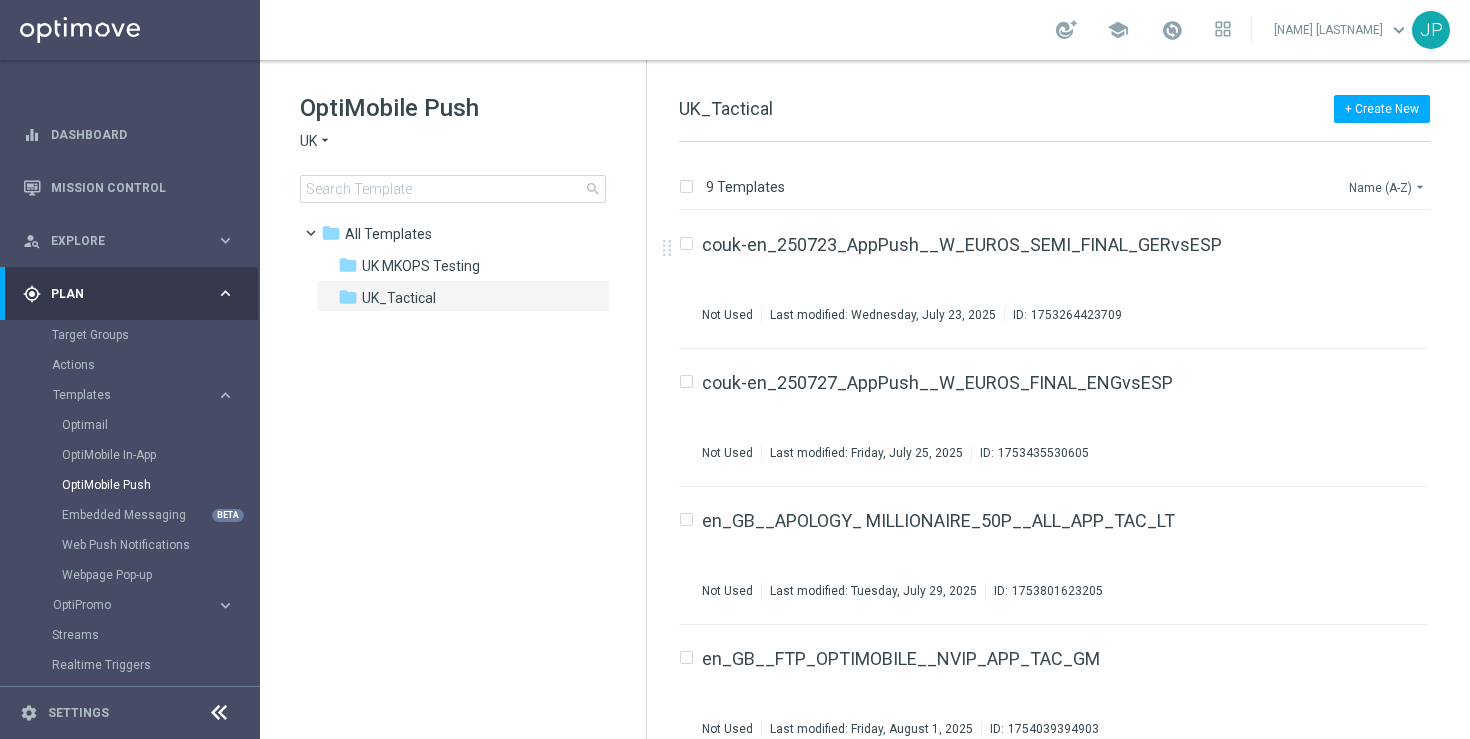 click on "Name (A-Z)
arrow_drop_down" 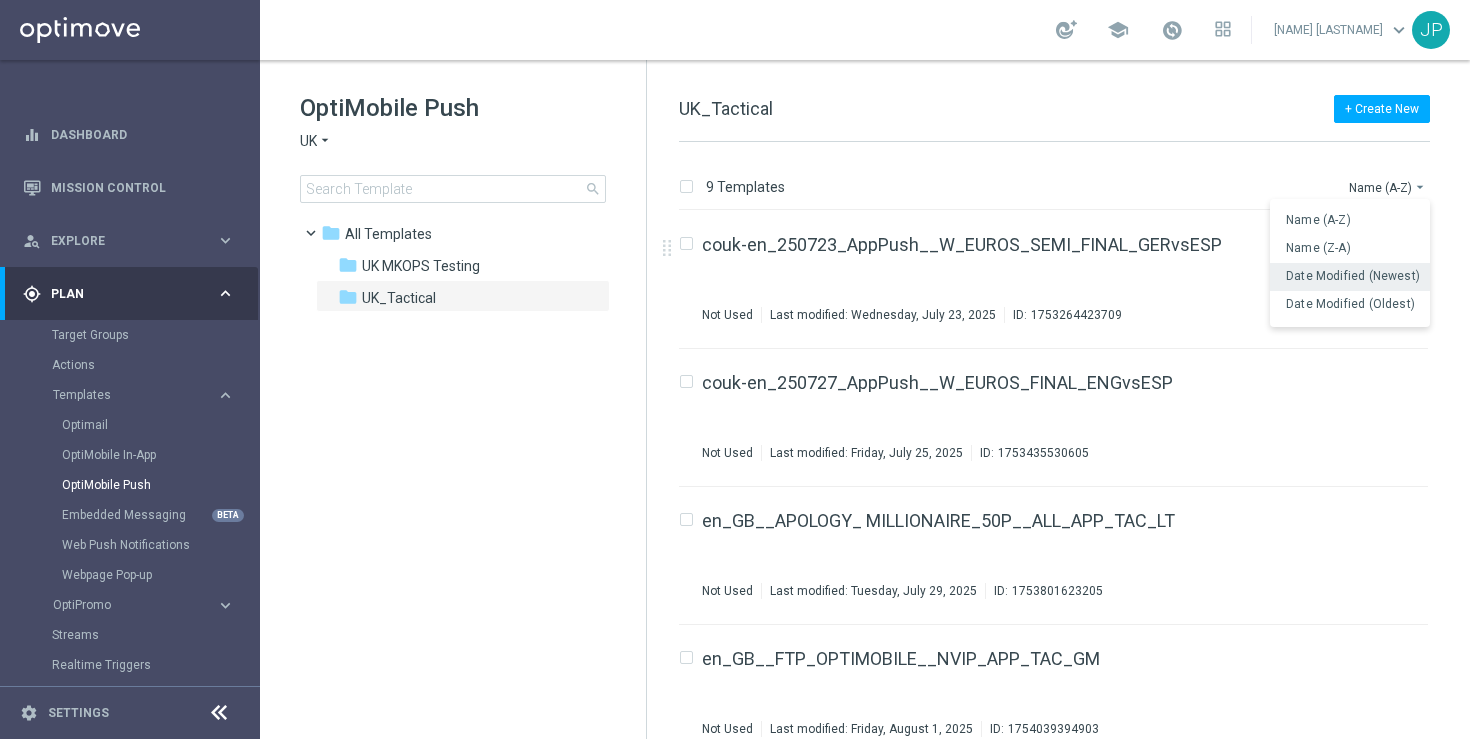 click on "Date Modified (Newest)" at bounding box center [1353, 276] 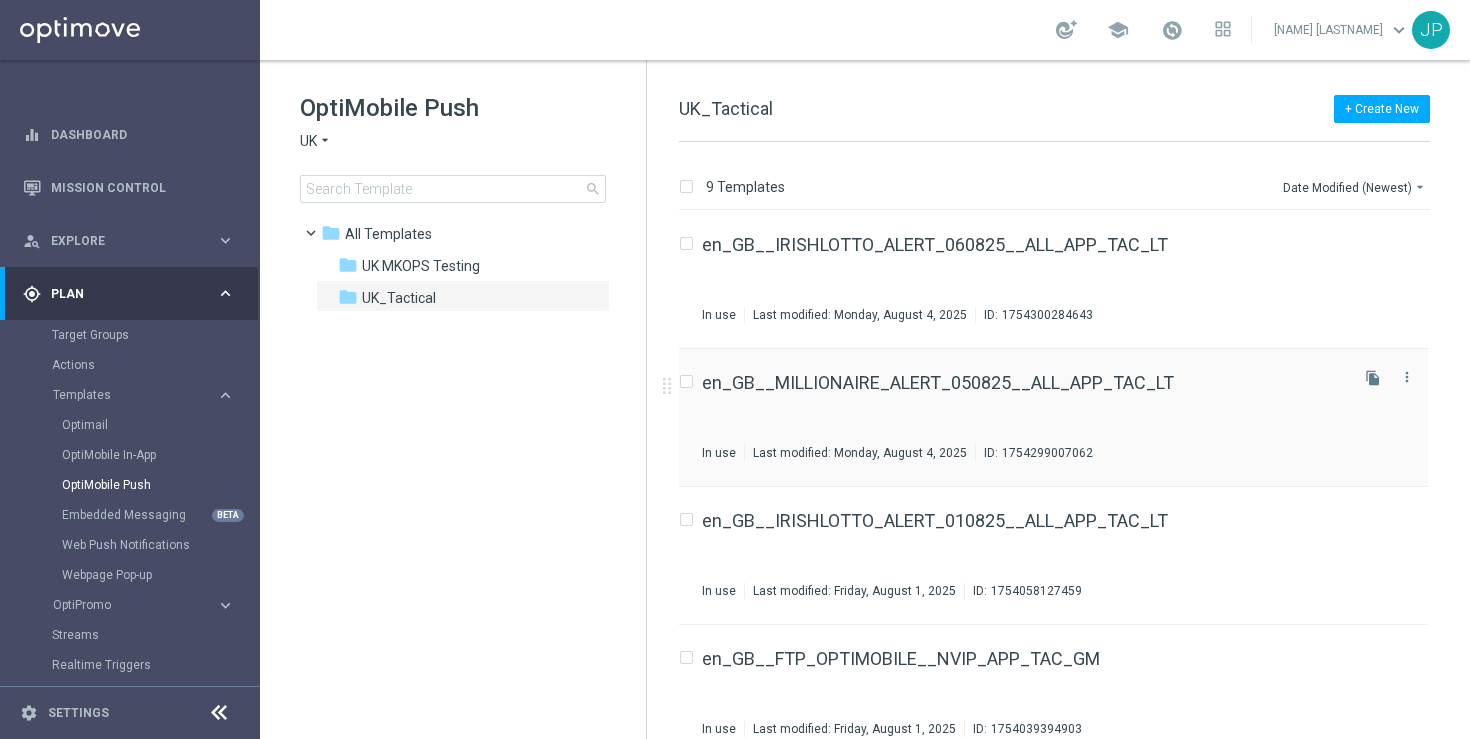 click on "en_GB__MILLIONAIRE_ALERT_050825__ALL_APP_TAC_LT" at bounding box center (1023, 383) 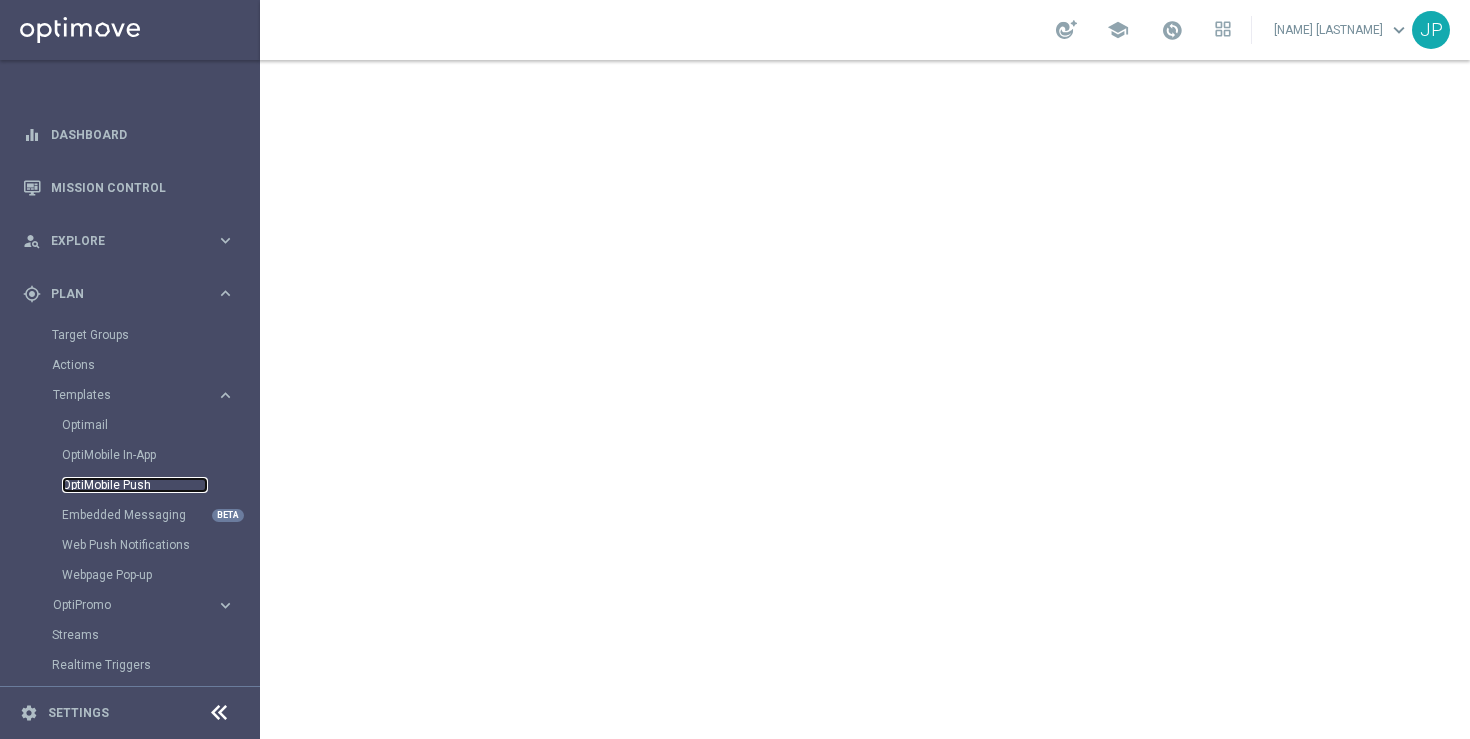 click on "OptiMobile Push" at bounding box center [135, 485] 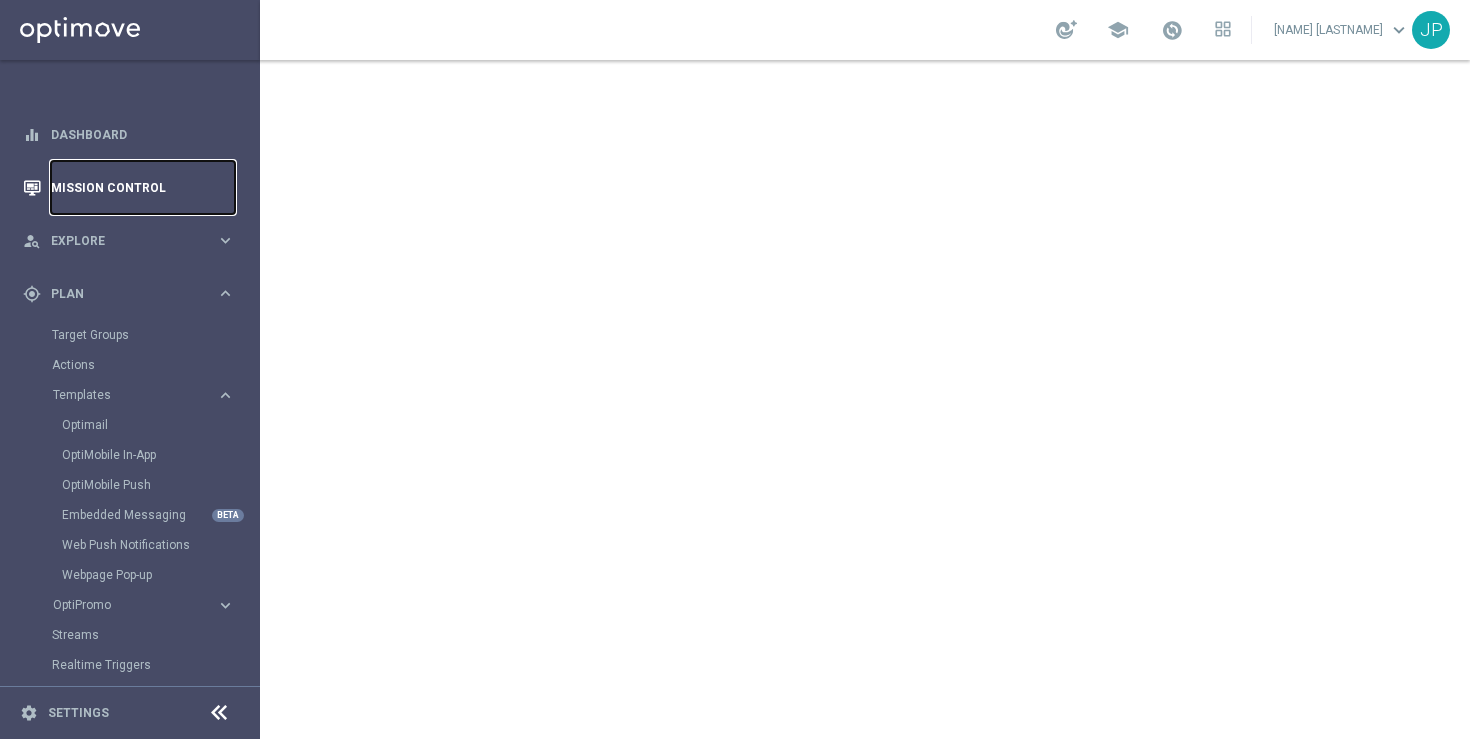 click on "Mission Control" at bounding box center (143, 187) 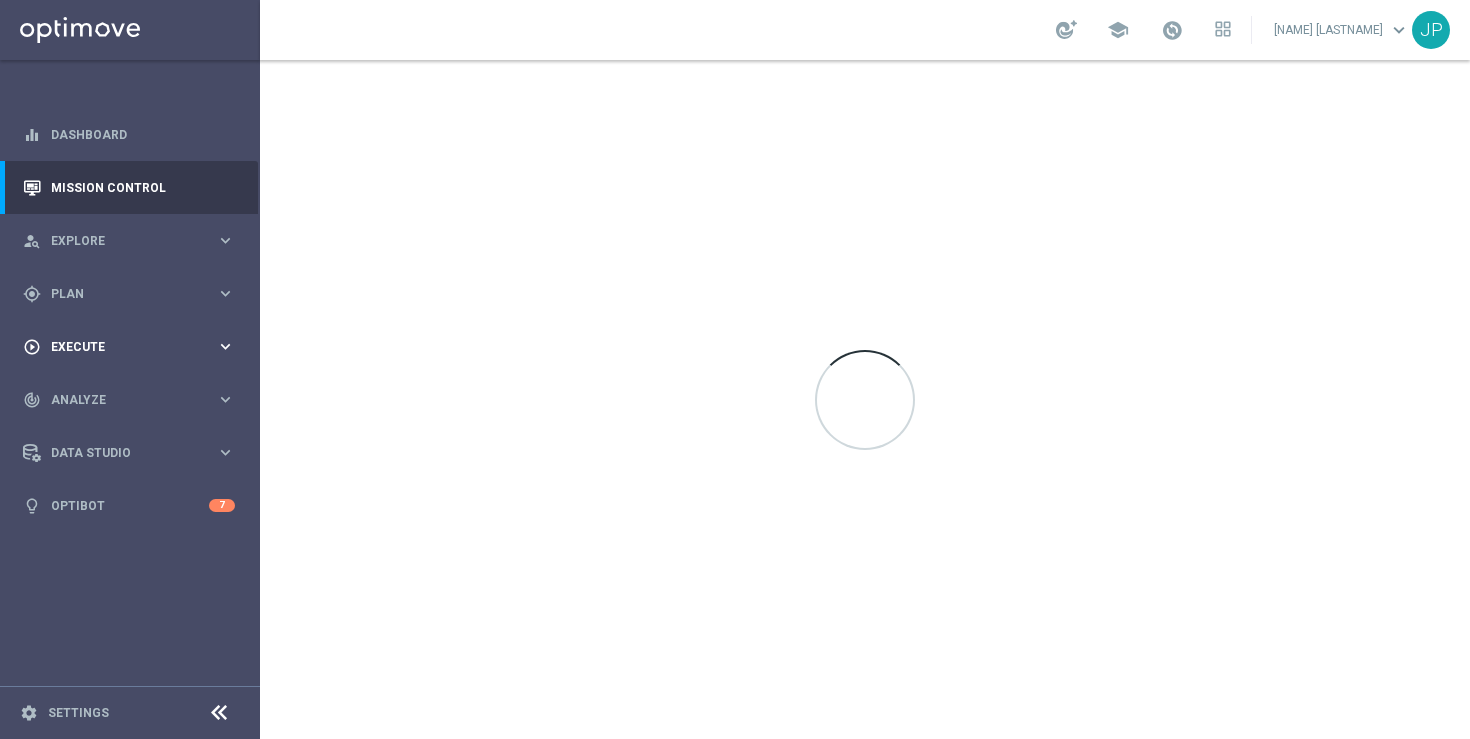 click on "Execute" at bounding box center (133, 347) 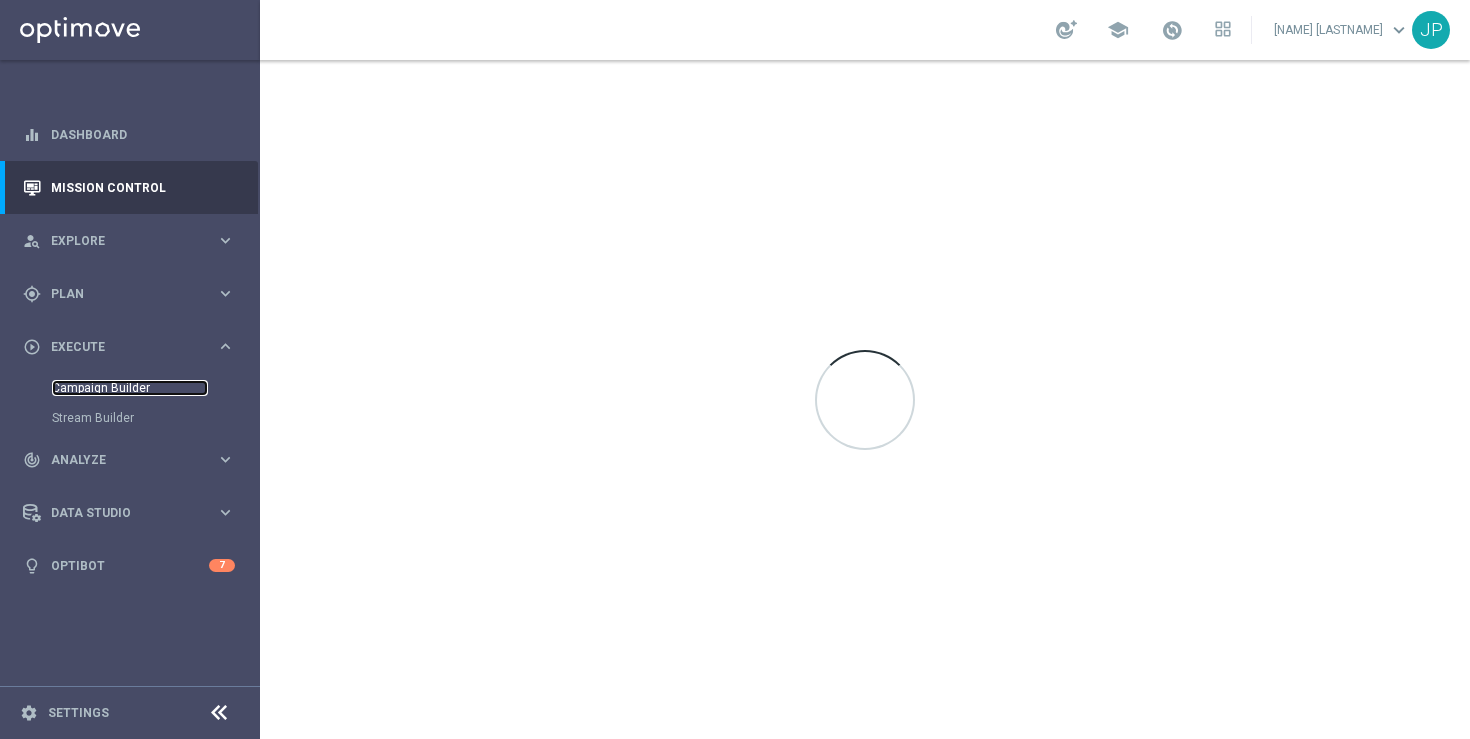 click on "Campaign Builder" at bounding box center (130, 388) 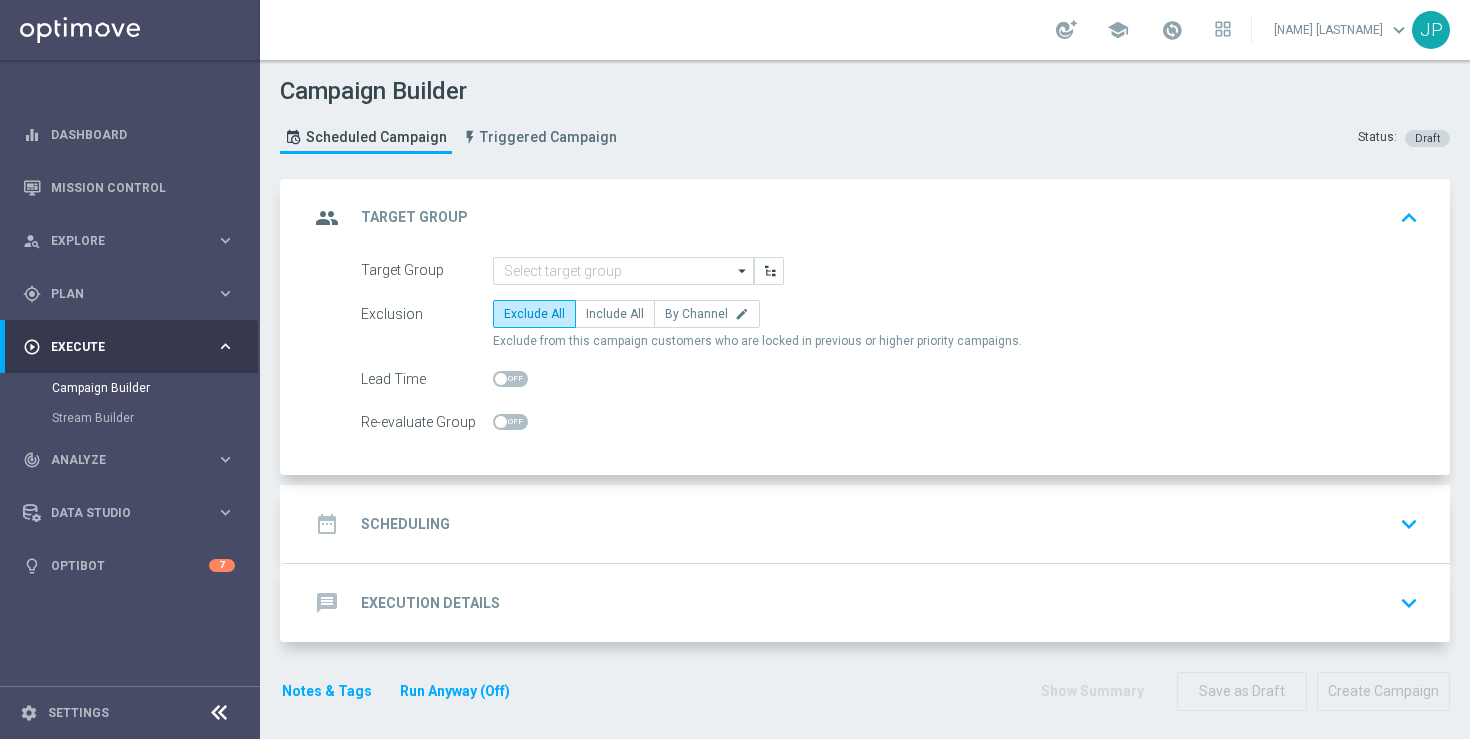 click on "Target Group
arrow_drop_down
Drag here to set row groups Drag here to set column labels
Show Selected
0 of NaN
SE_OB_RNB_M1" 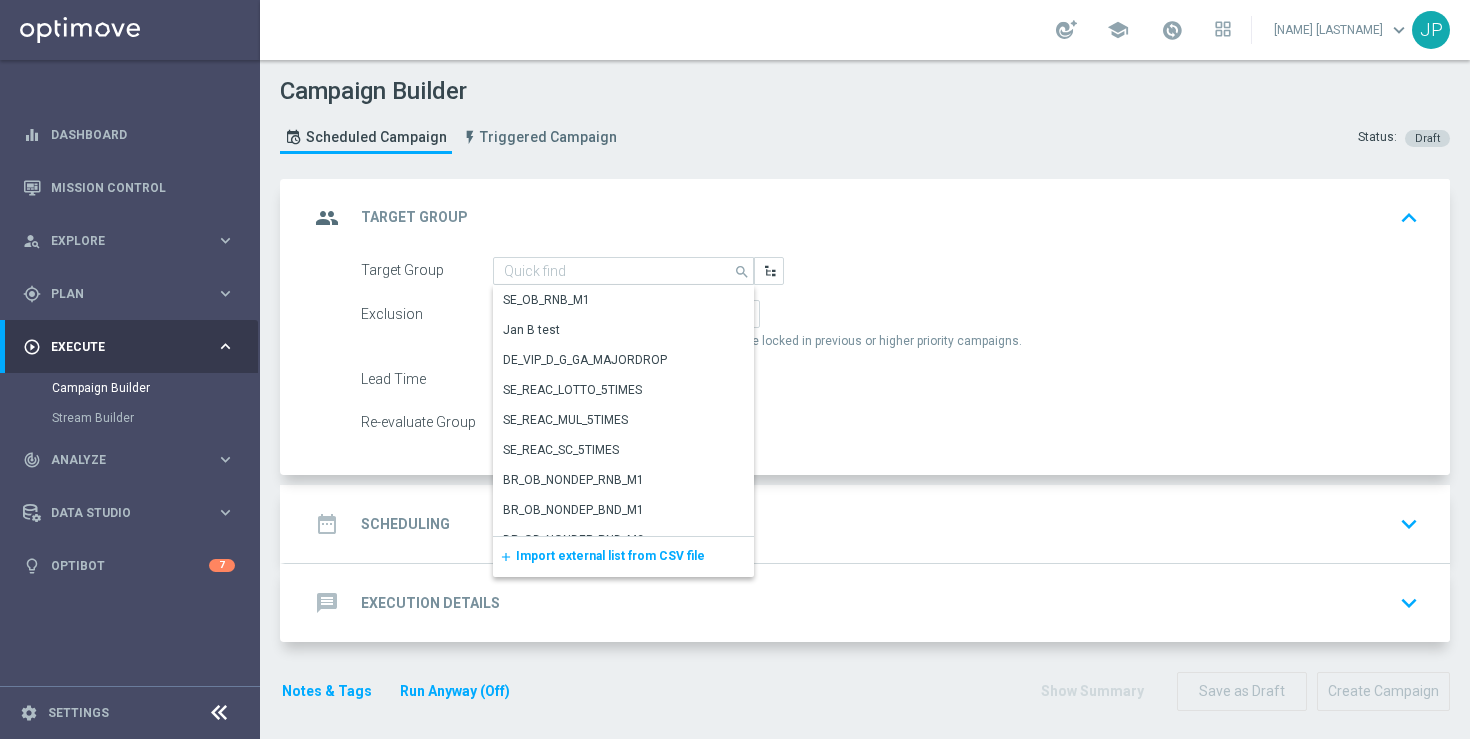 click on "Import external list from CSV file" 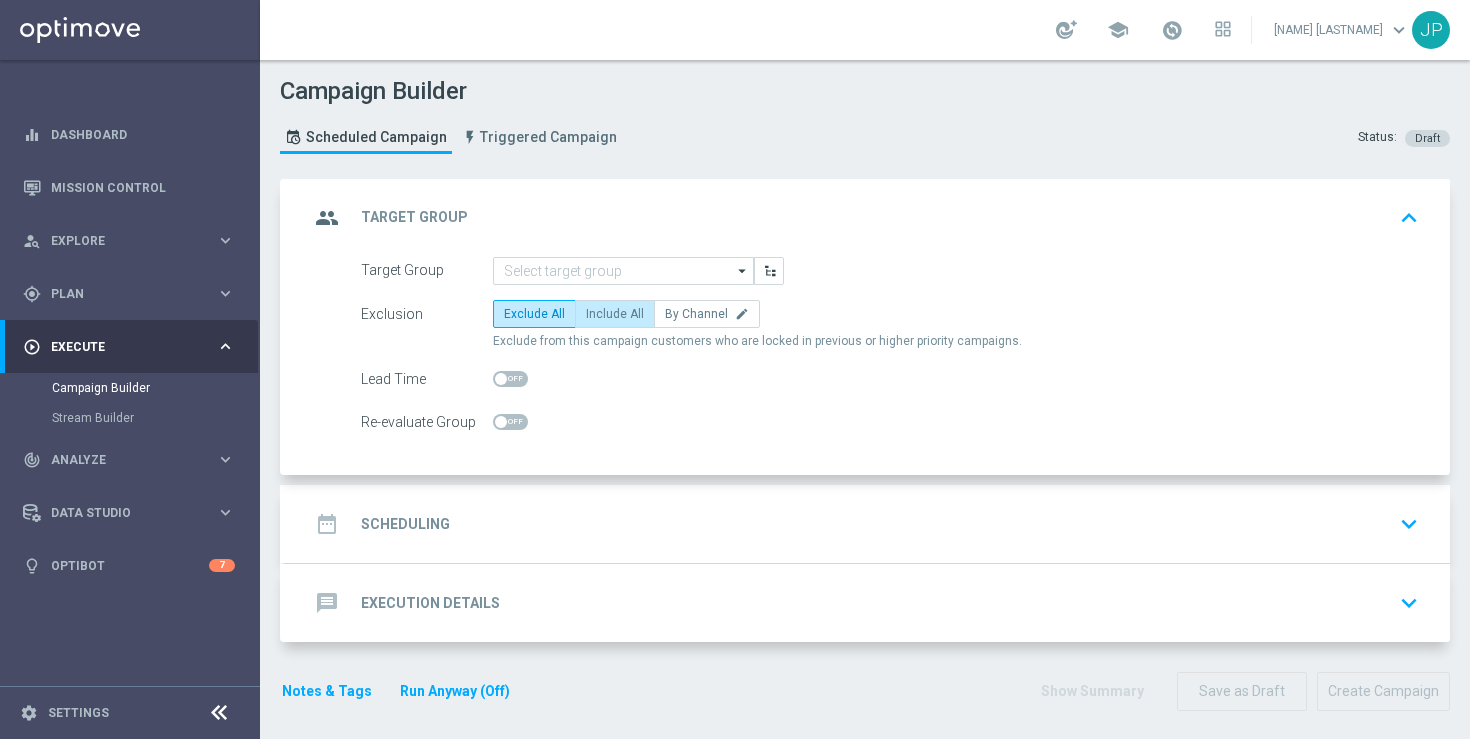 click on "Include All" 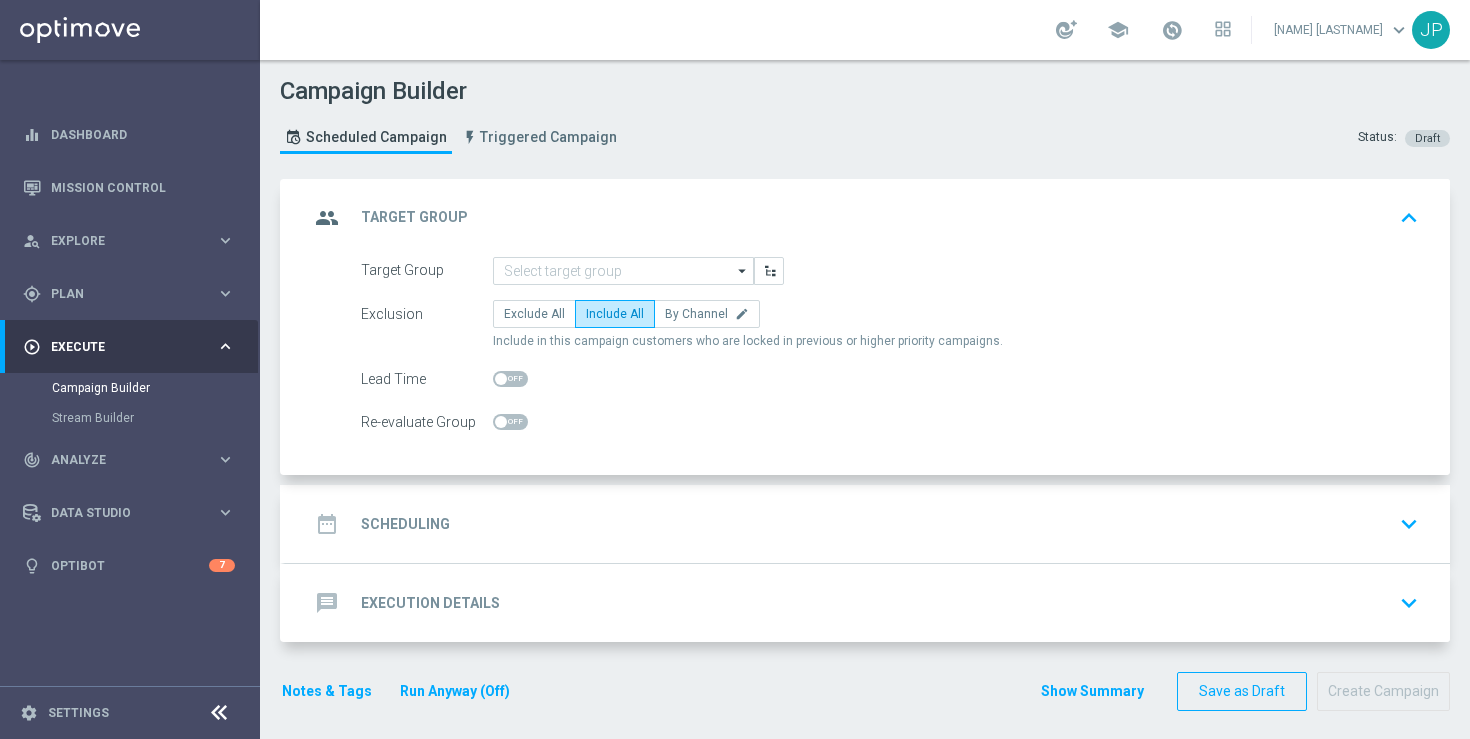 click on "date_range
Scheduling
keyboard_arrow_down" 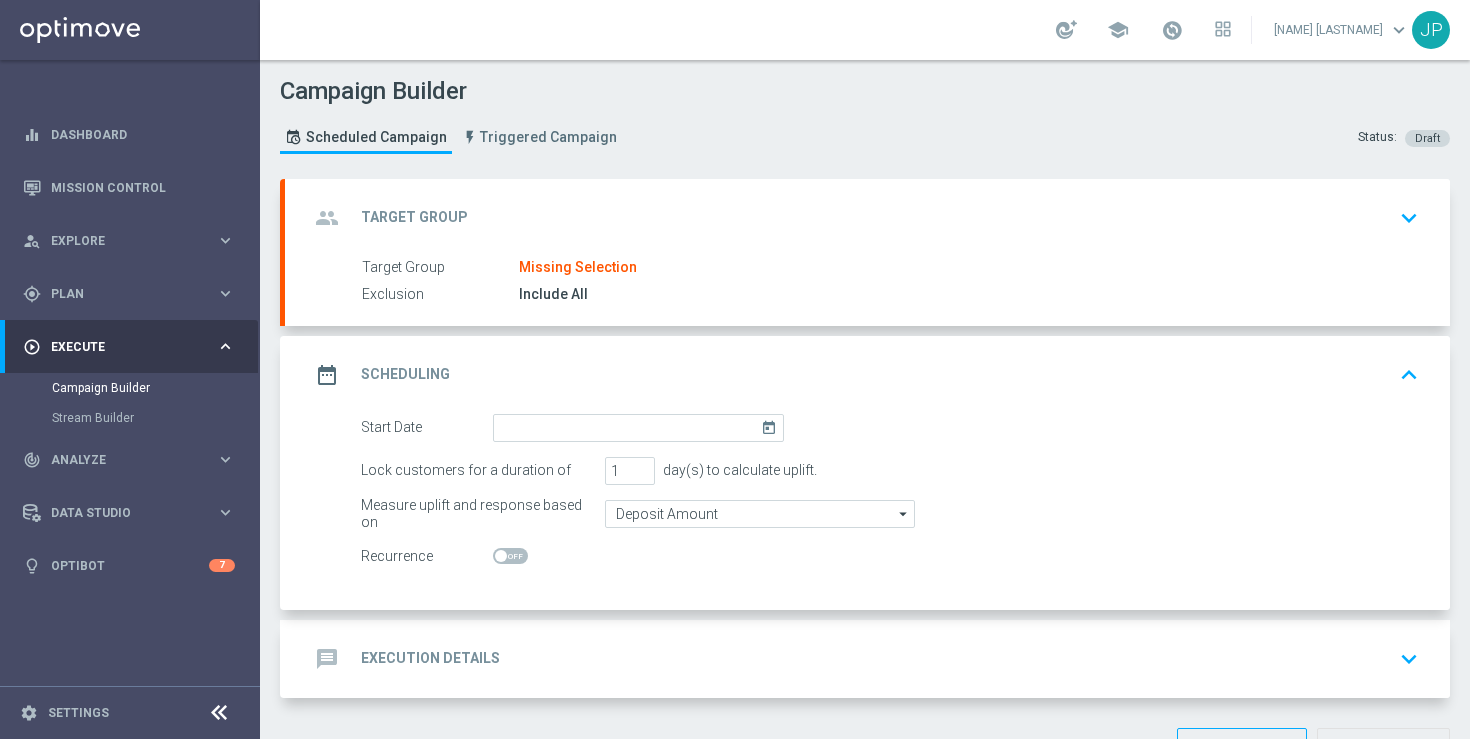 scroll, scrollTop: 67, scrollLeft: 0, axis: vertical 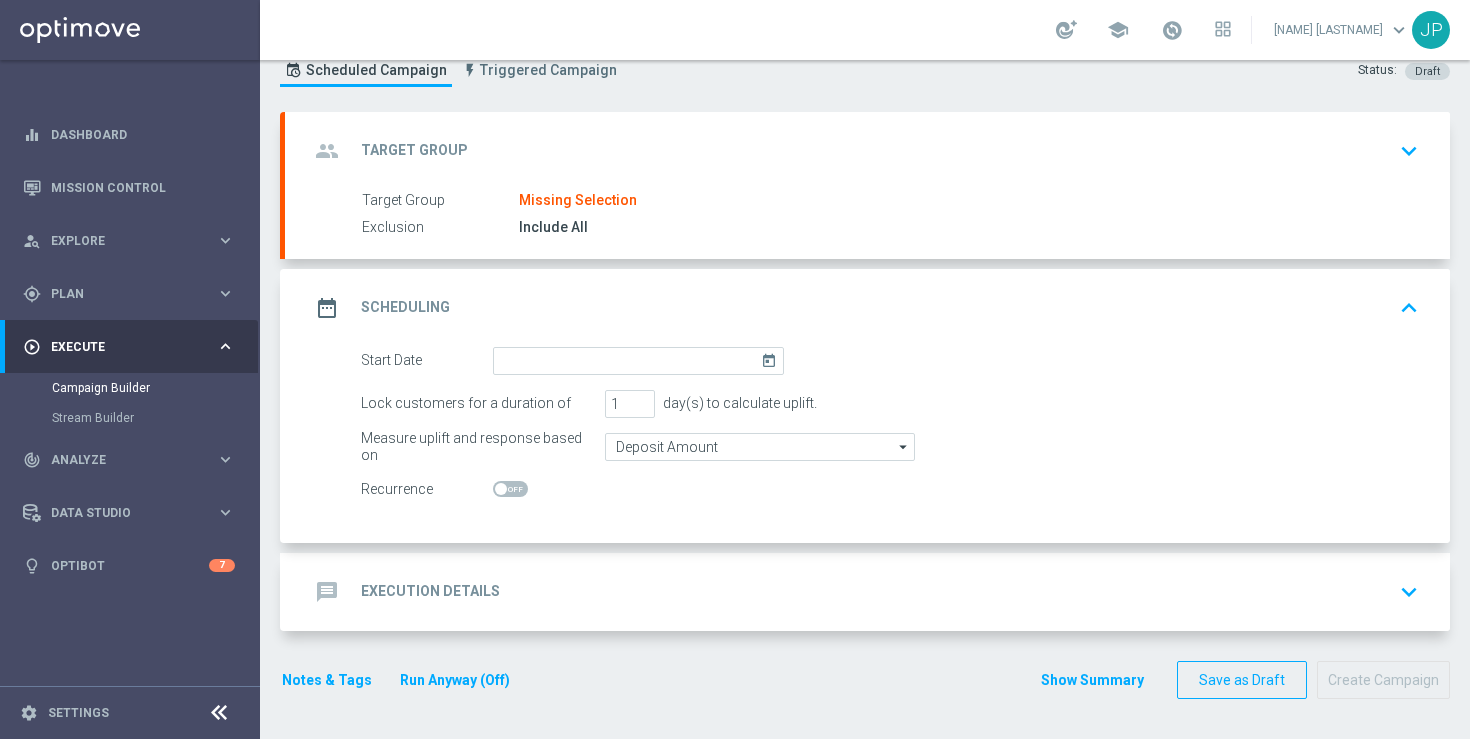 click on "group
Target Group
keyboard_arrow_down" 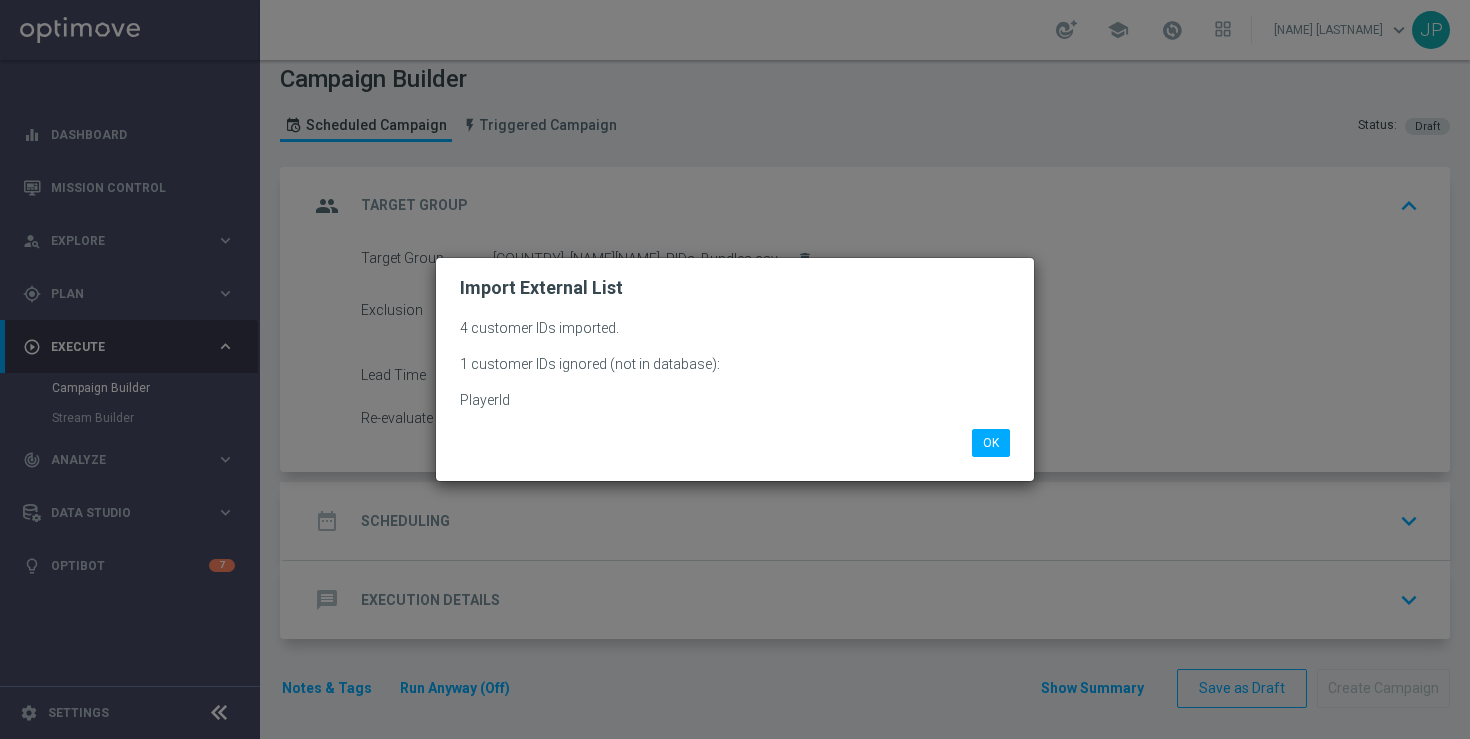 scroll, scrollTop: 20, scrollLeft: 0, axis: vertical 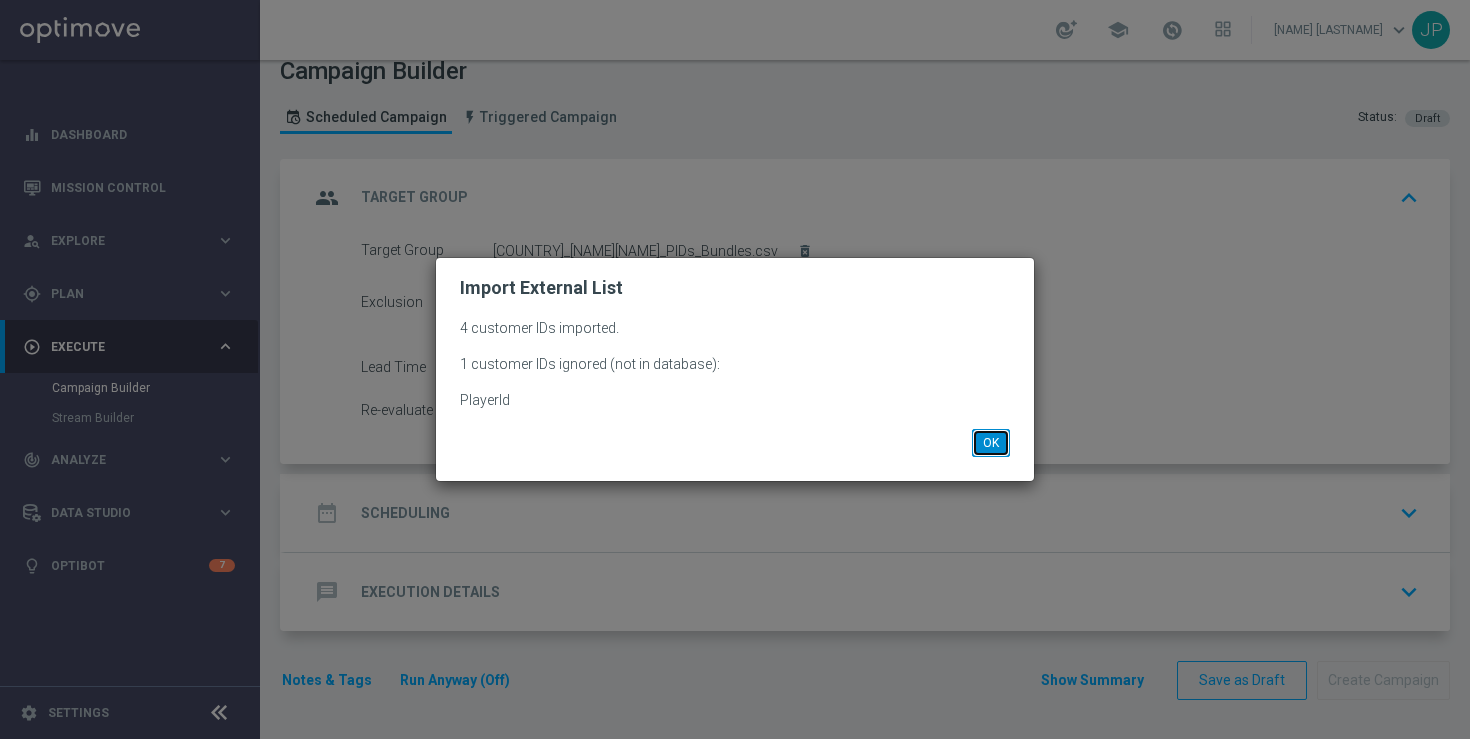 click on "OK" 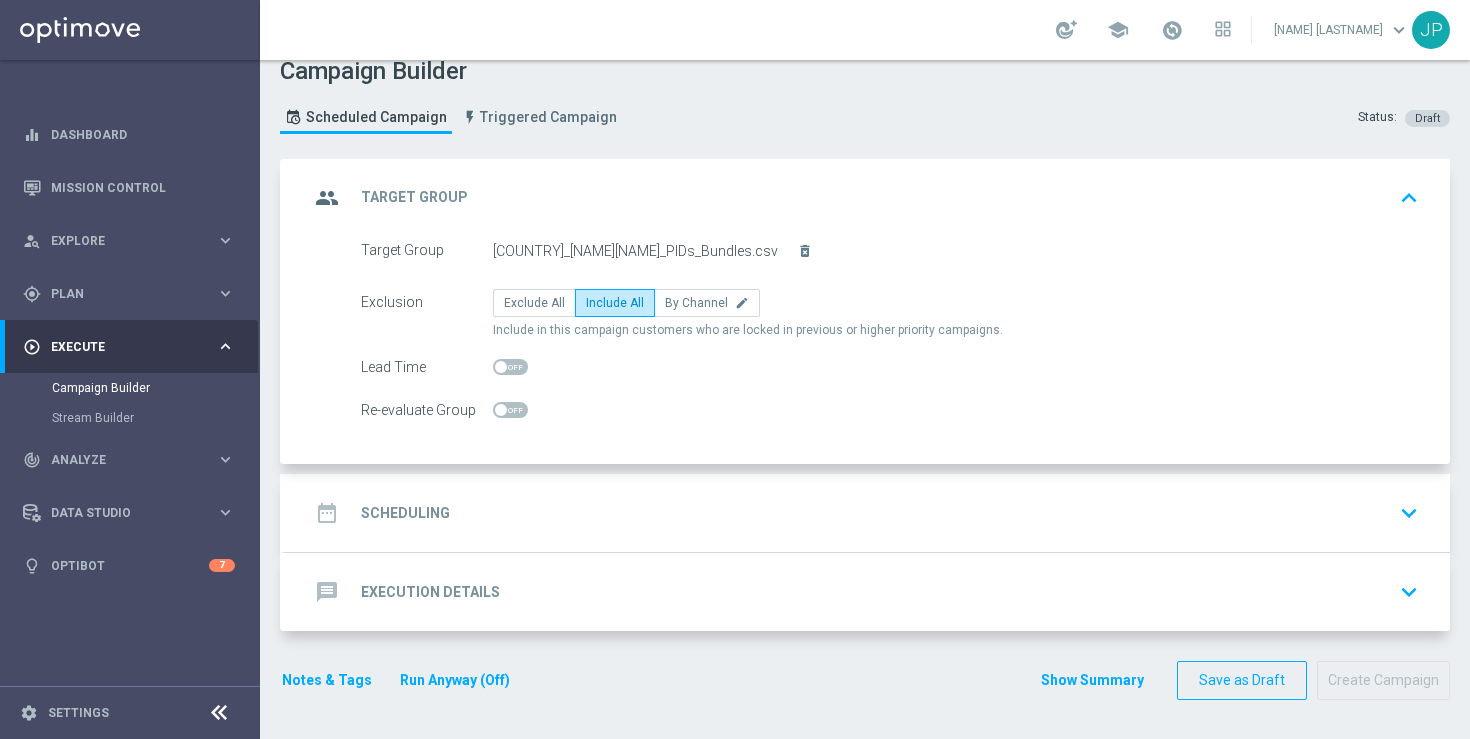 click on "date_range
Scheduling
keyboard_arrow_down" 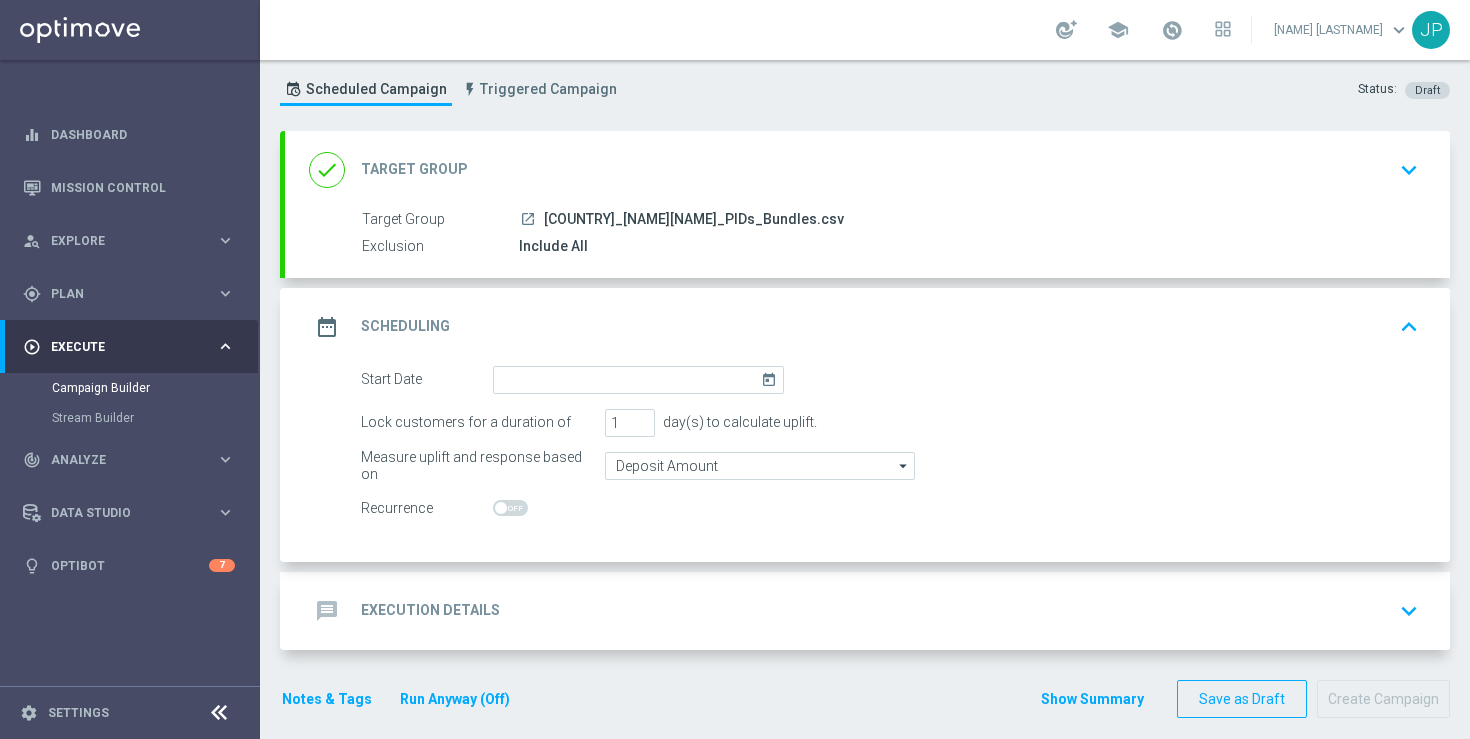 scroll, scrollTop: 67, scrollLeft: 0, axis: vertical 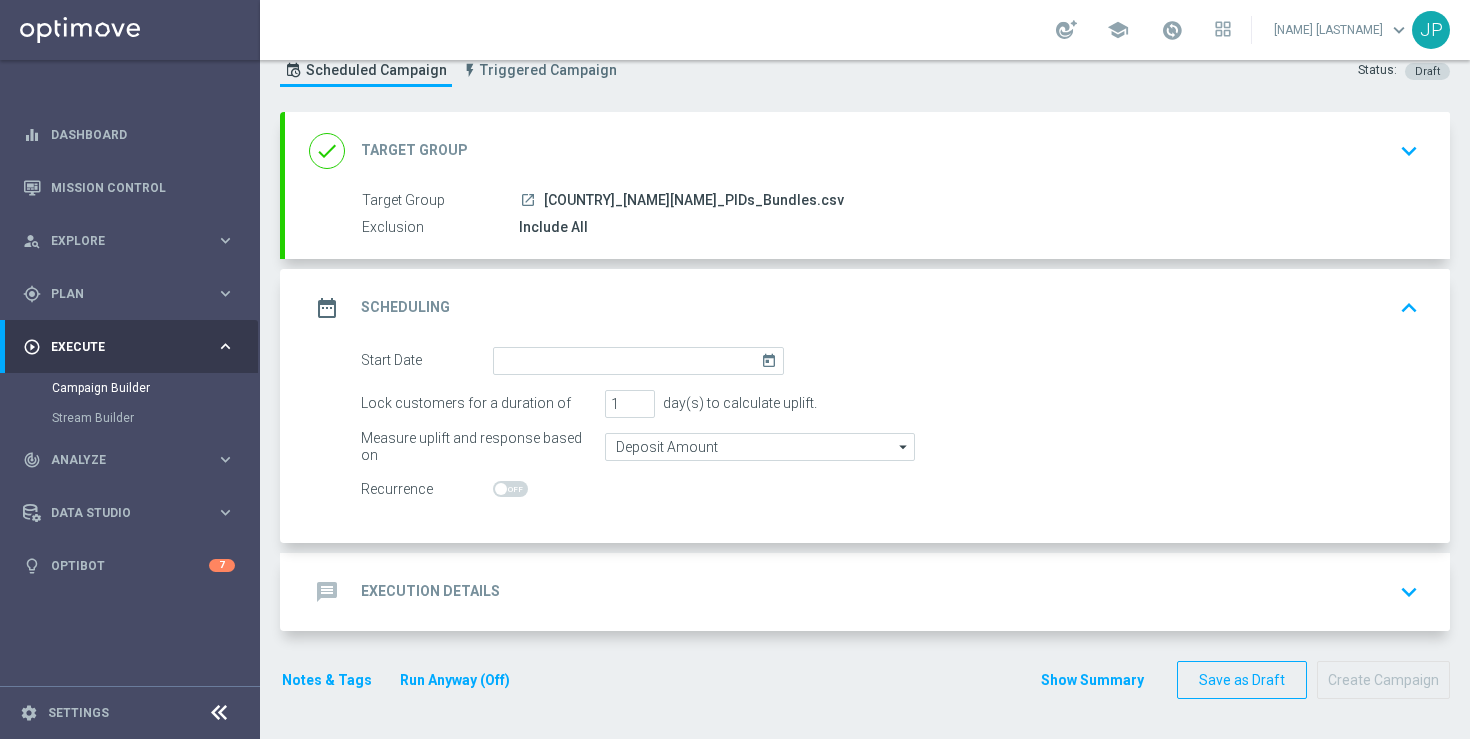click on "today" 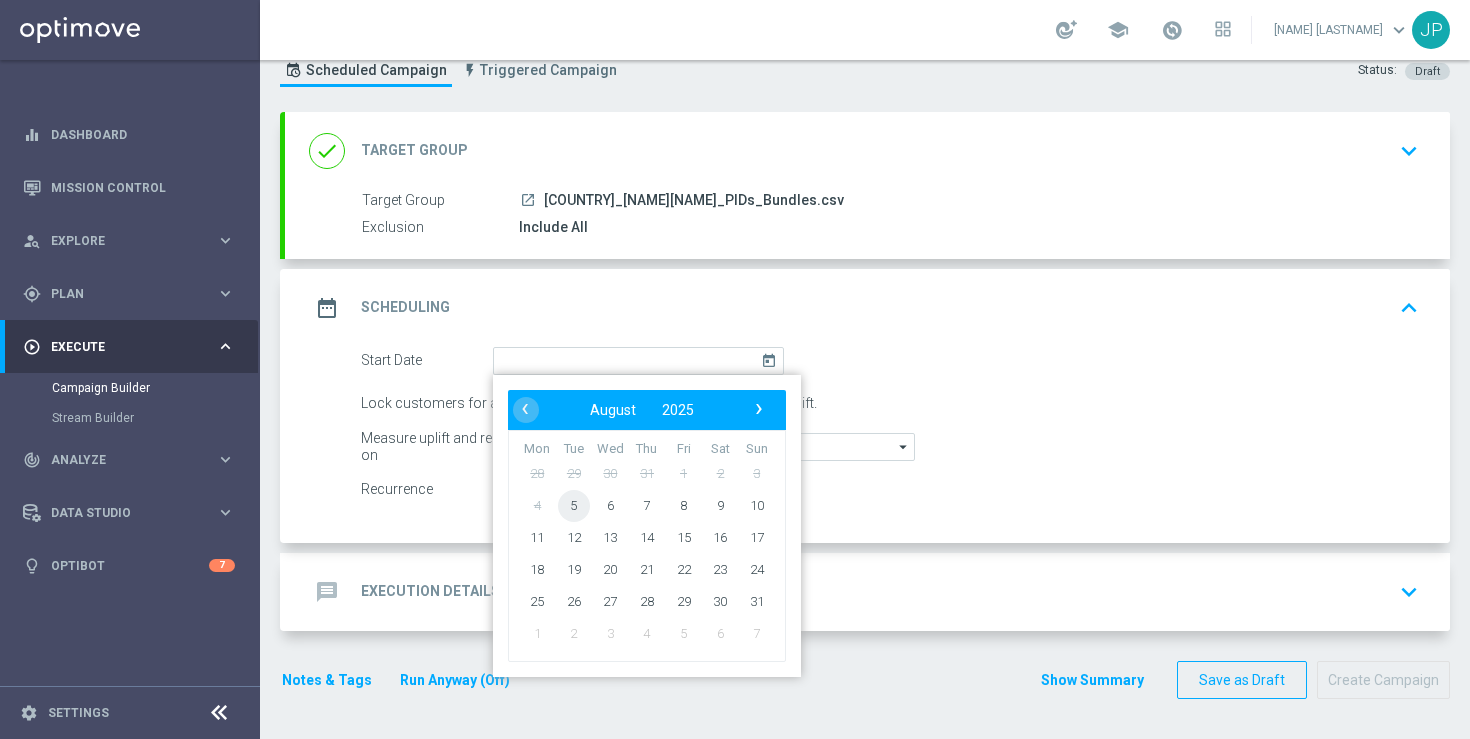 click on "5" 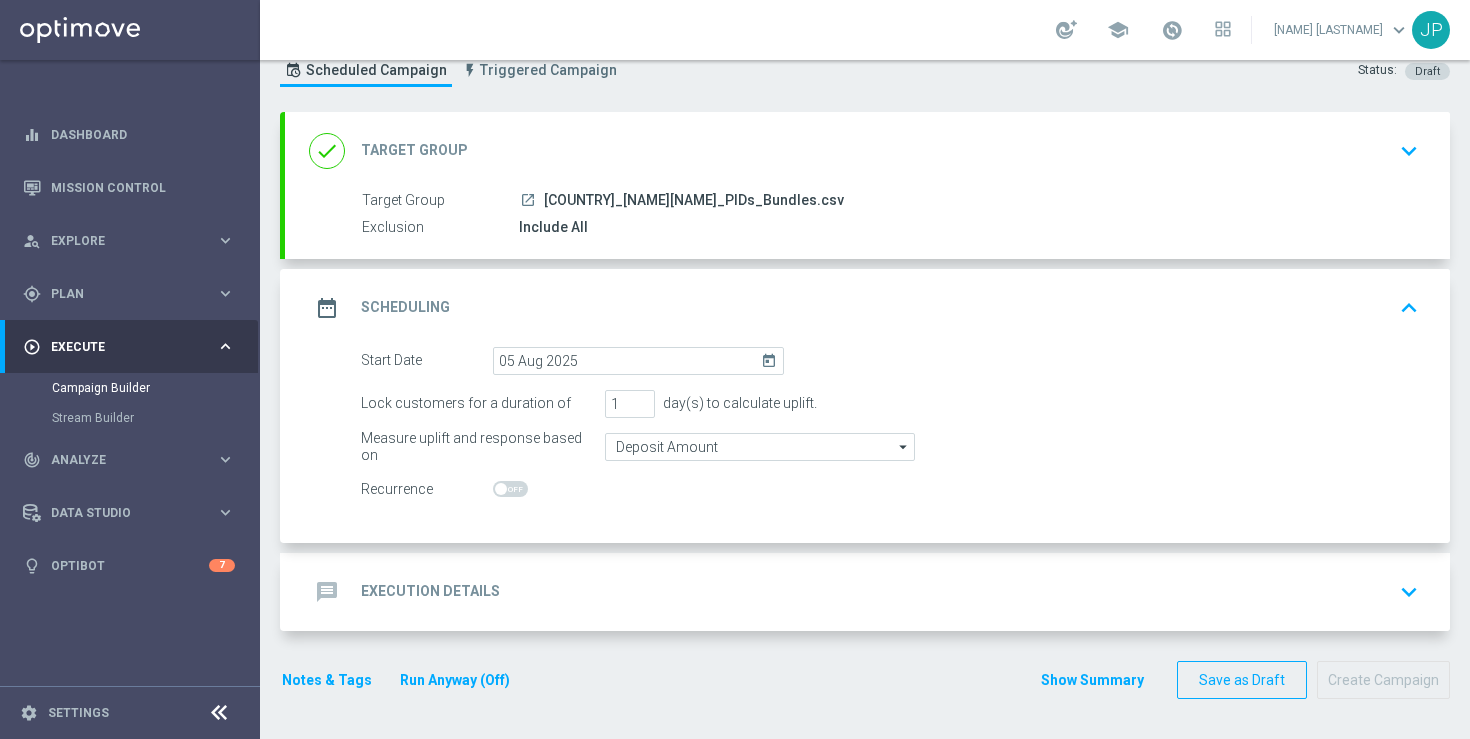 click on "message
Execution Details
keyboard_arrow_down" 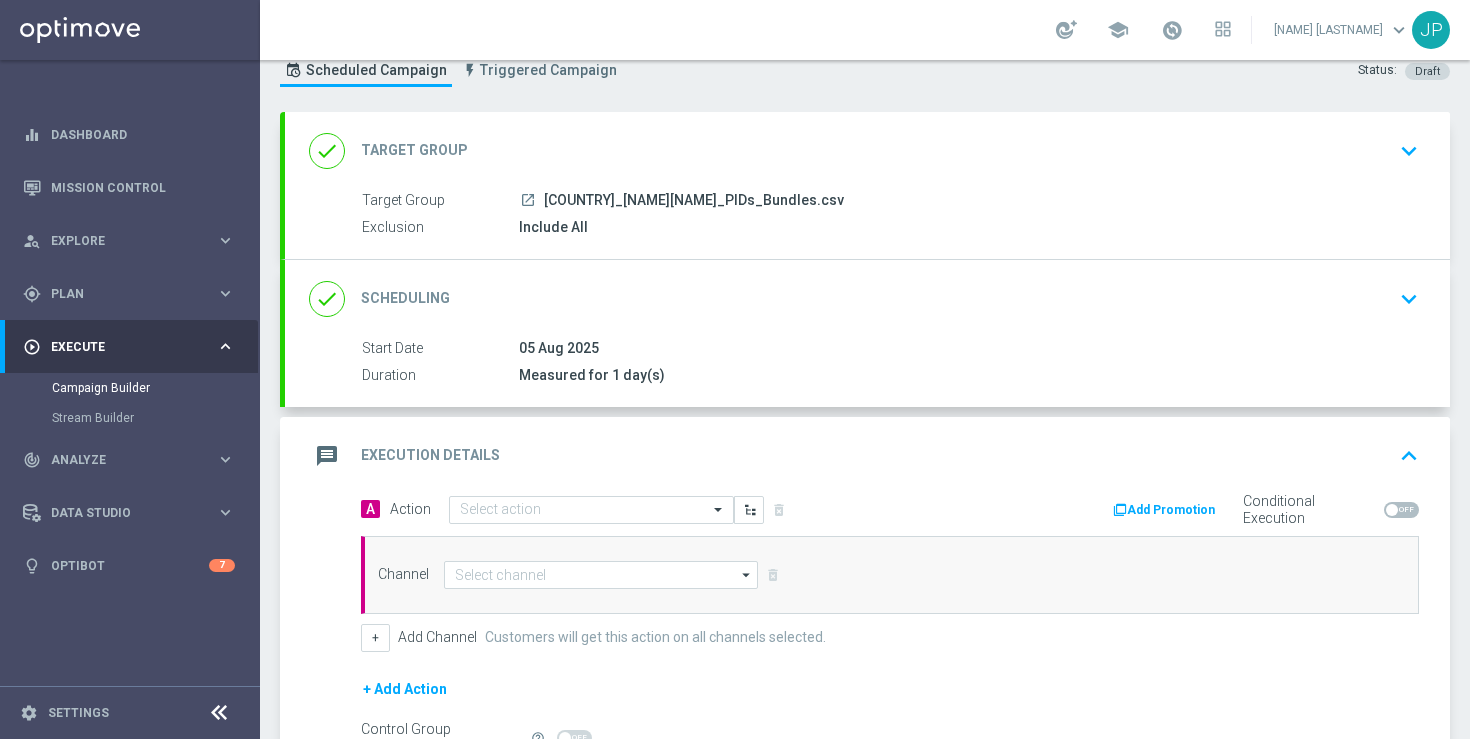 scroll, scrollTop: 296, scrollLeft: 0, axis: vertical 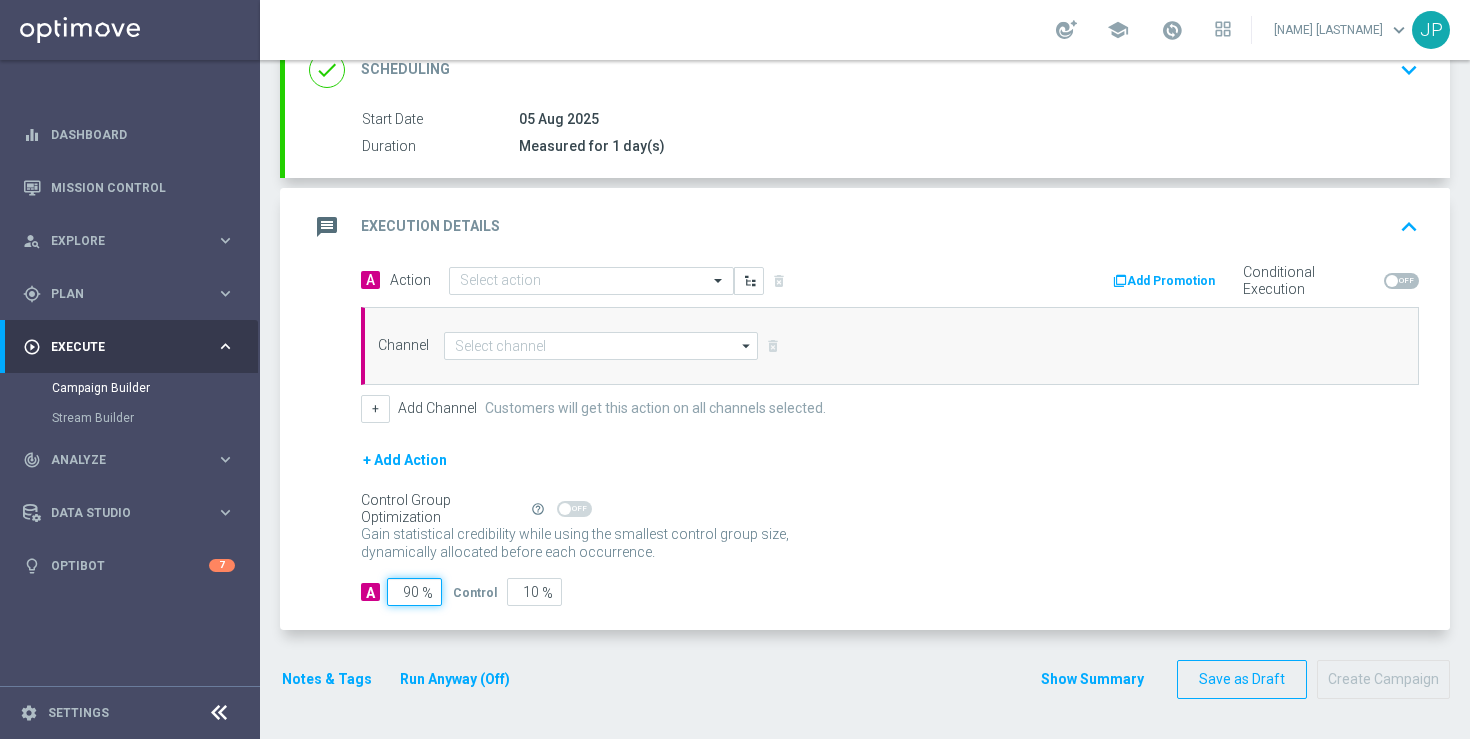 click on "90" 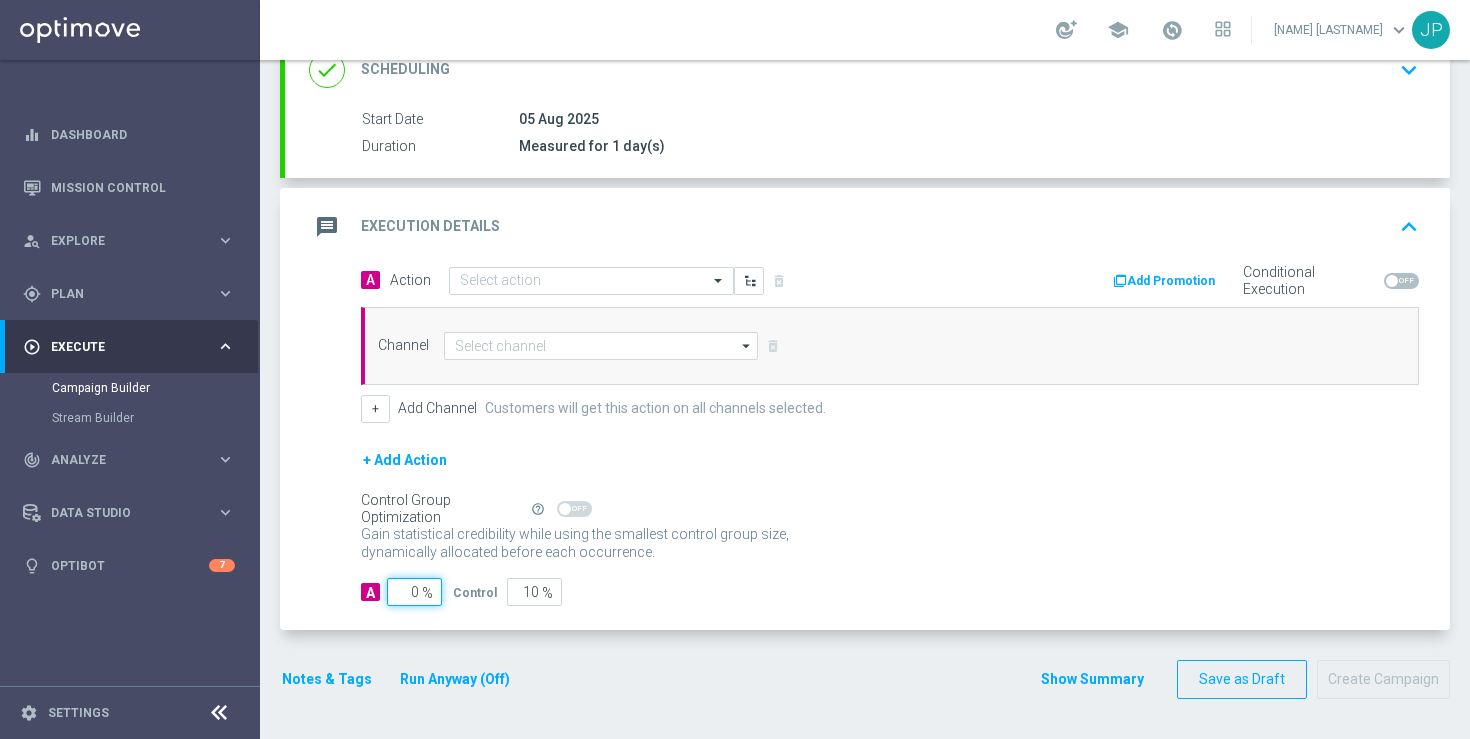 type on "100" 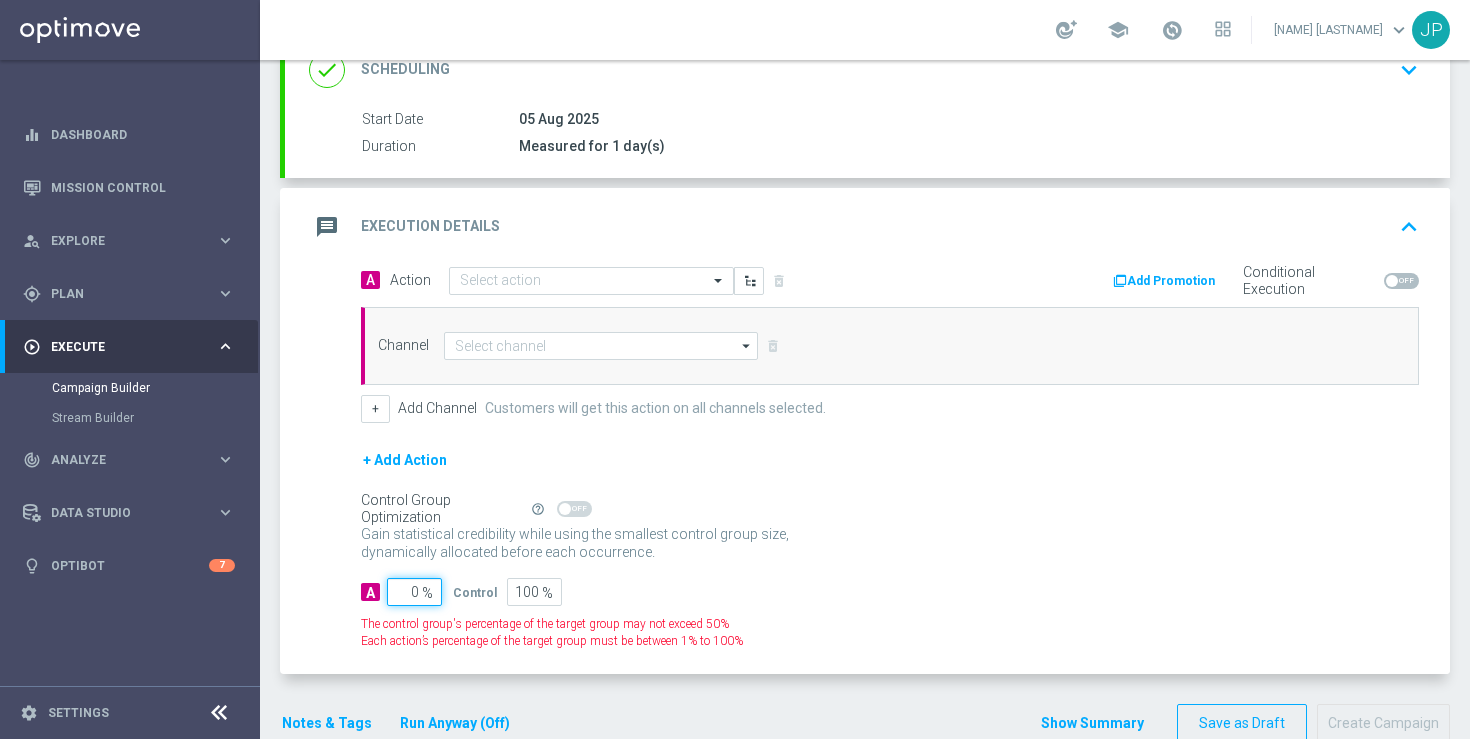 type on "10" 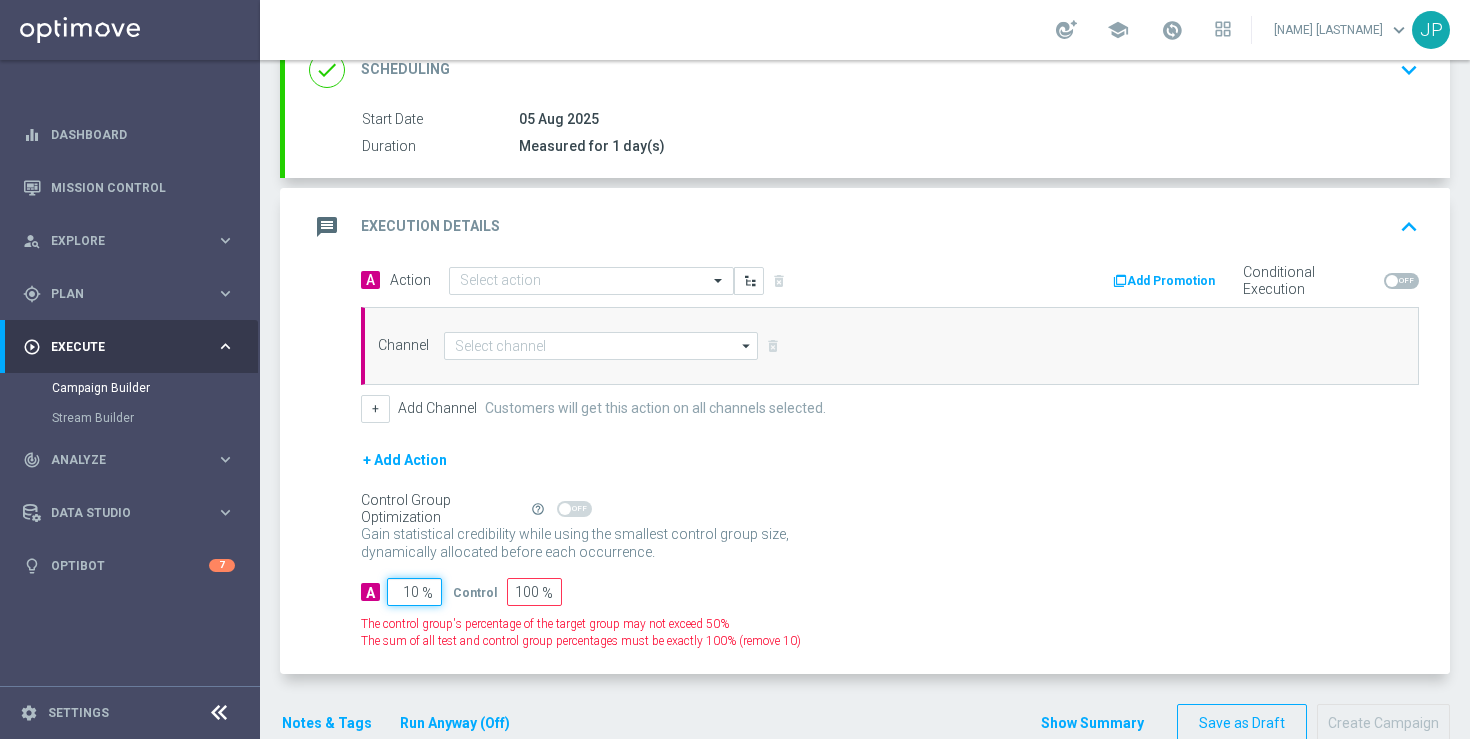 type on "90" 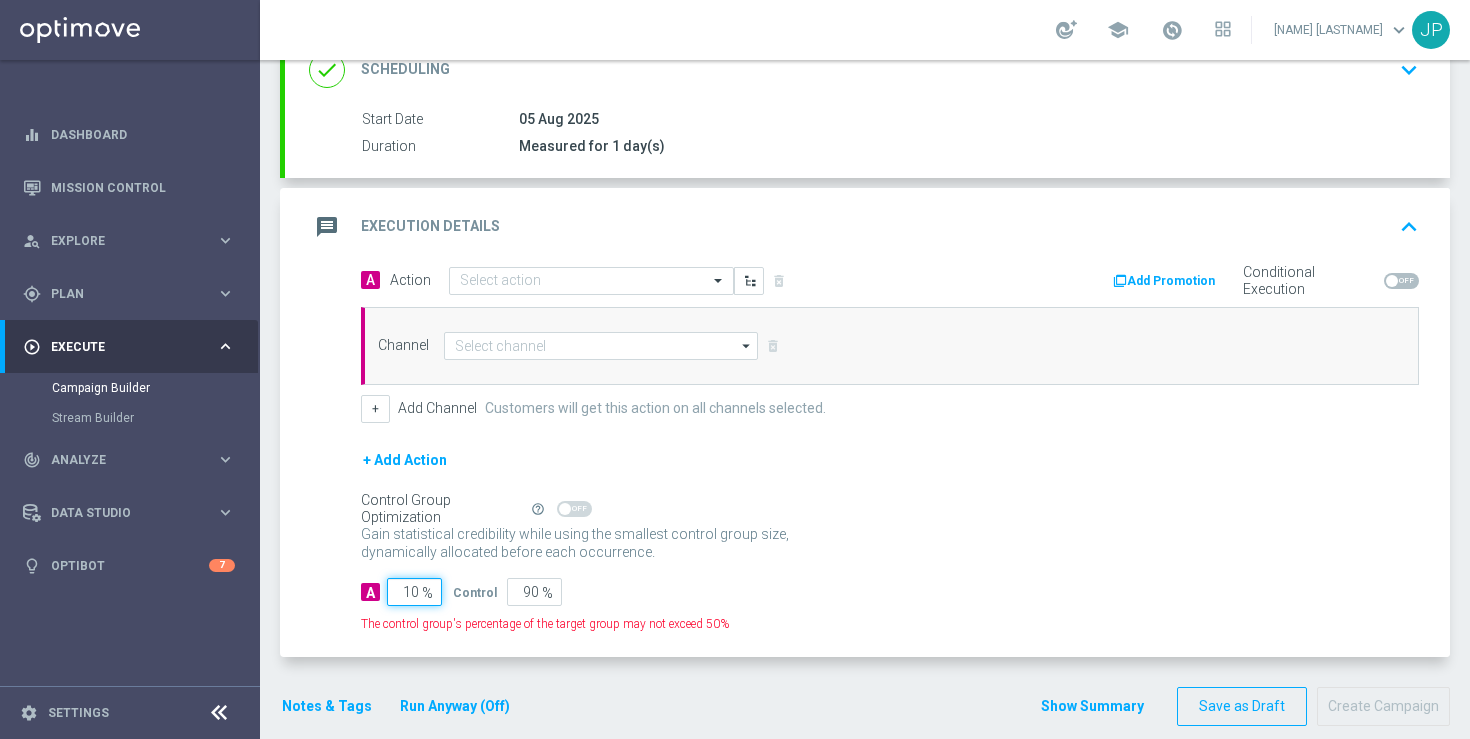 type on "100" 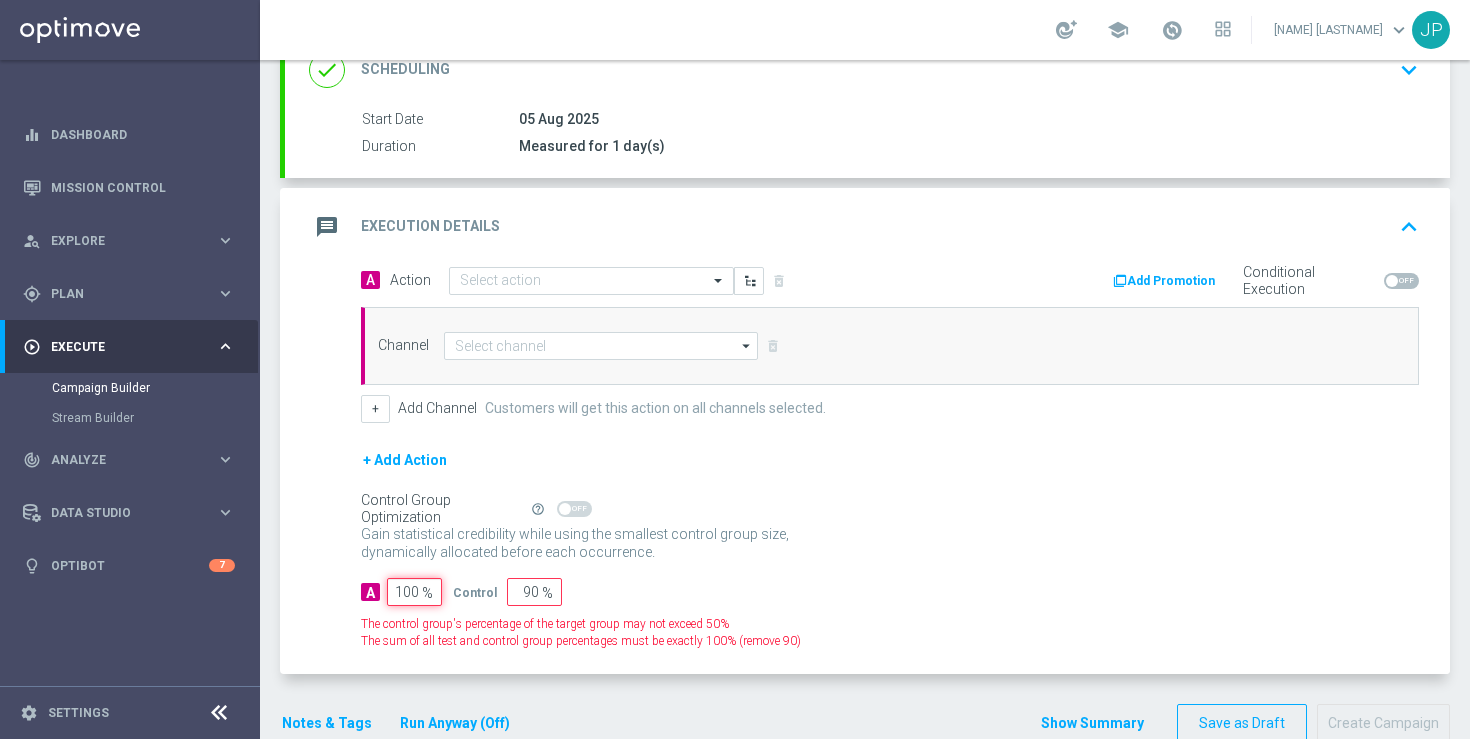 type on "0" 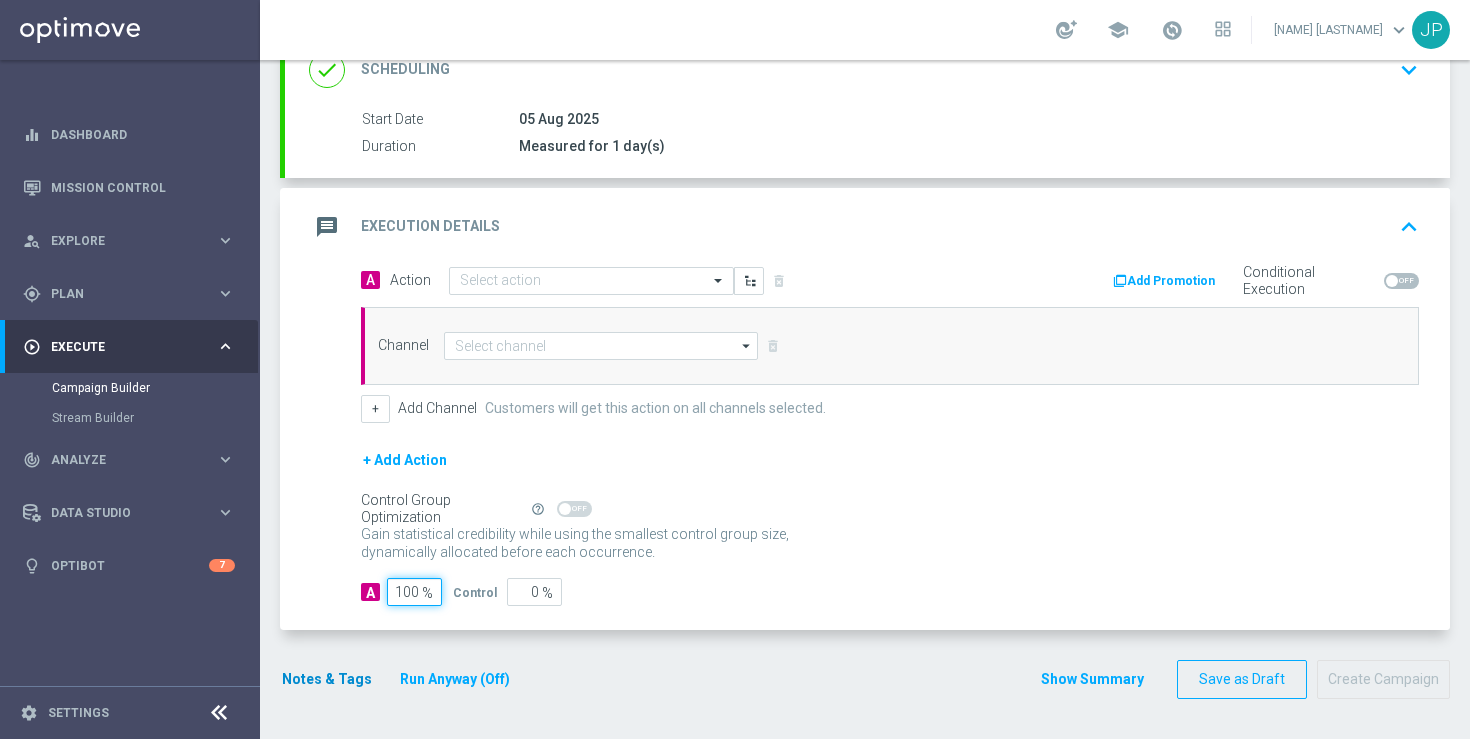 type on "100" 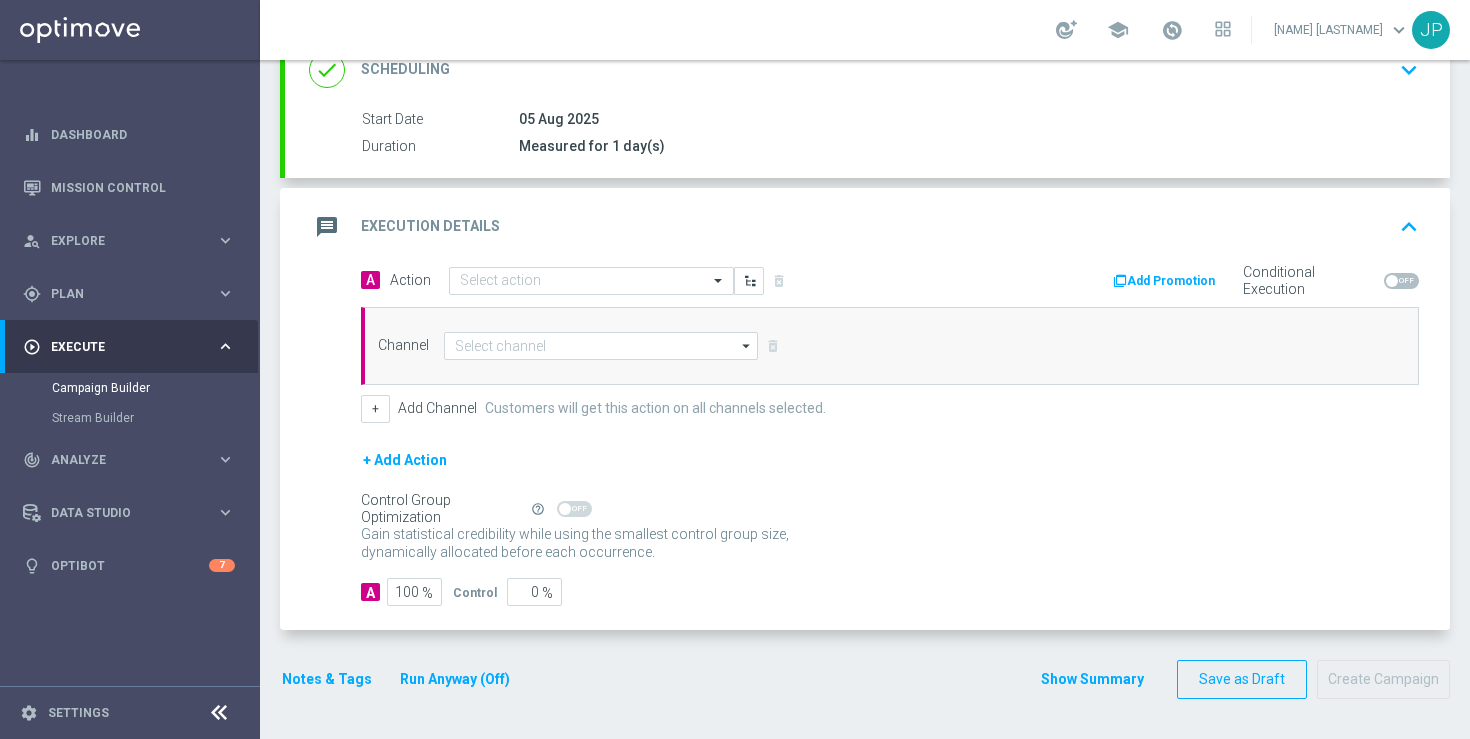 click on "Notes & Tags" 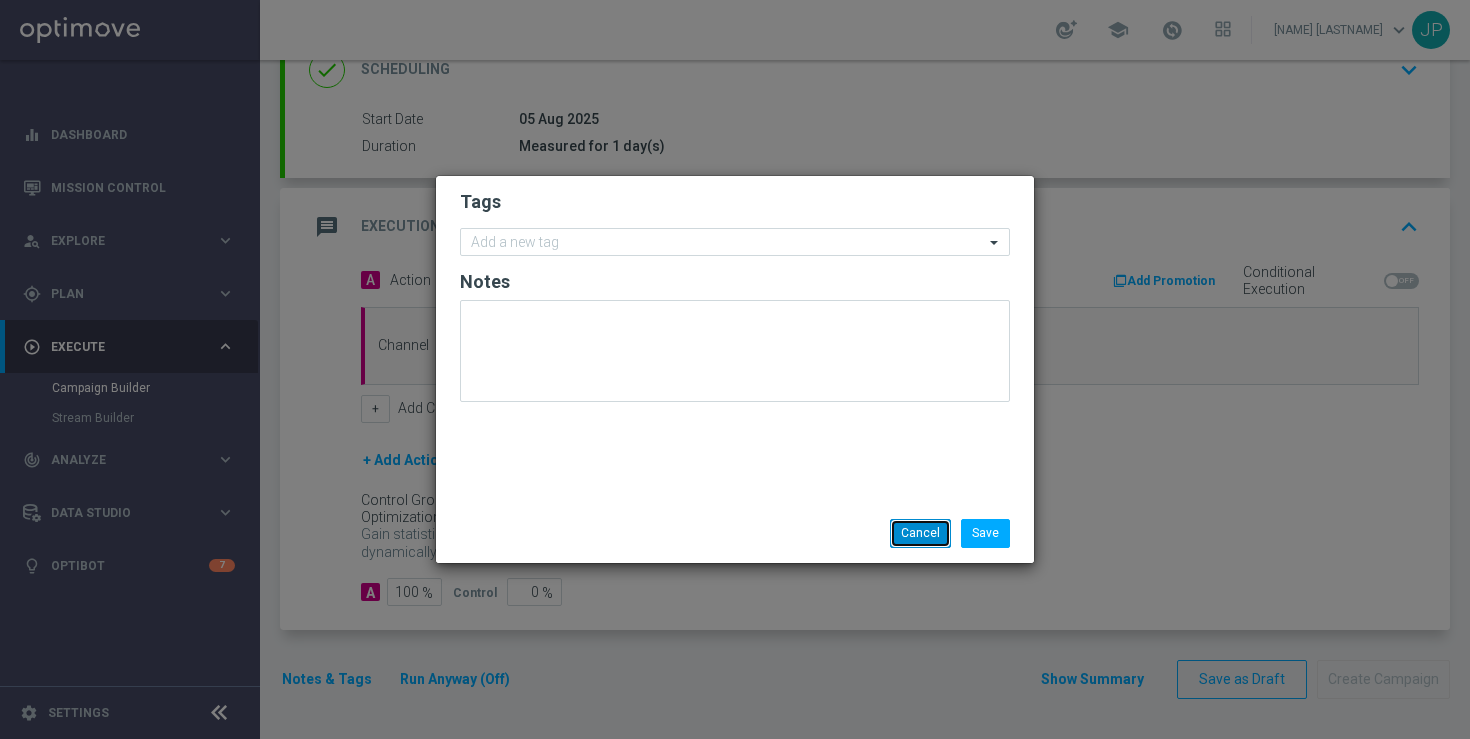 click on "Cancel" 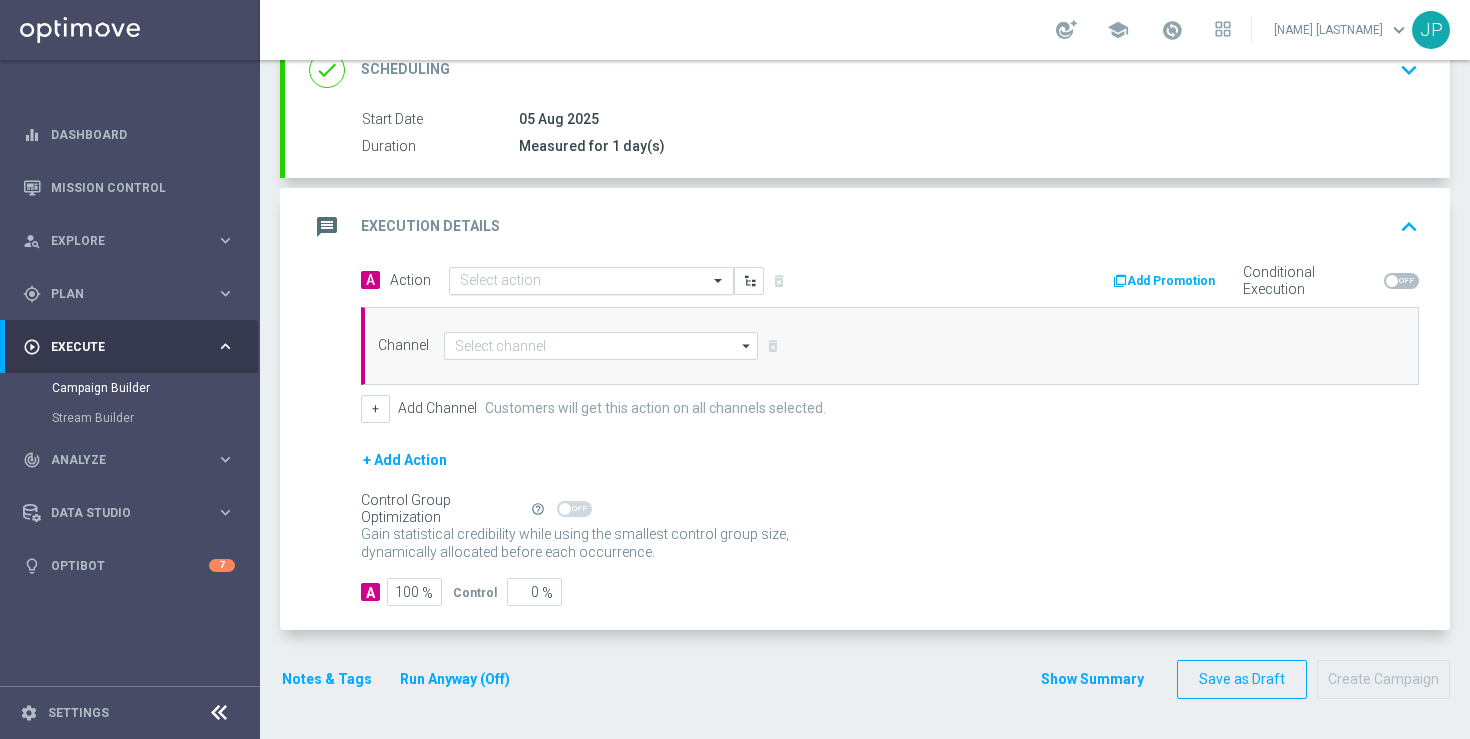 click 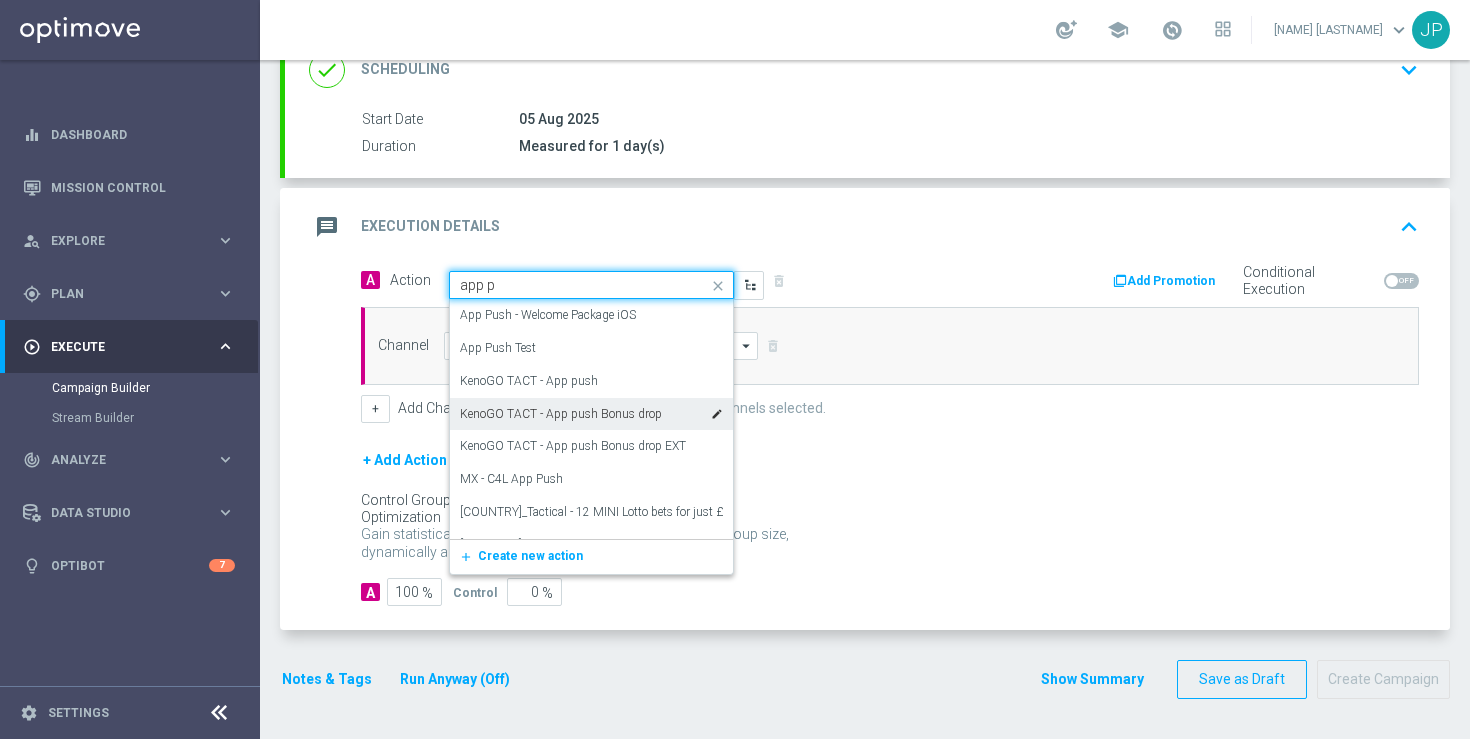 type on "app pu" 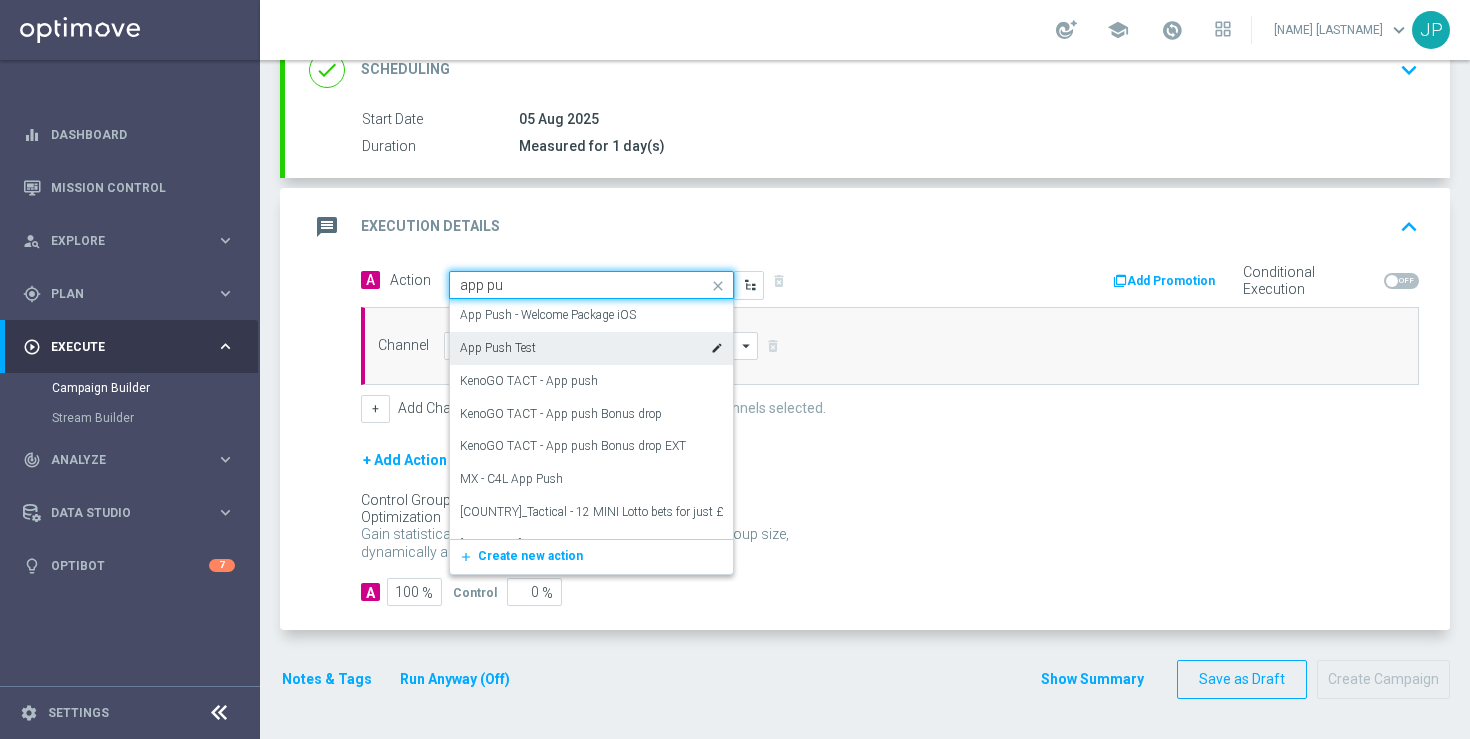 click on "App Push Test edit" at bounding box center [591, 348] 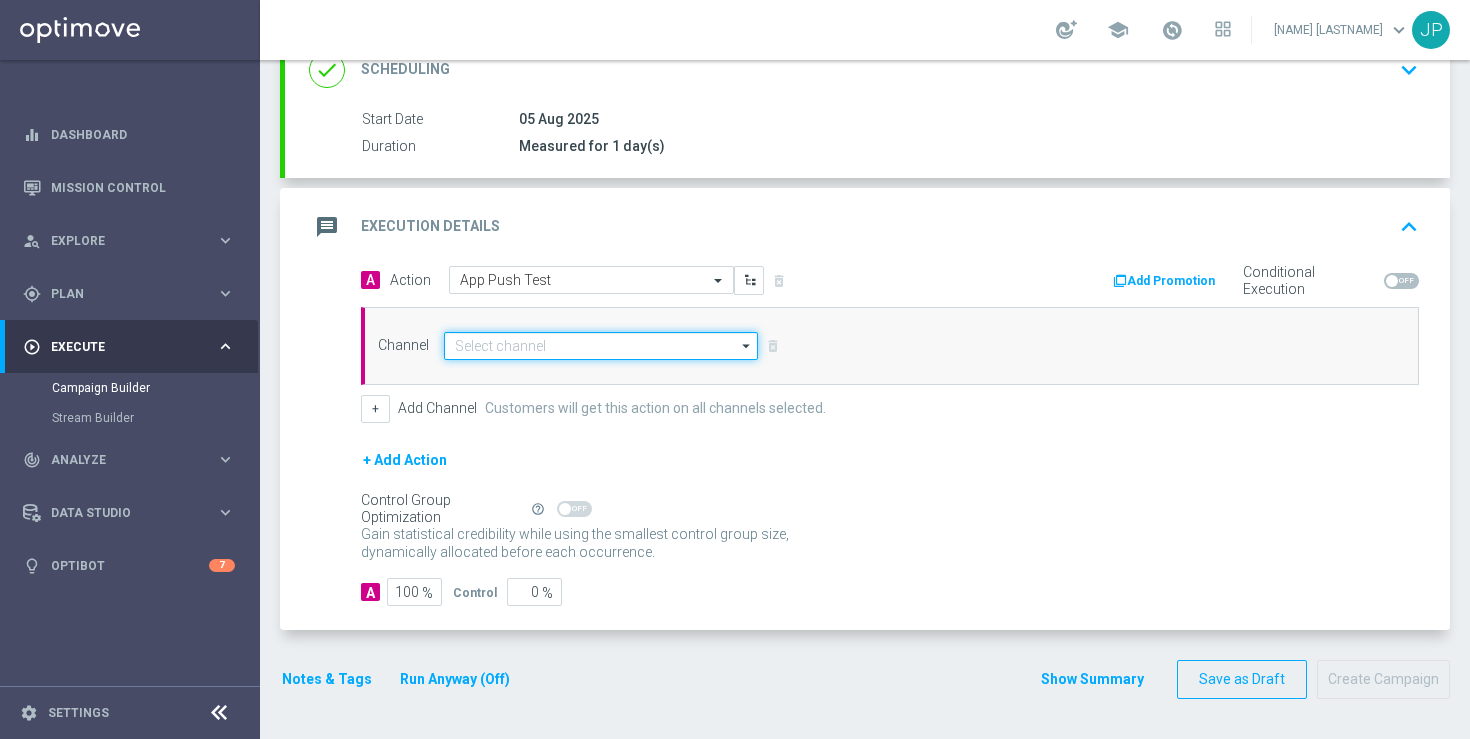 click 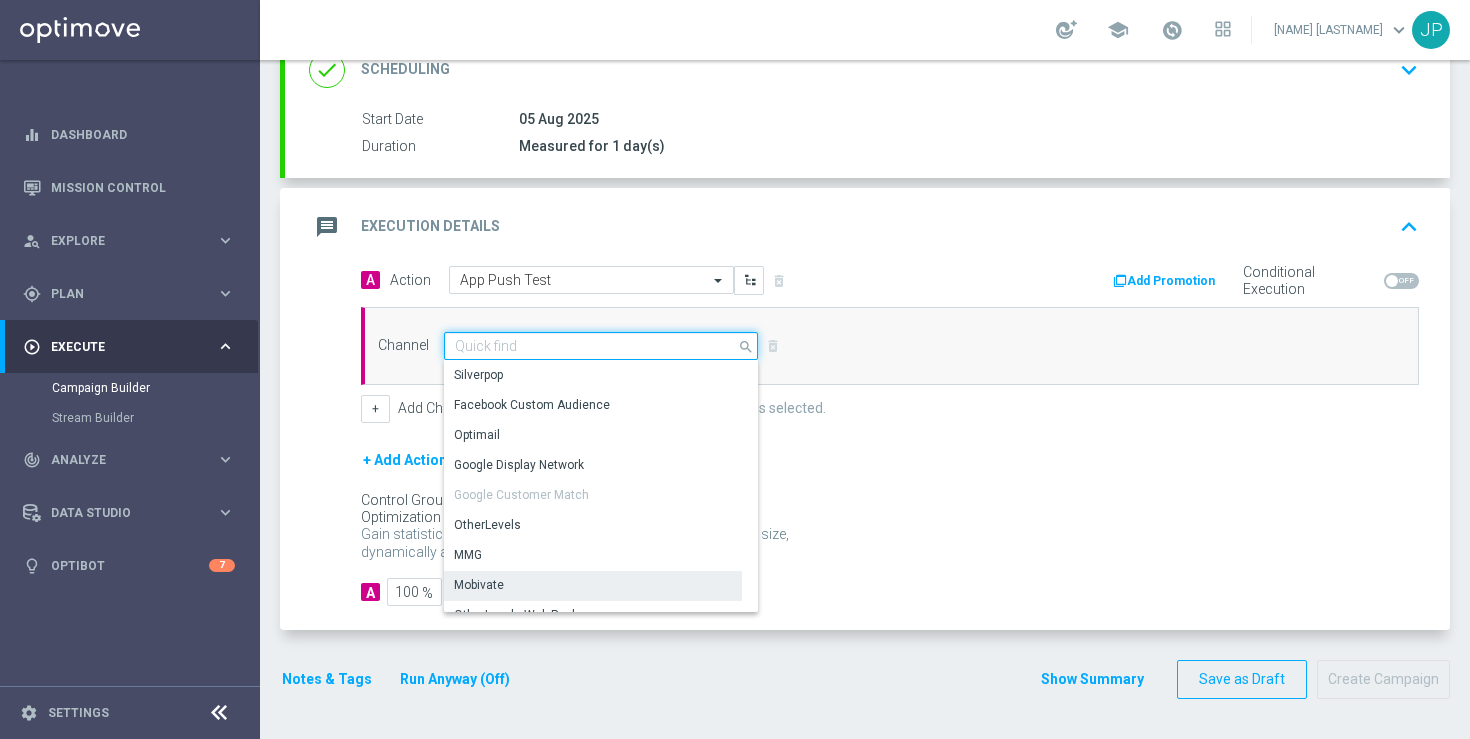 scroll, scrollTop: 529, scrollLeft: 0, axis: vertical 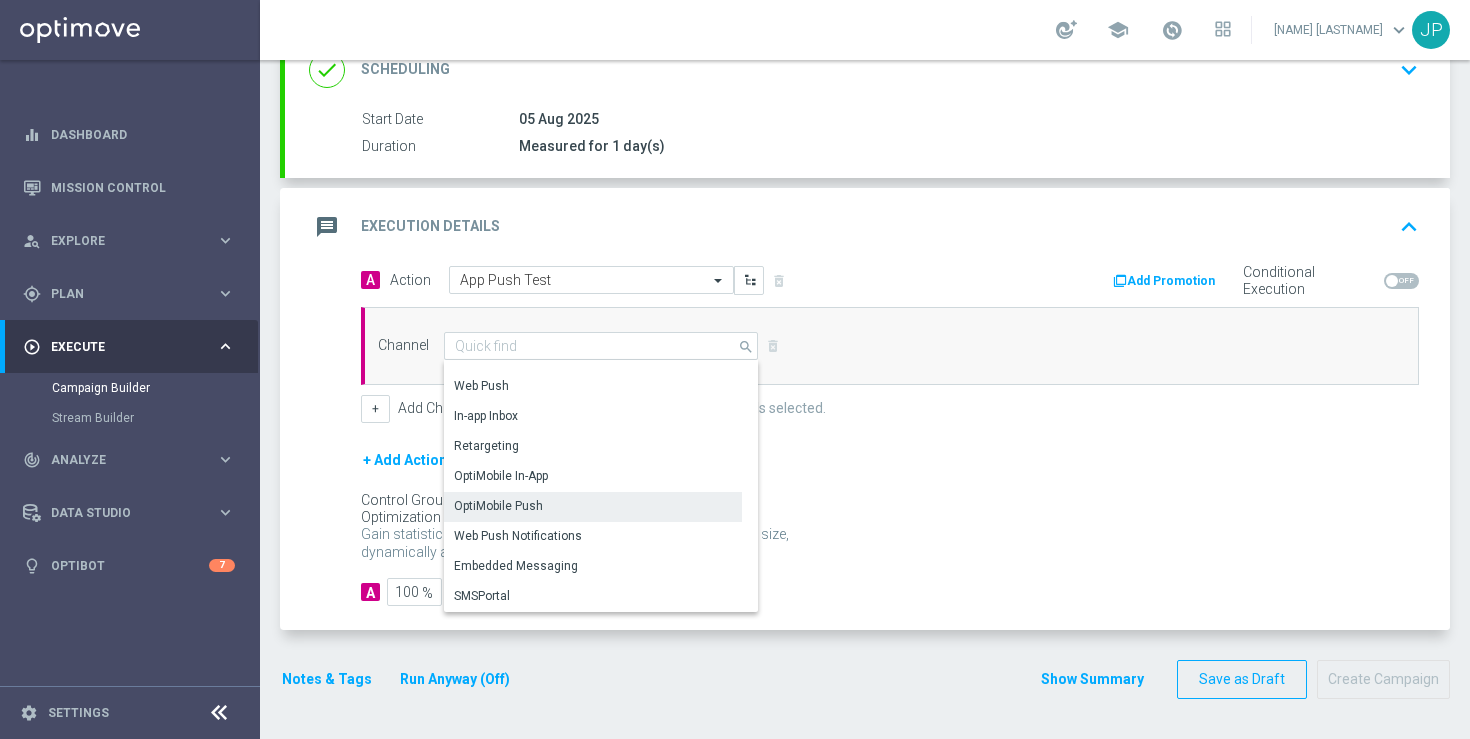 click on "OptiMobile Push" 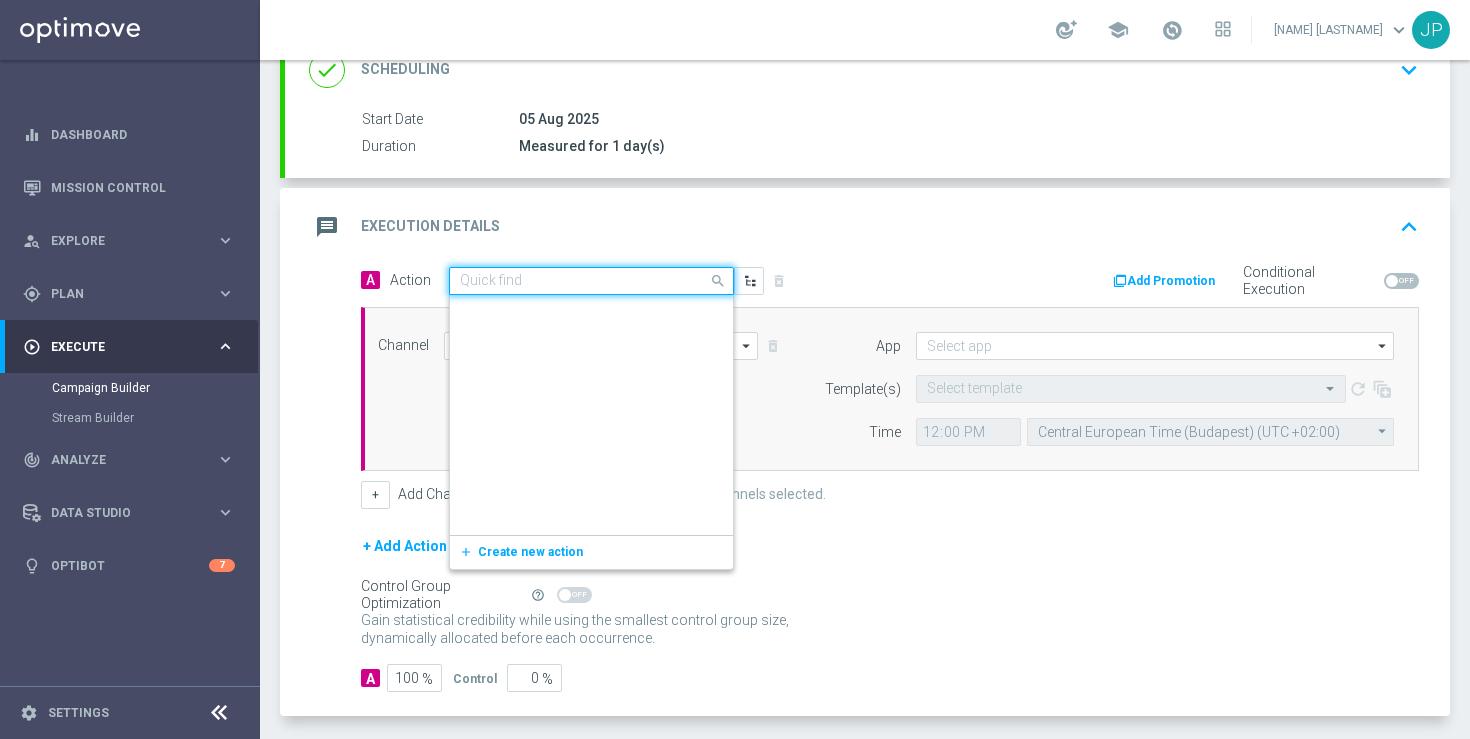click 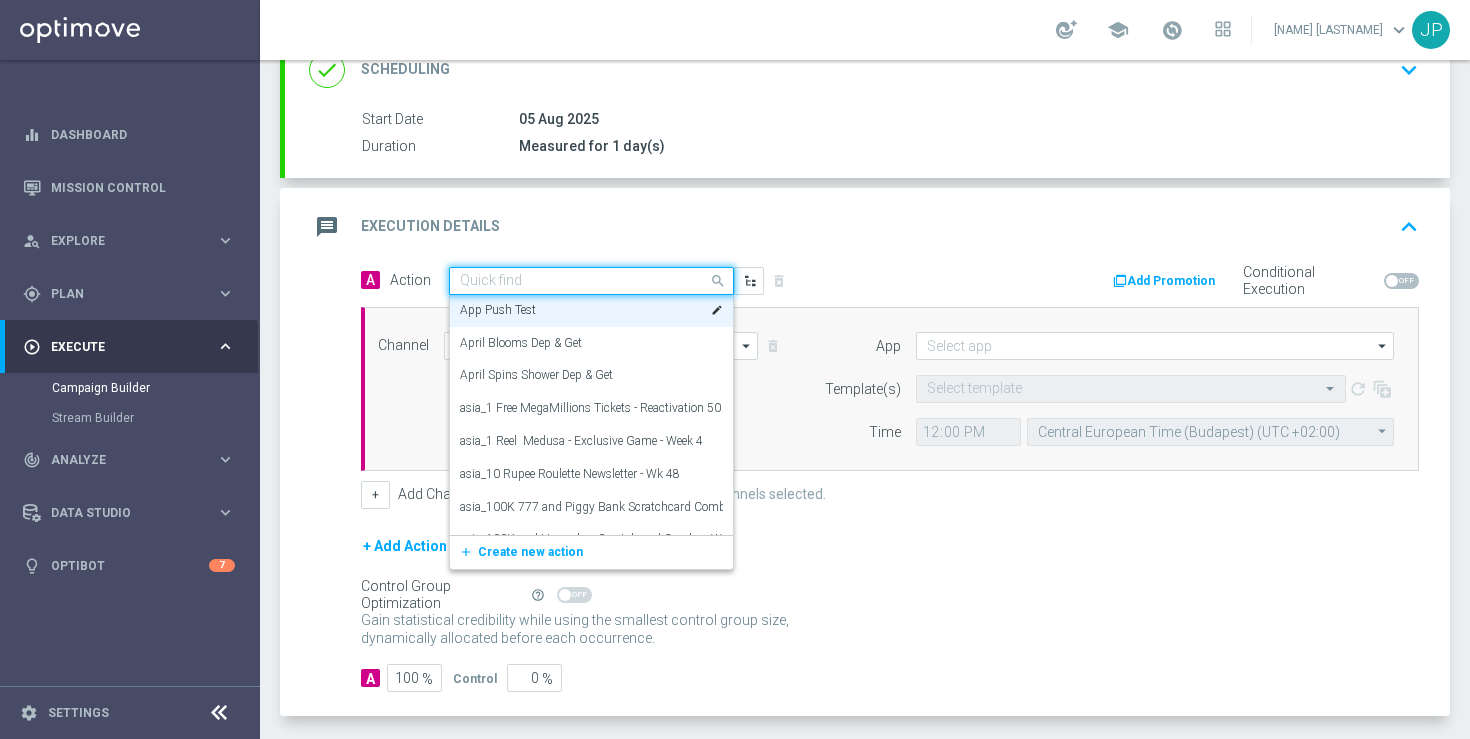 click 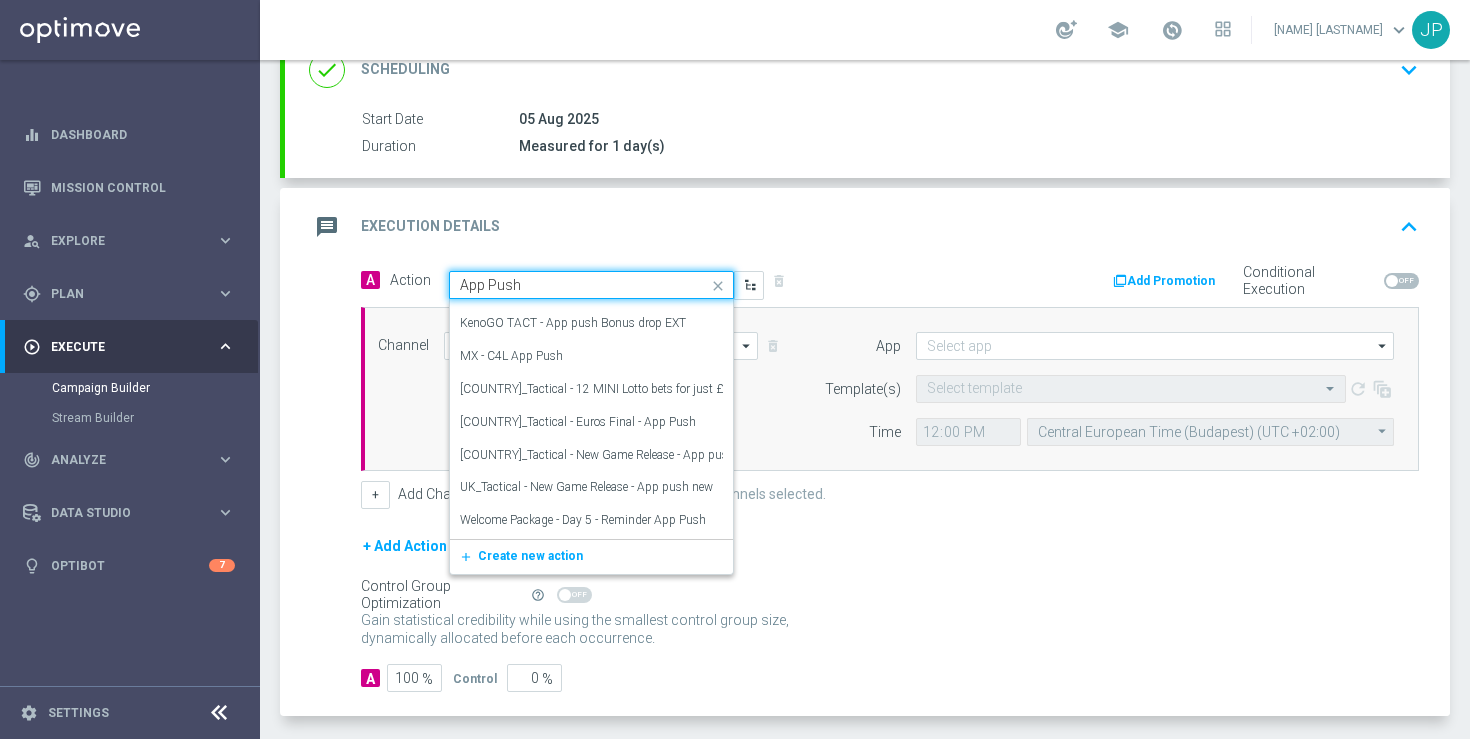 scroll, scrollTop: 0, scrollLeft: 0, axis: both 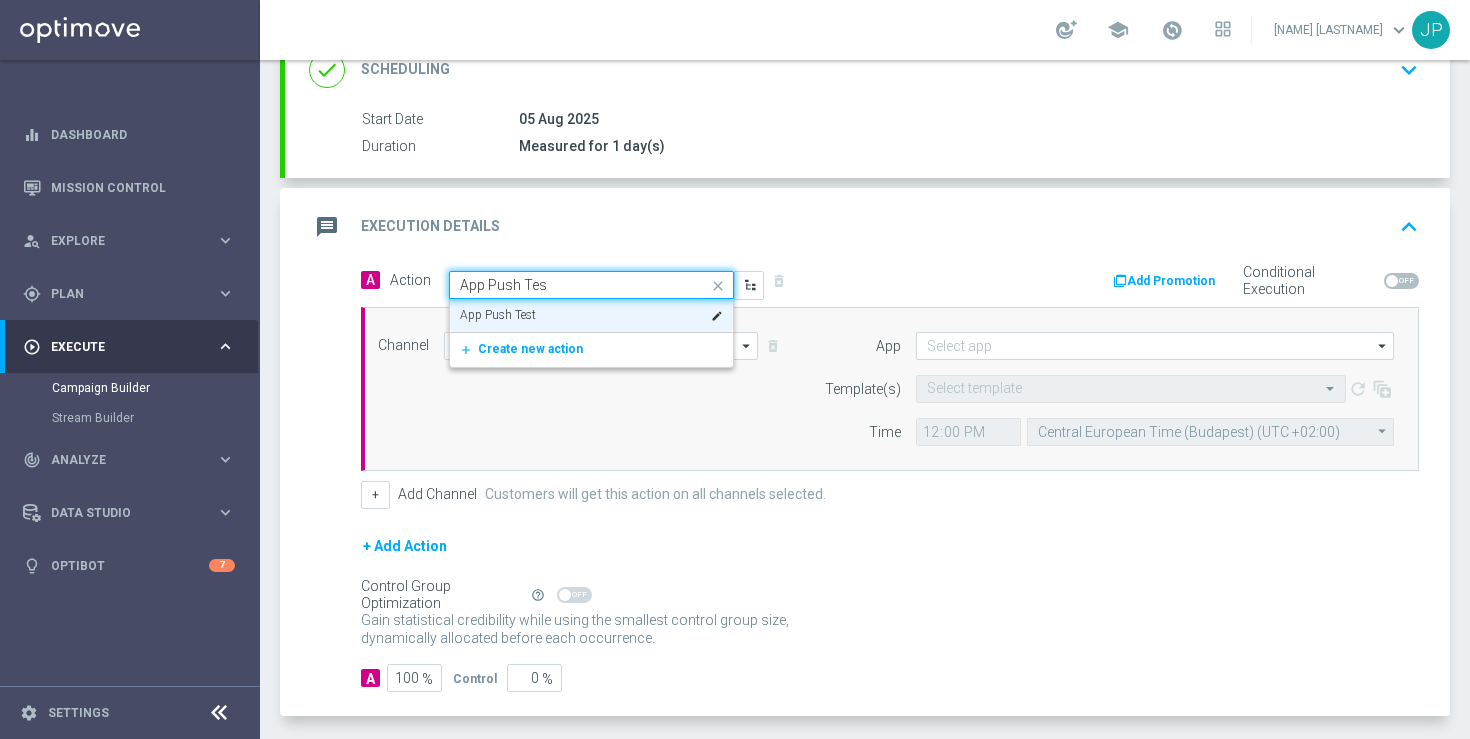 type on "App Push Test" 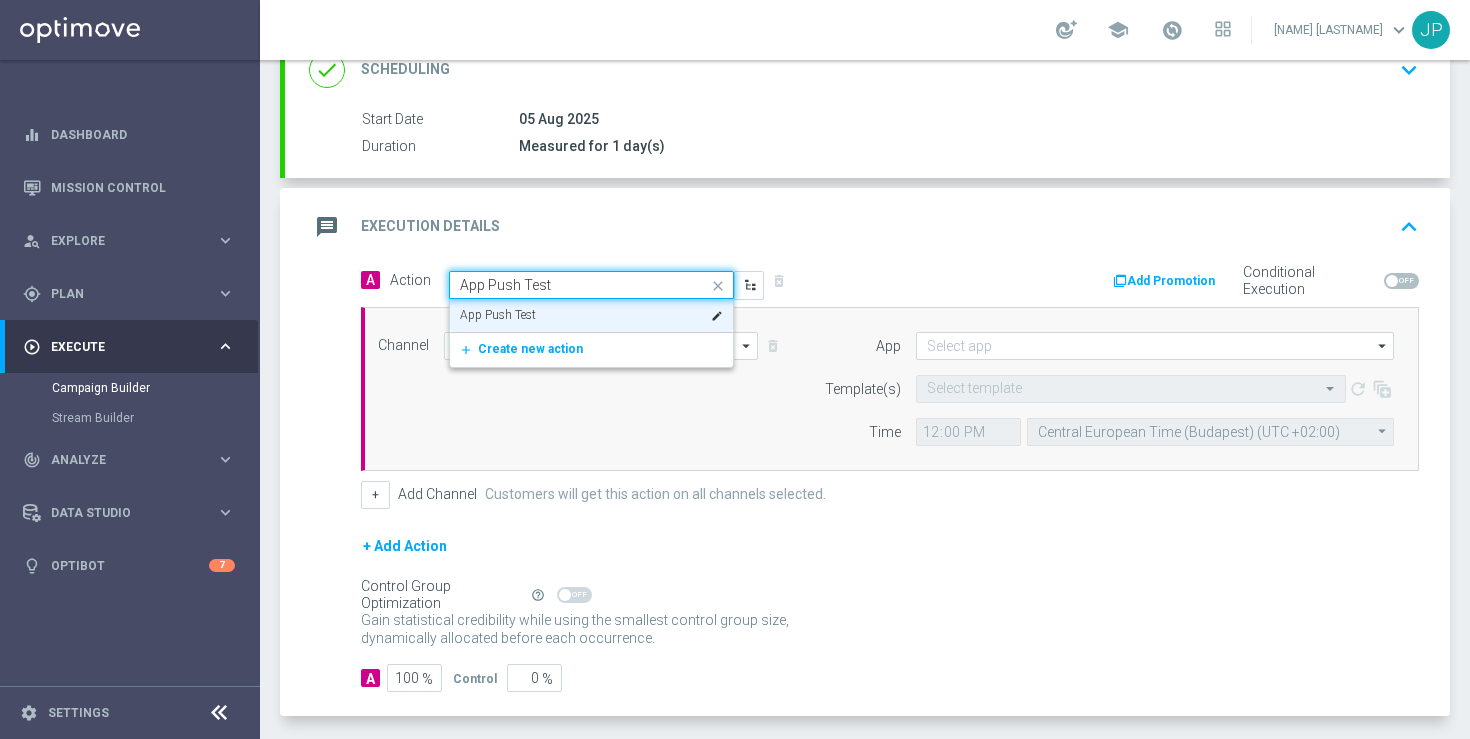 click on "App Push Test" 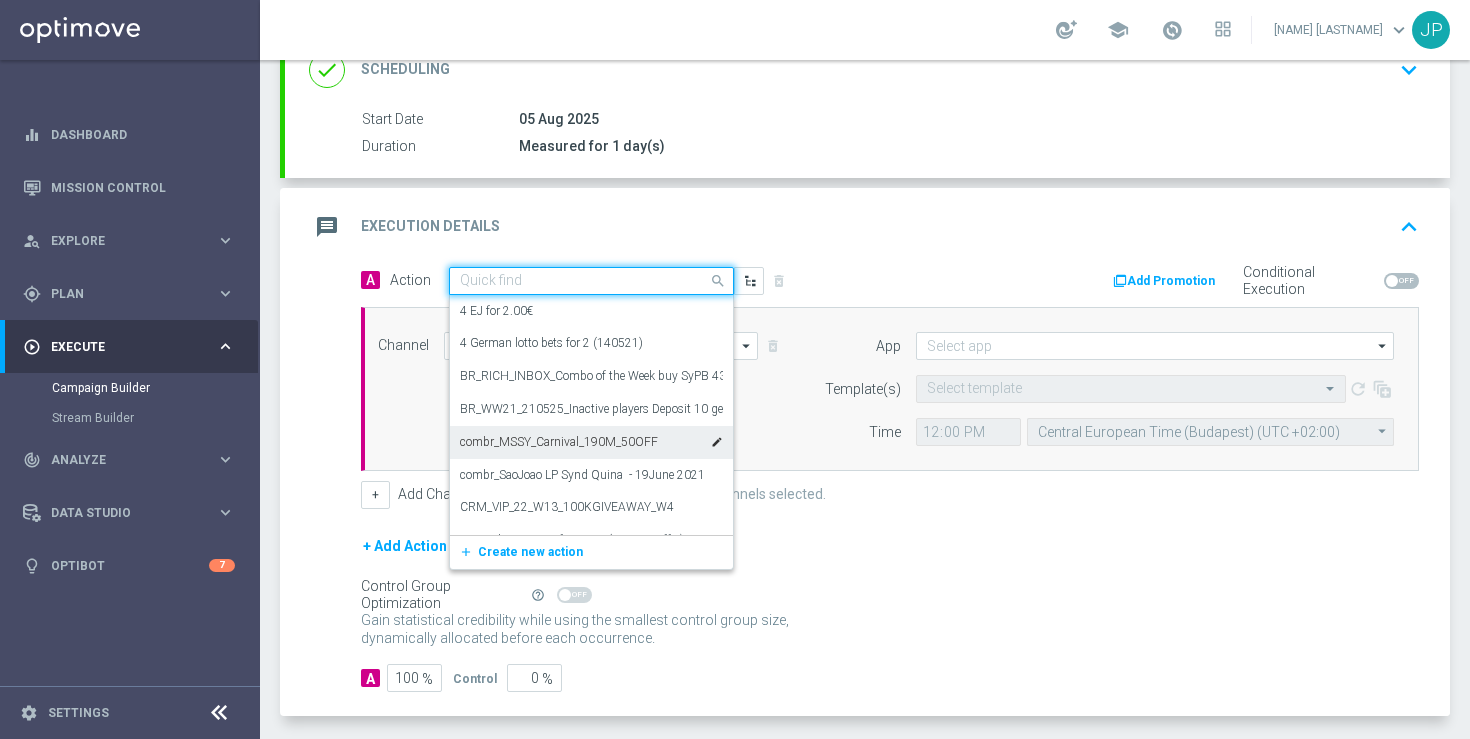 click on "A
100
%
Control
0
%" 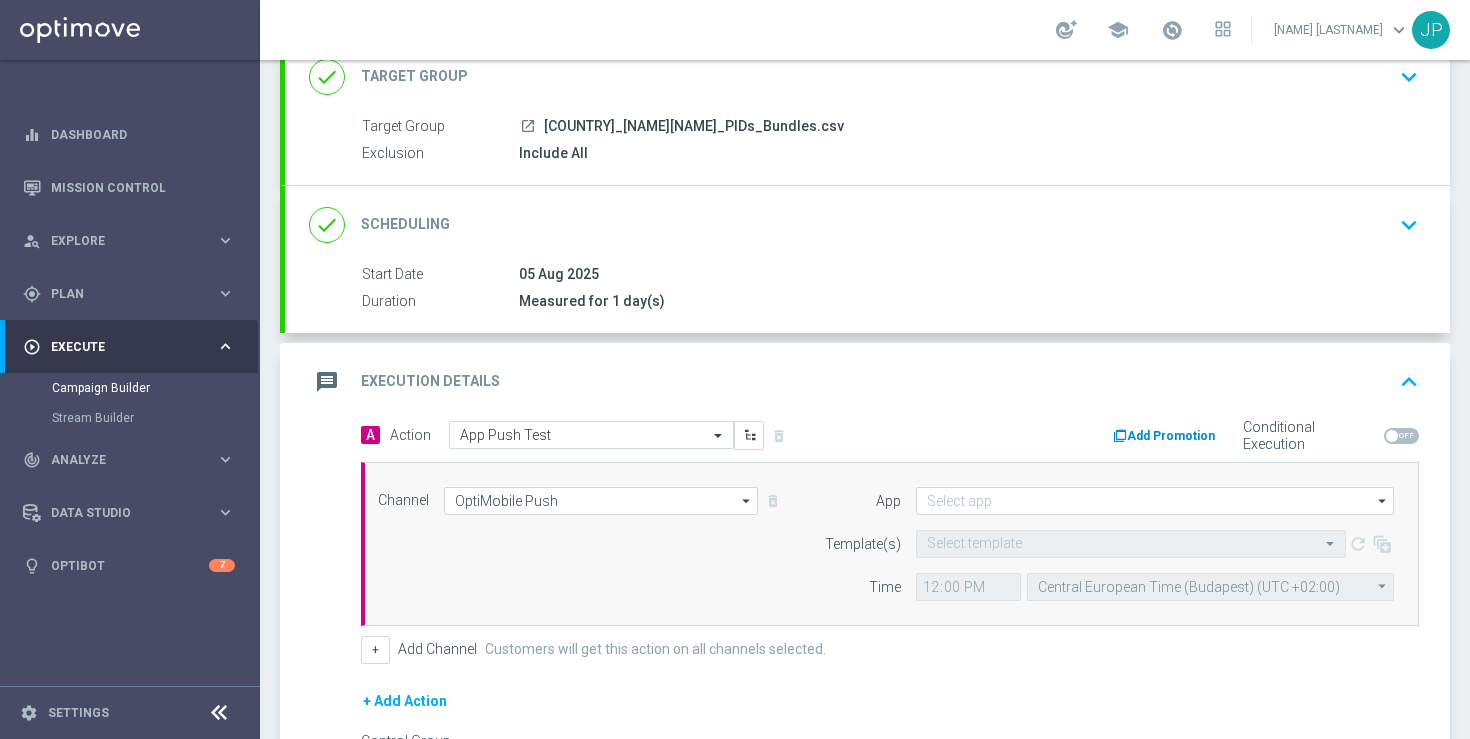 scroll, scrollTop: 382, scrollLeft: 0, axis: vertical 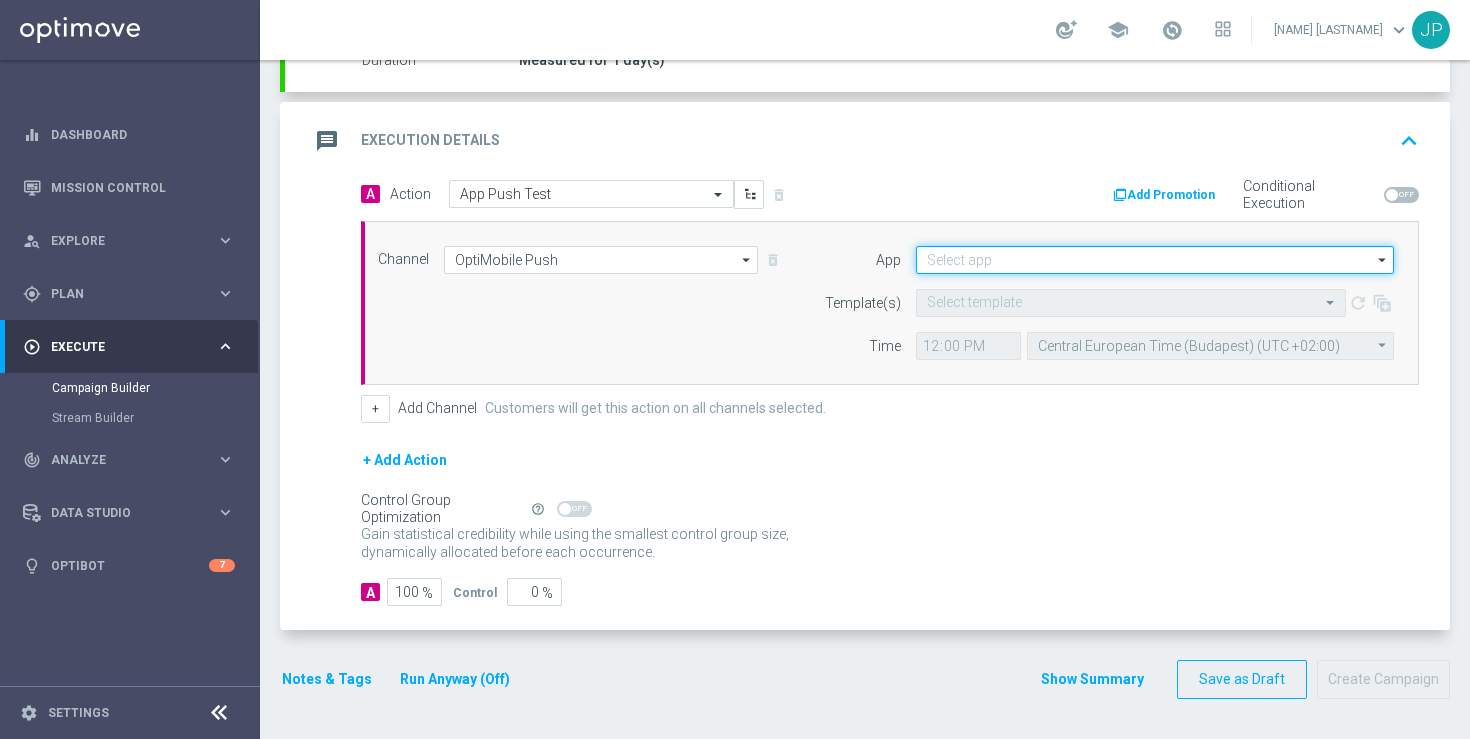 click 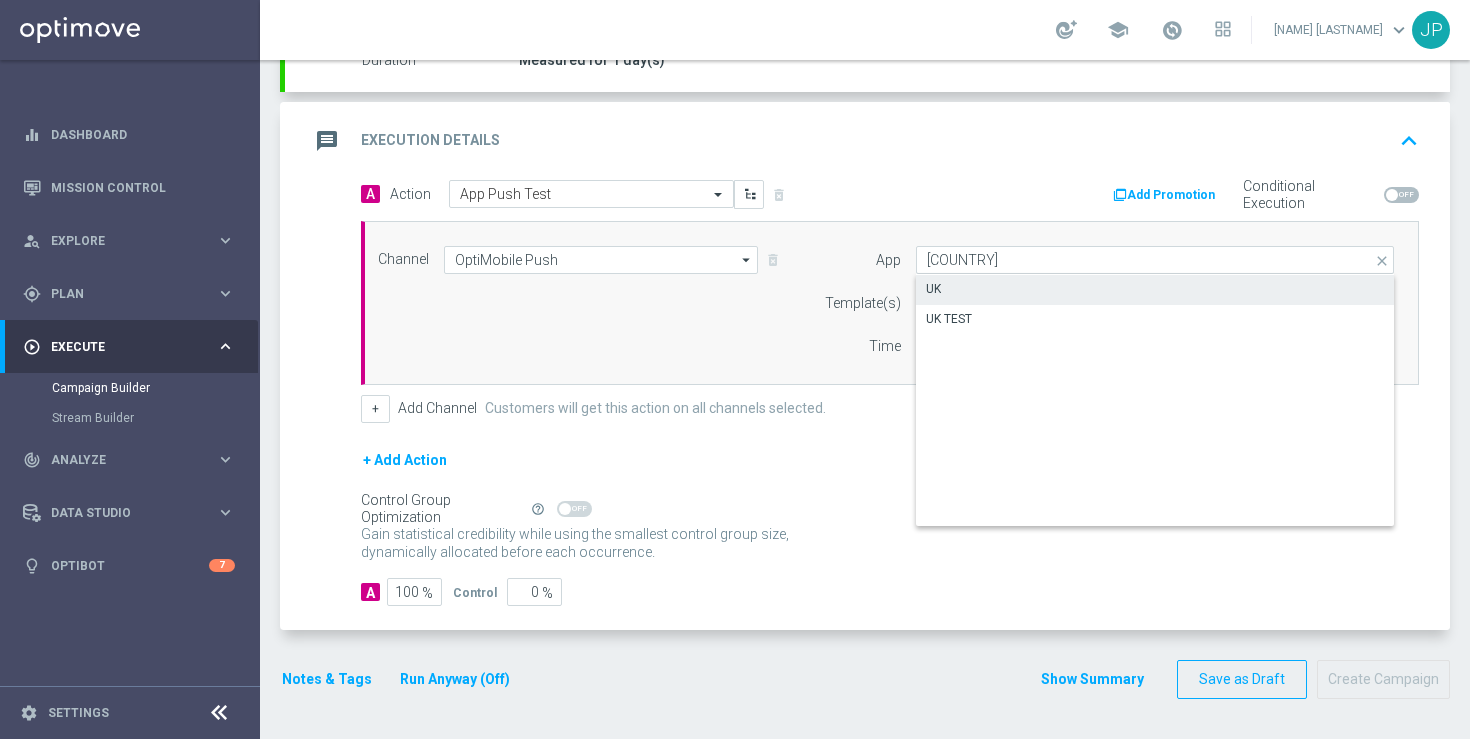 click on "UK" 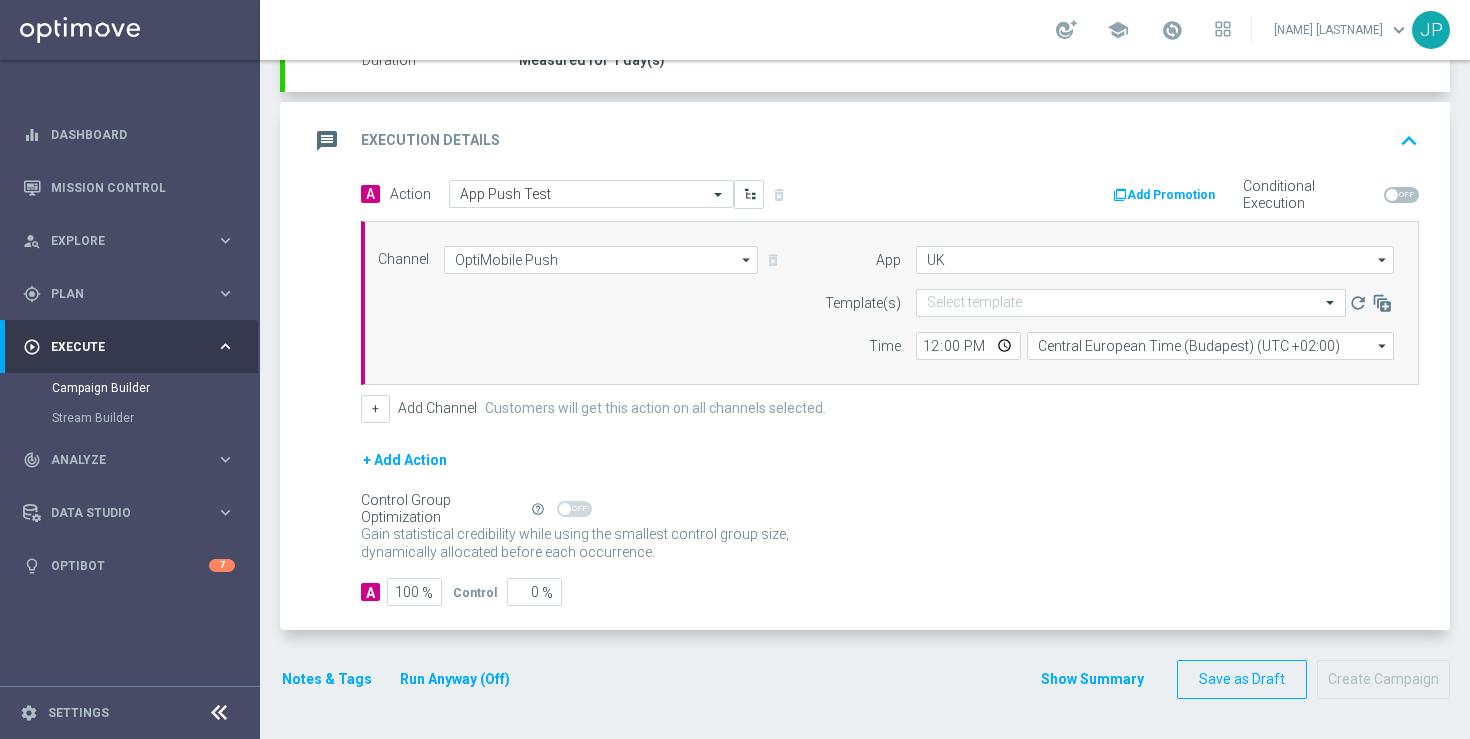 click on "Control Group Optimization
Self Optimizing Campaign
help_outline" 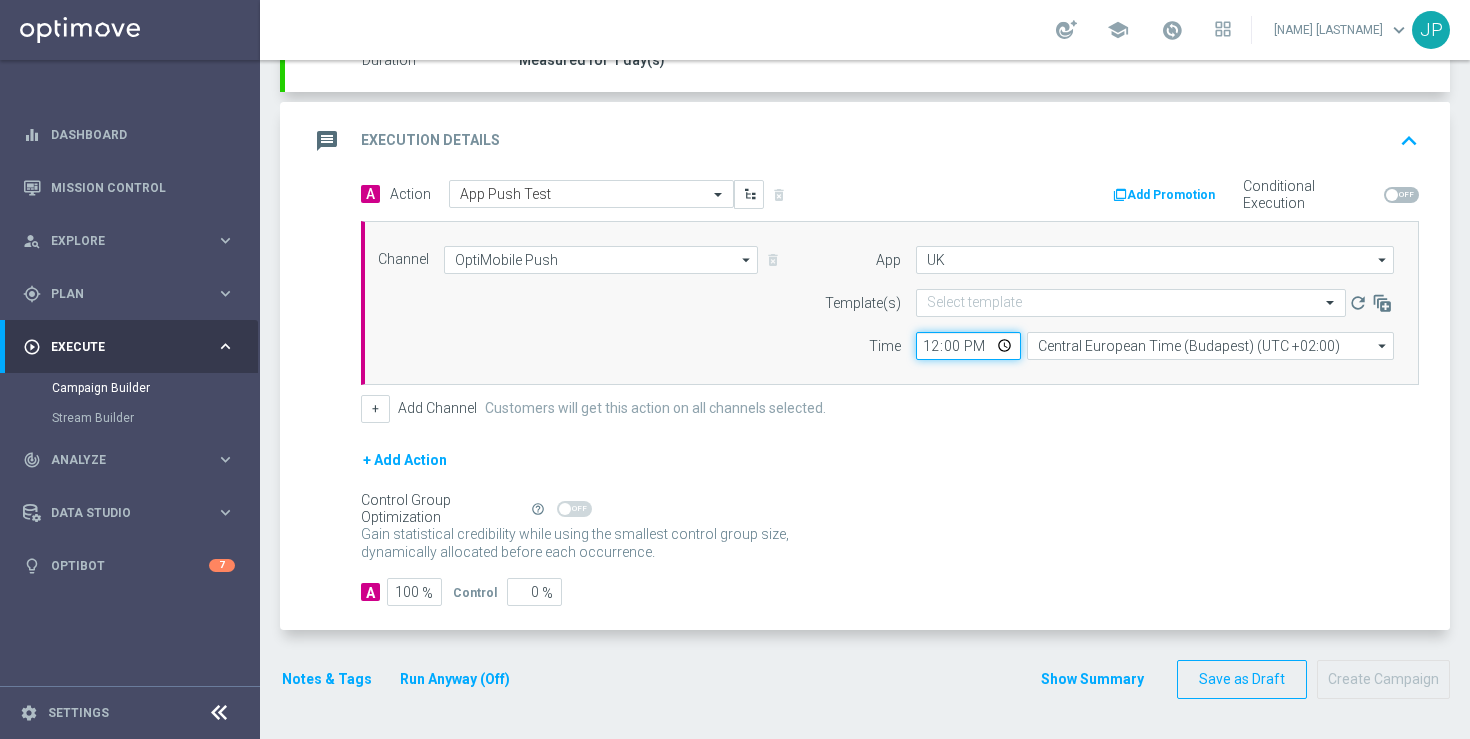 click on "12:00" 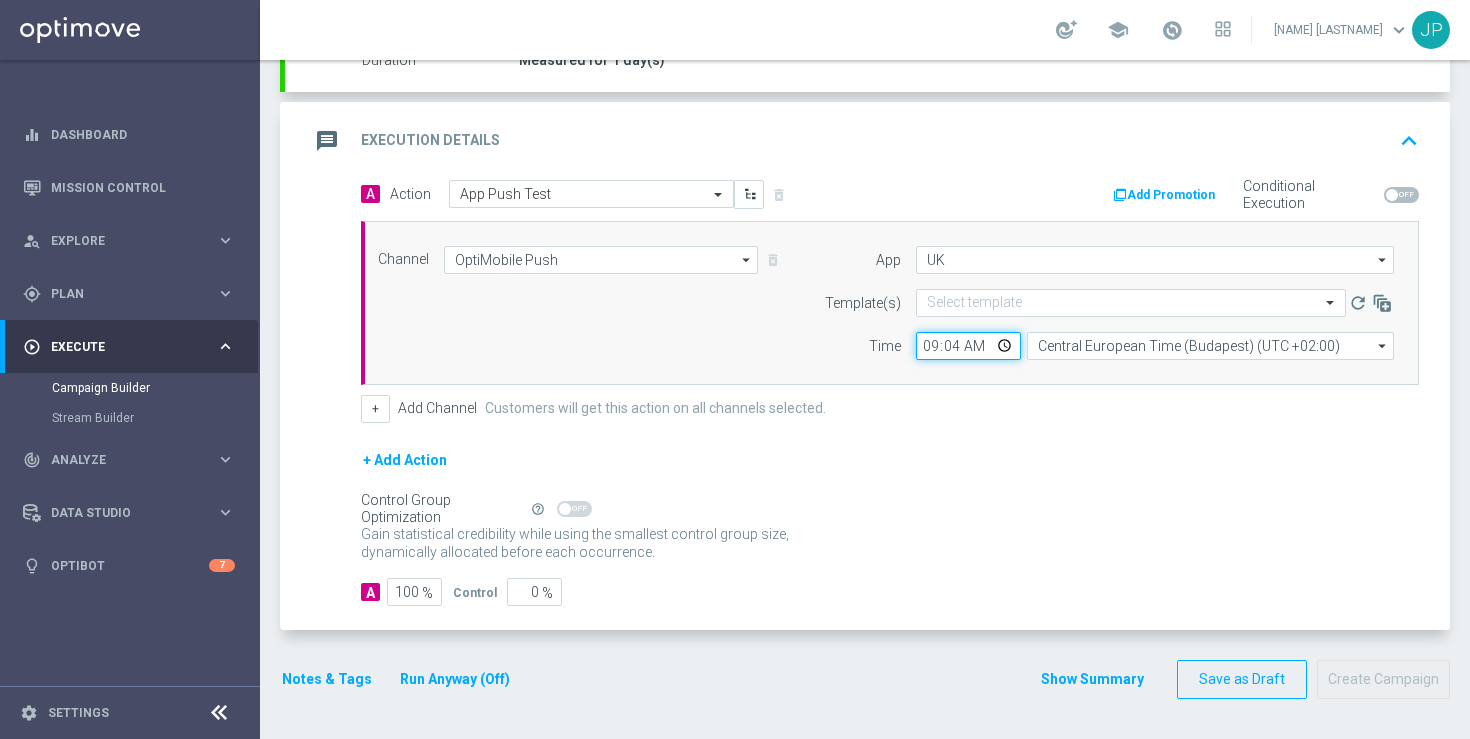 type on "09:45" 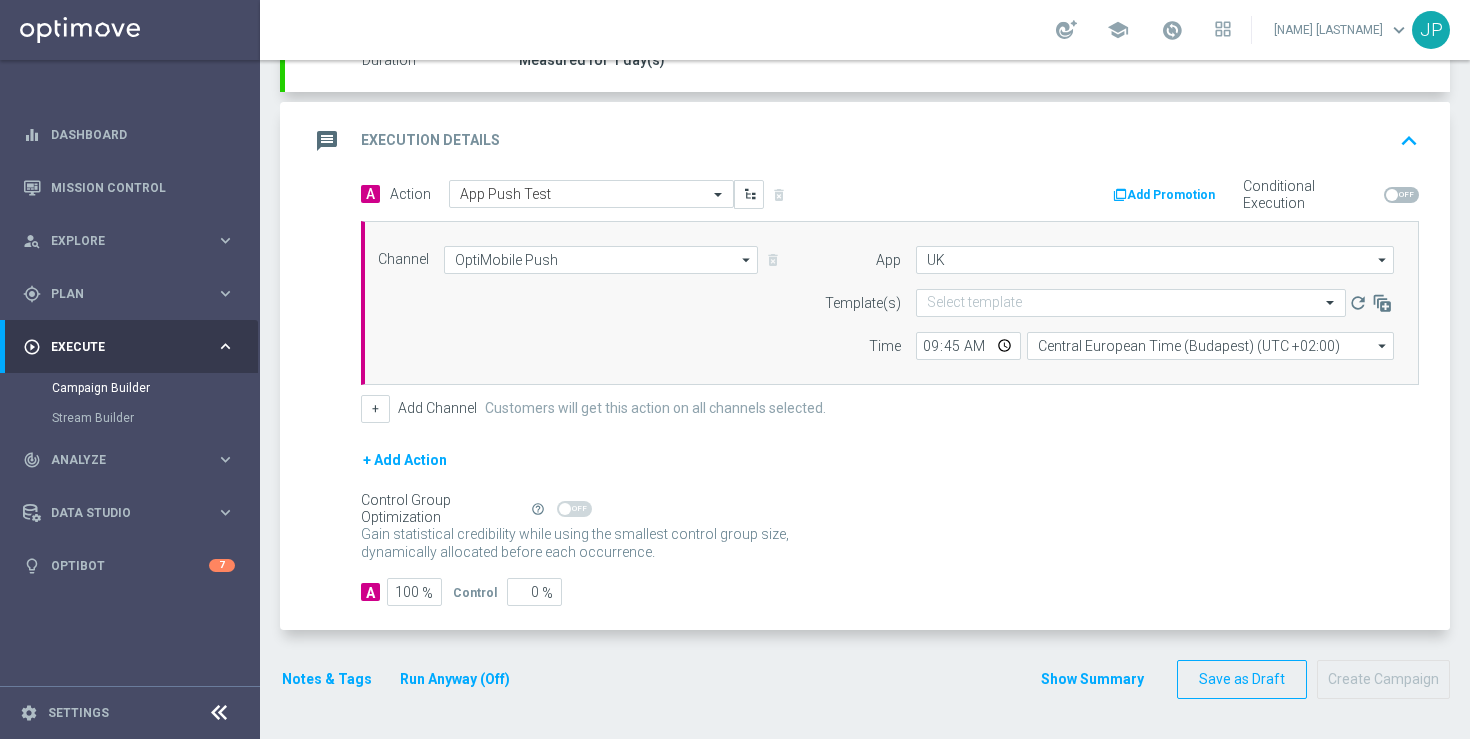 click on "+ Add Action" 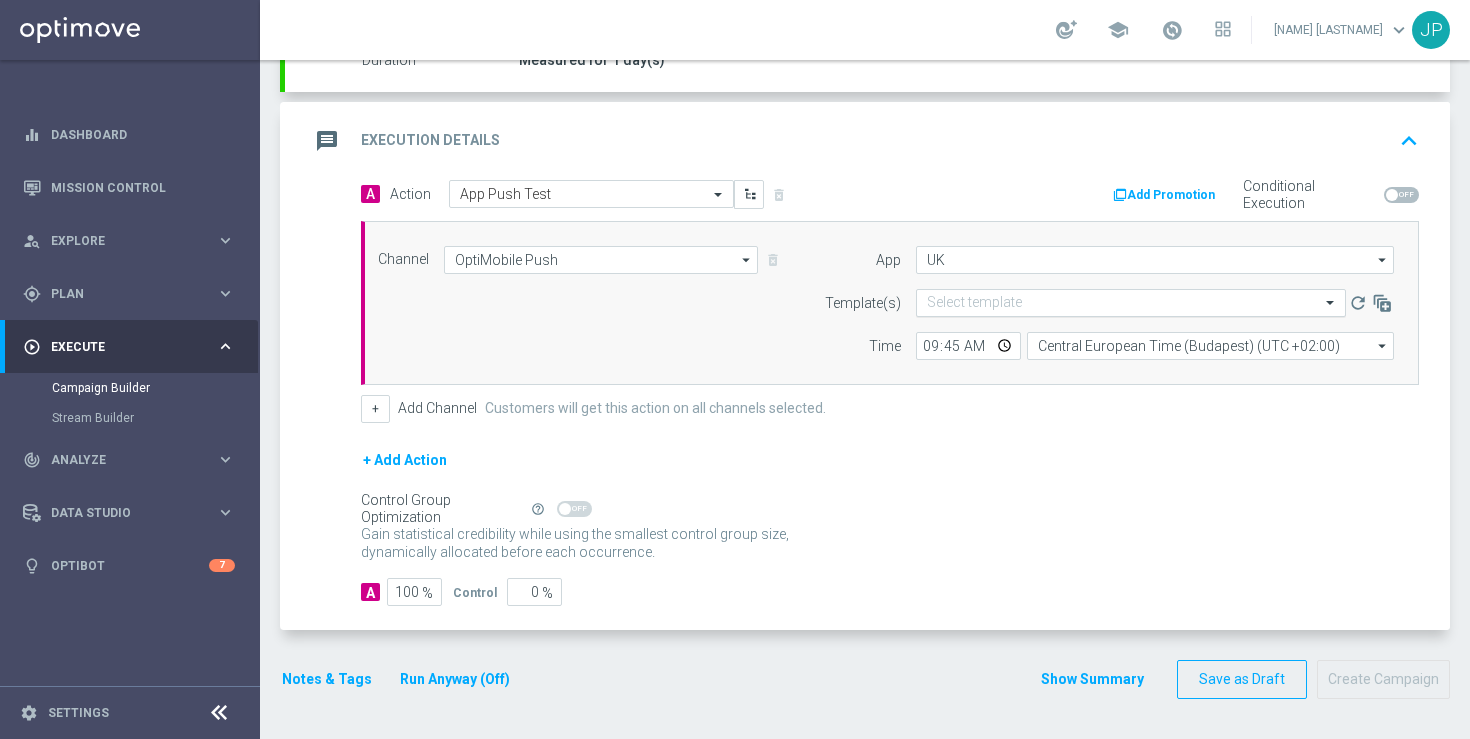 click 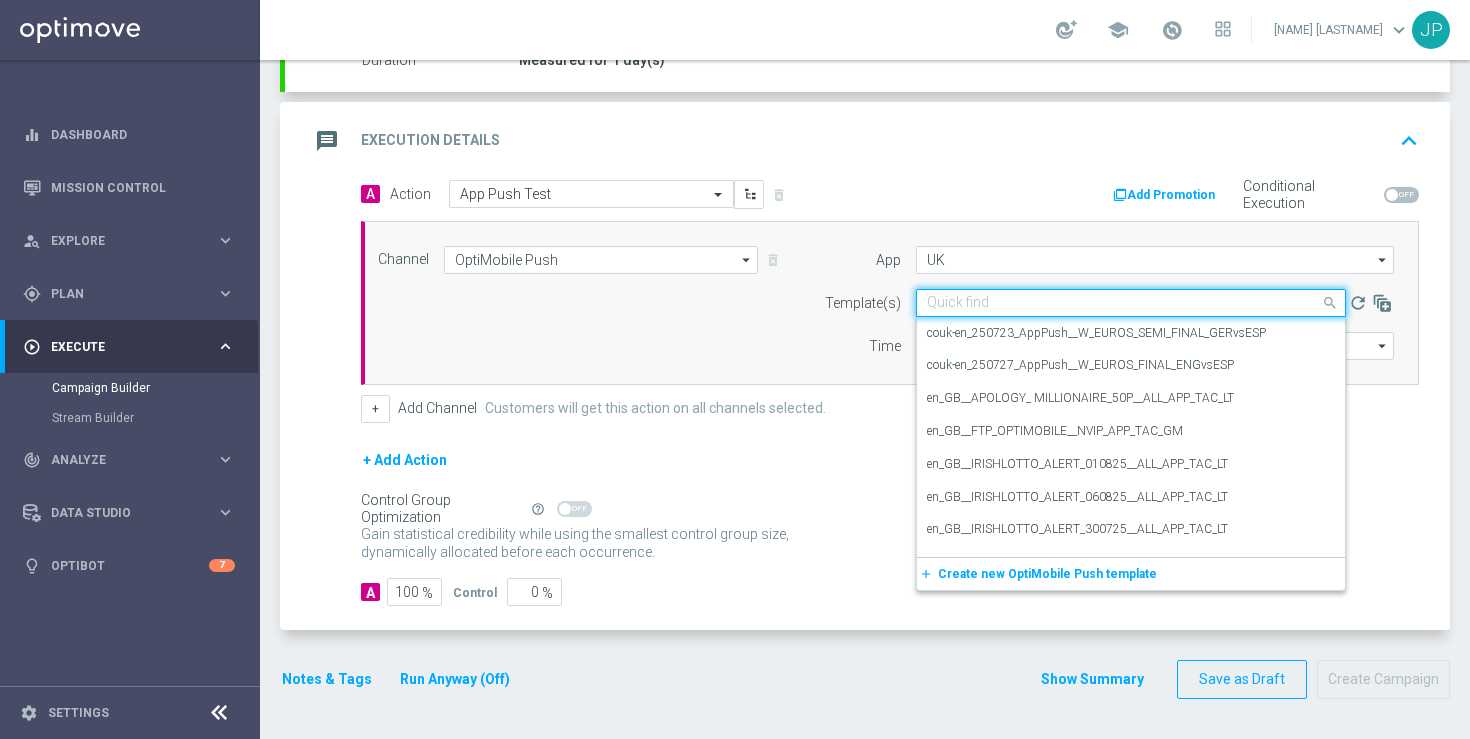 paste on "en_GB__MILLIONAIRE_ALERT_050825__ALL_APP_TAC_LT" 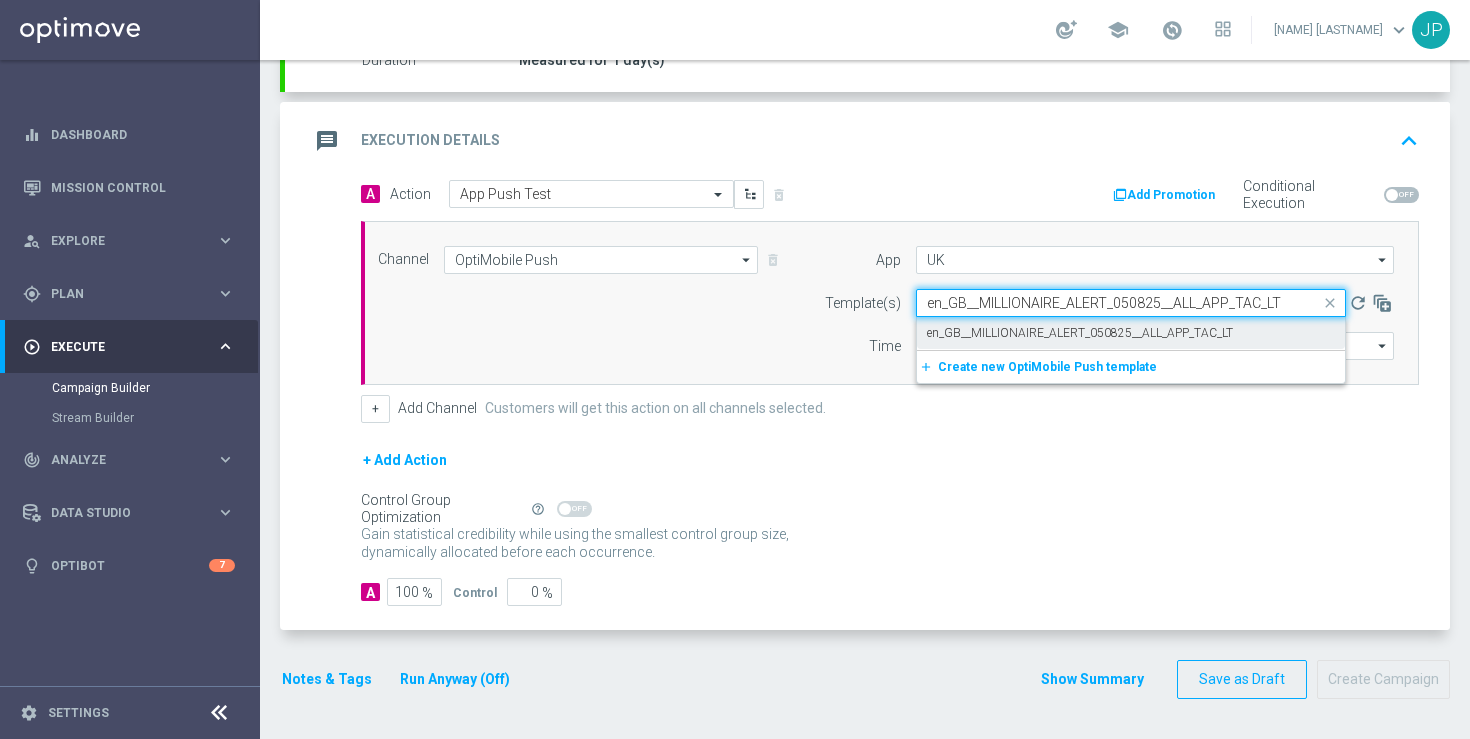 click on "en_GB__MILLIONAIRE_ALERT_050825__ALL_APP_TAC_LT" at bounding box center [1080, 333] 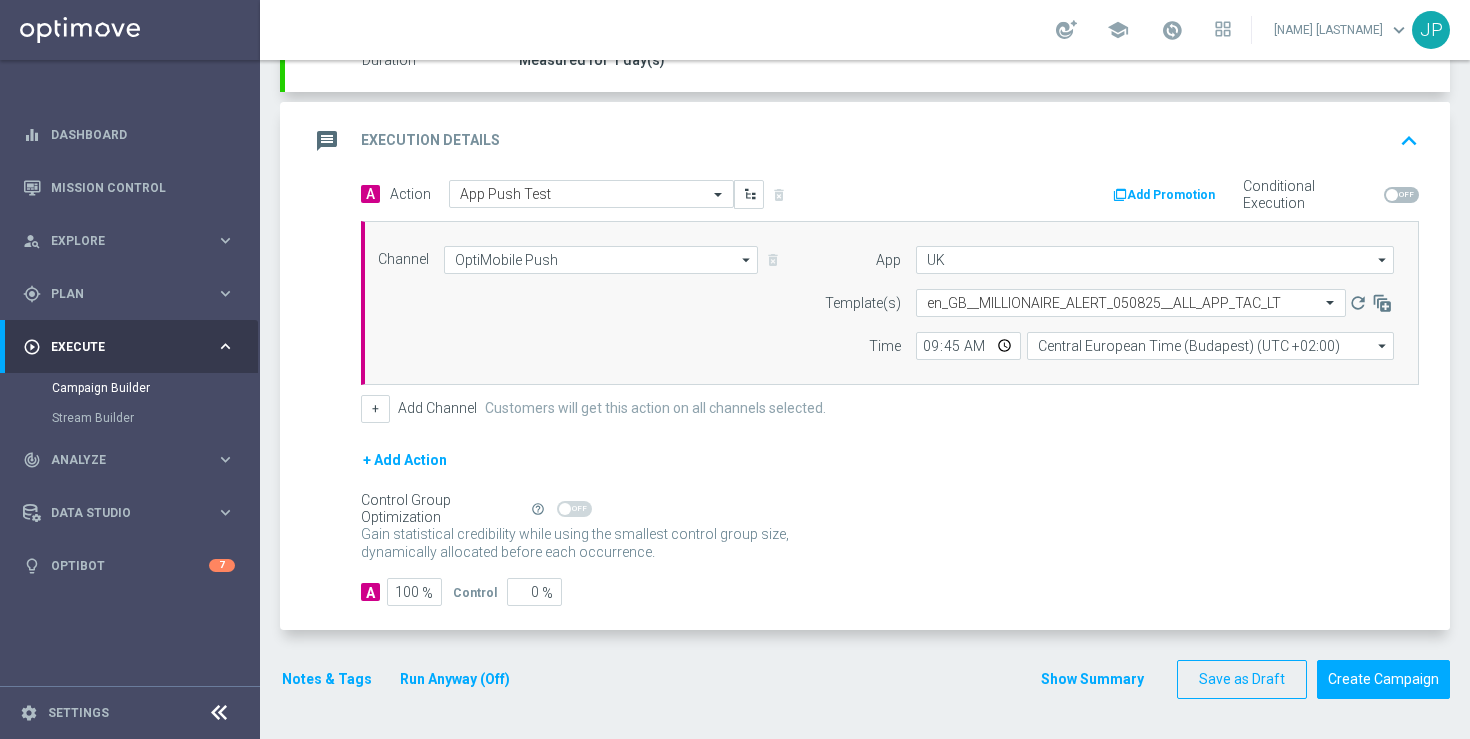 click on "+ Add Action" 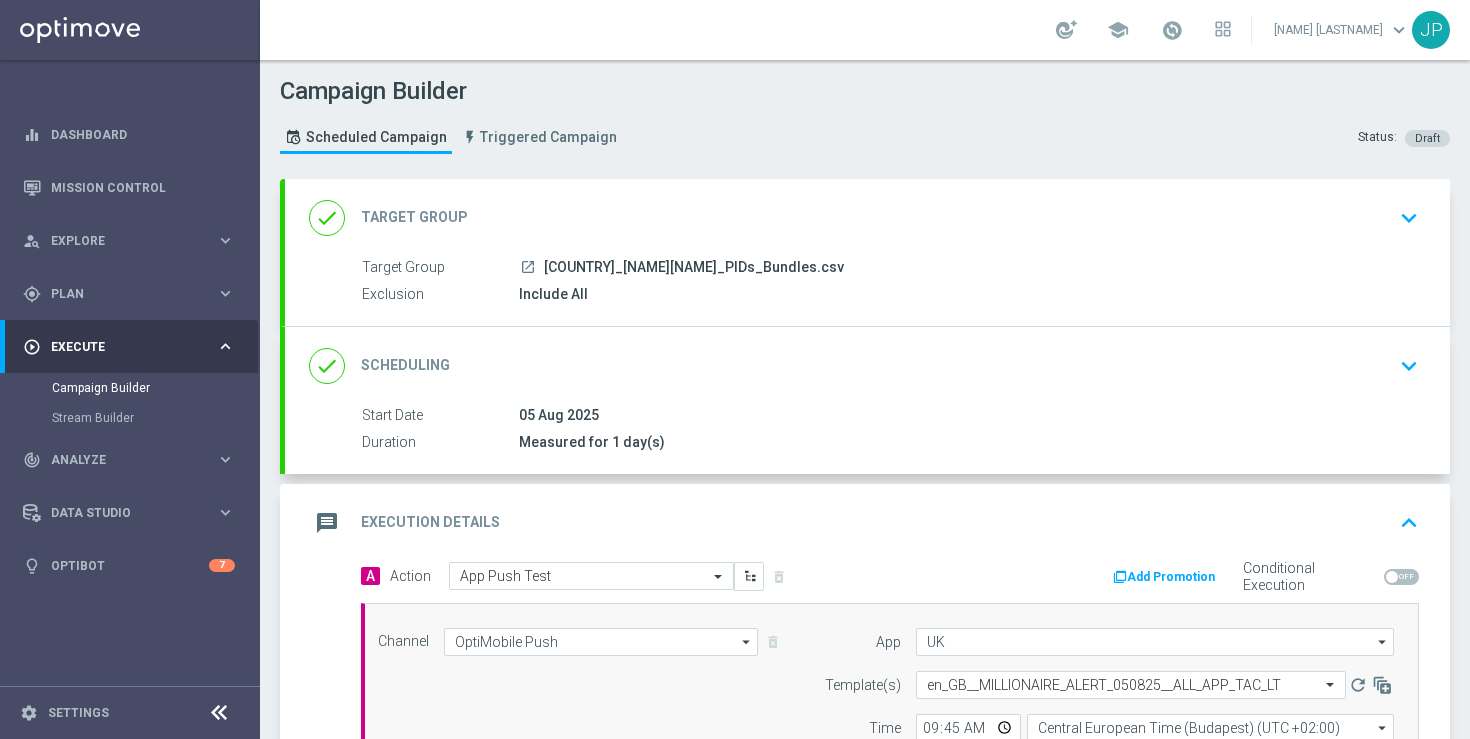 scroll, scrollTop: 382, scrollLeft: 0, axis: vertical 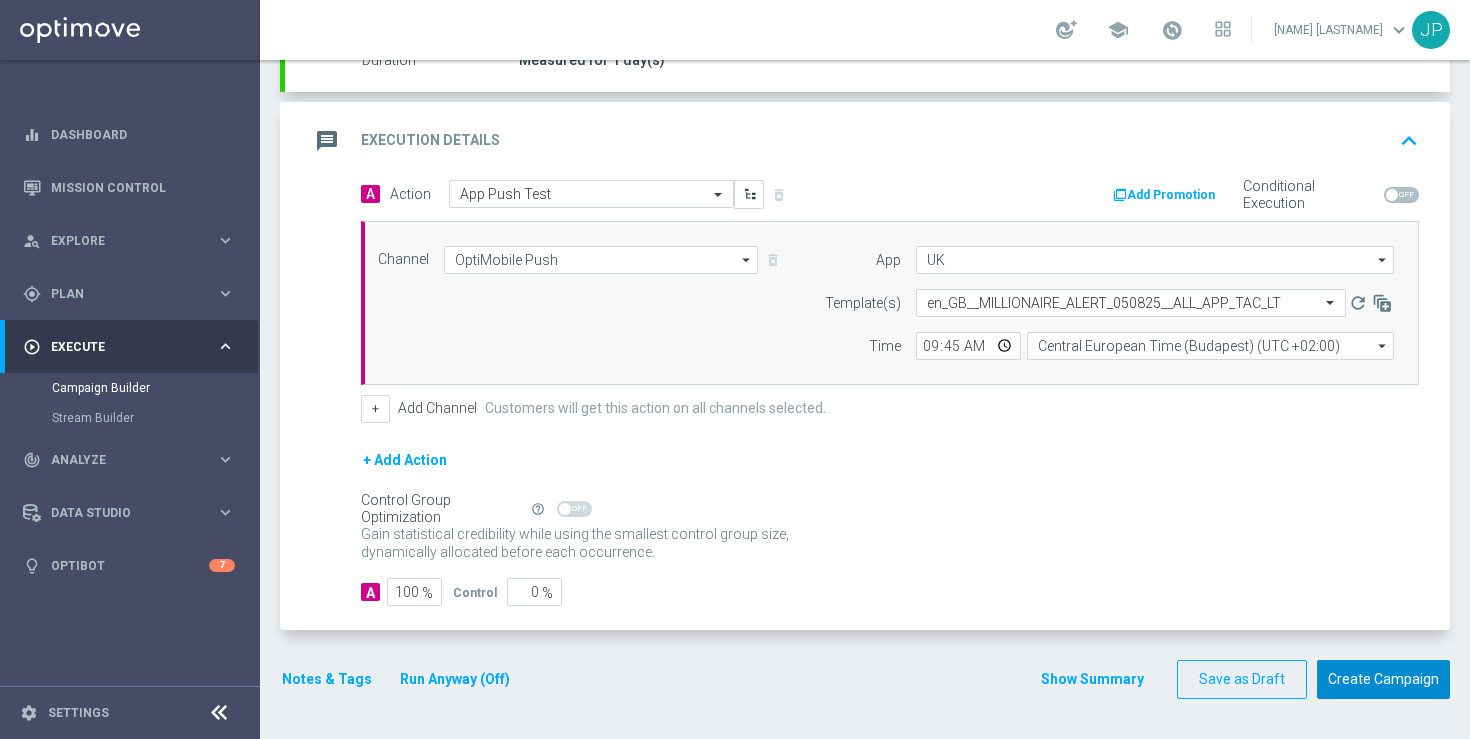 click on "Create Campaign" 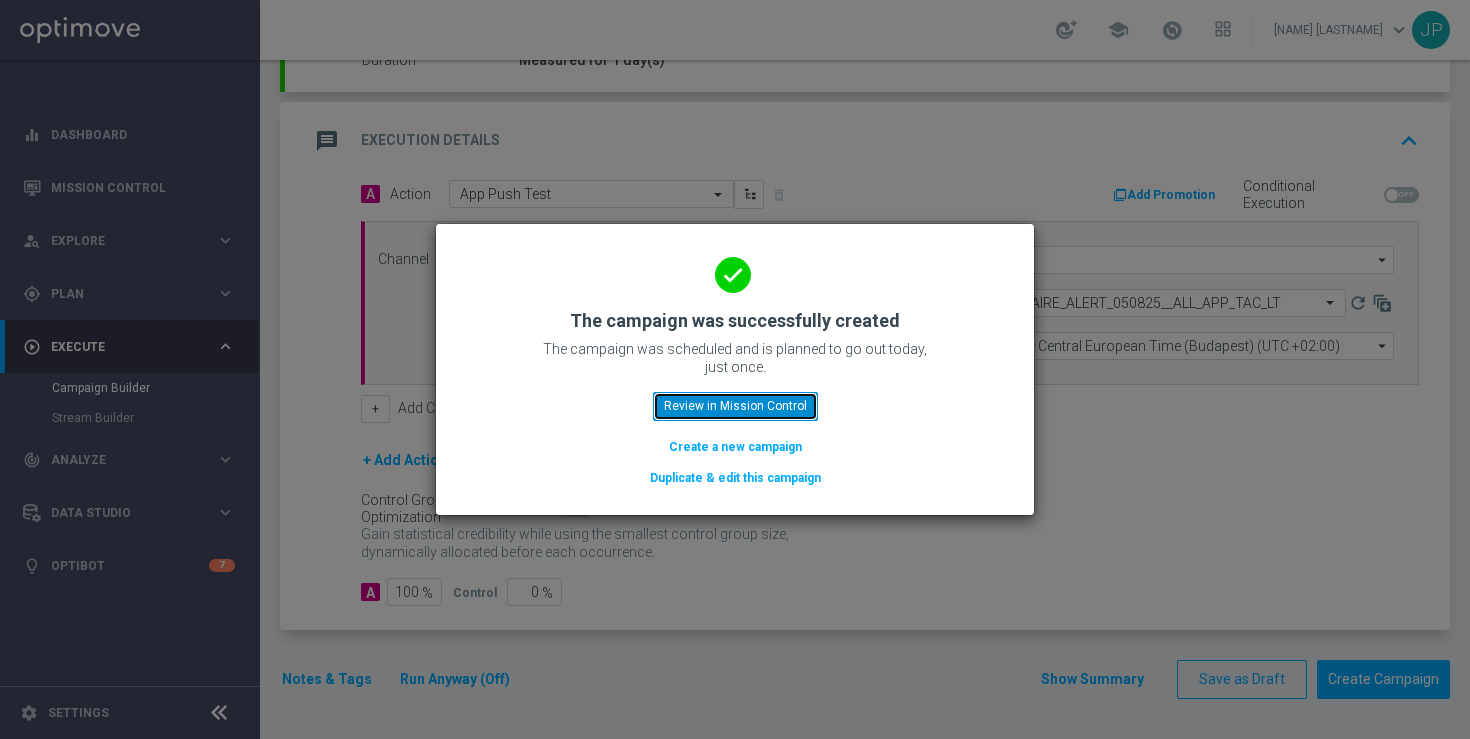 click on "Review in Mission Control" 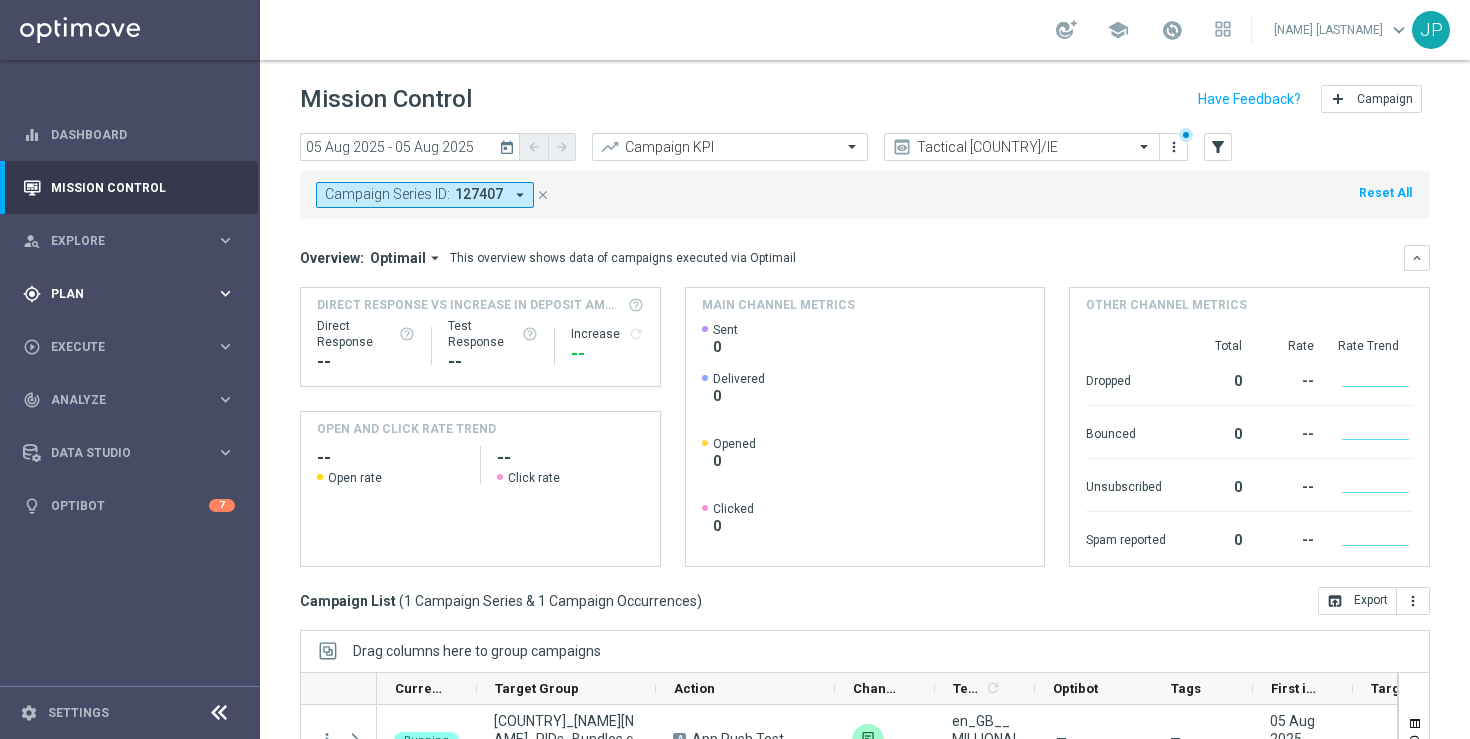 click on "gps_fixed
Plan
keyboard_arrow_right" at bounding box center [129, 293] 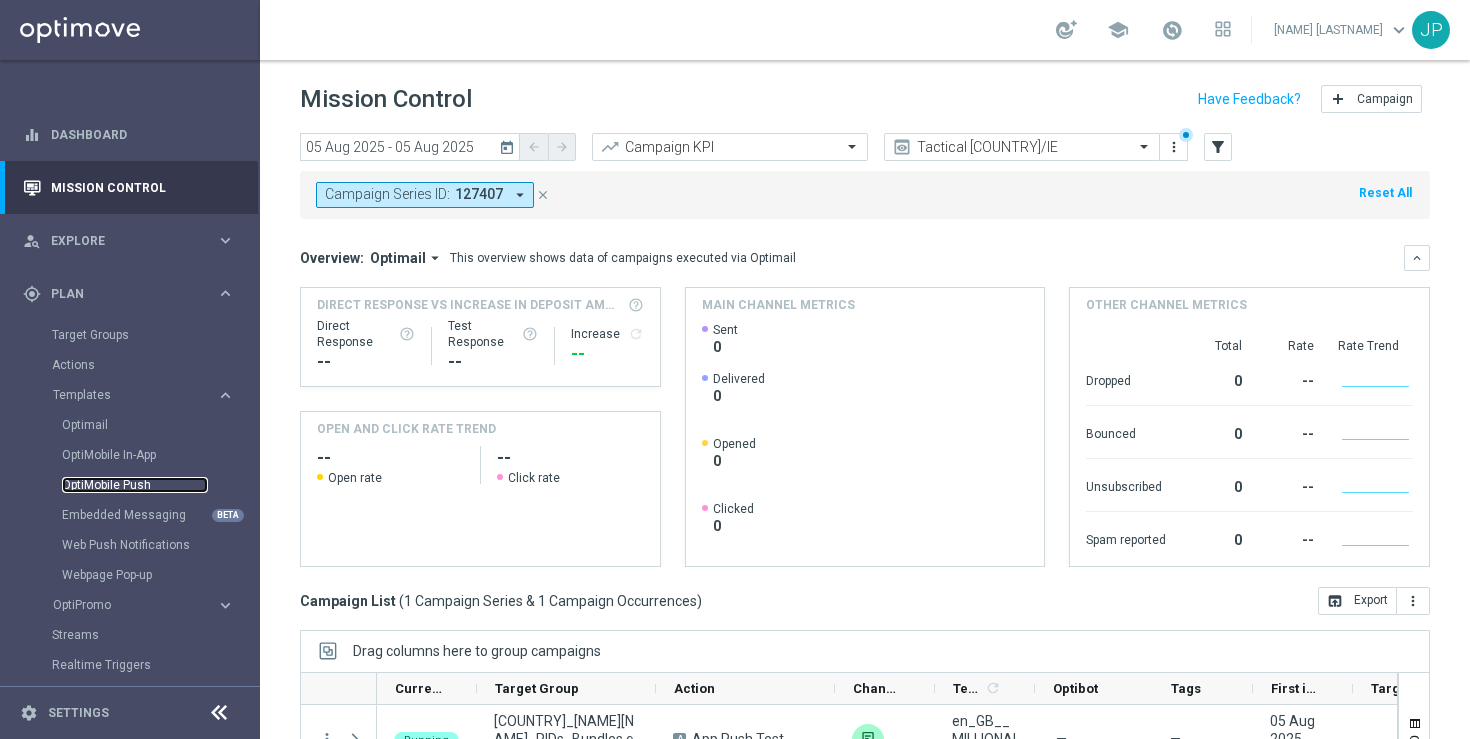 click on "OptiMobile Push" at bounding box center (135, 485) 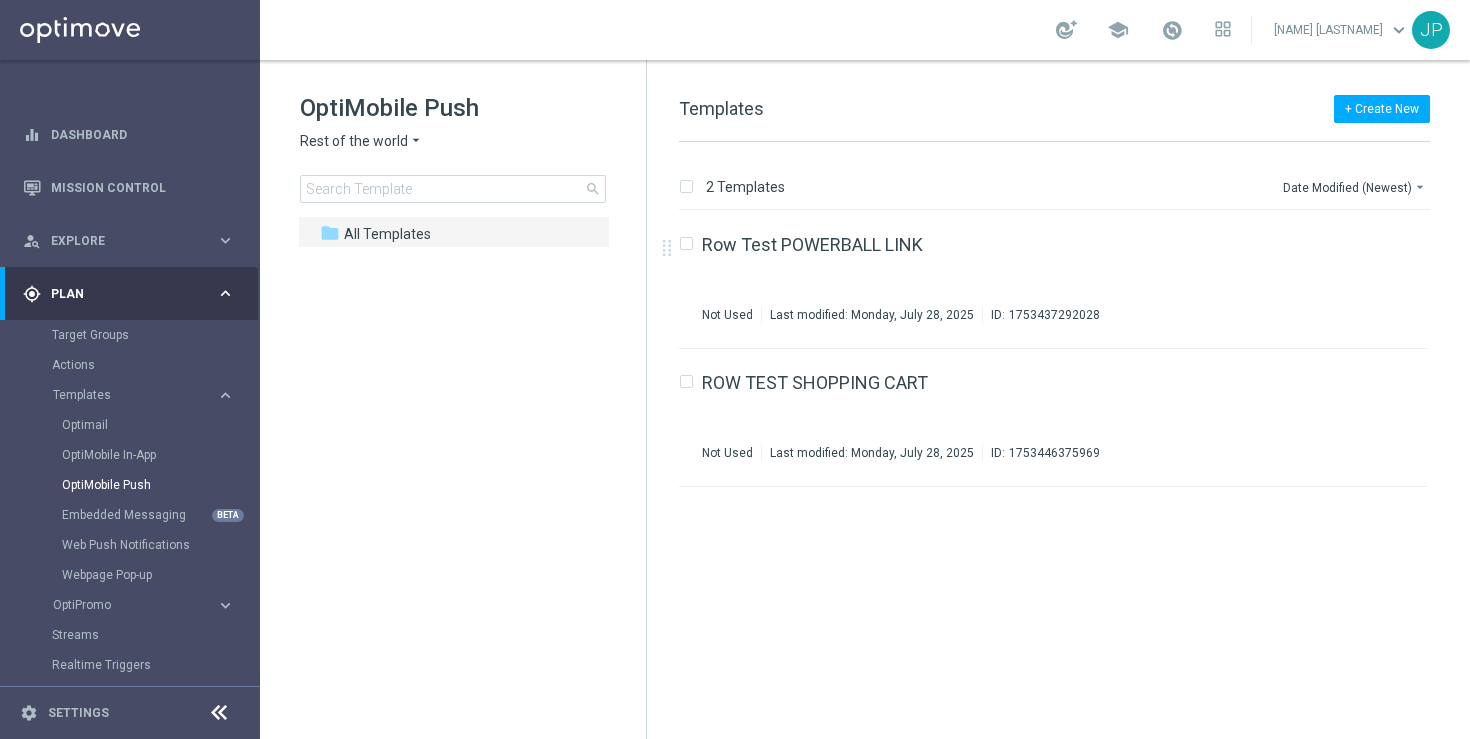 click on "Rest of the world
arrow_drop_down
× Rest of the world" 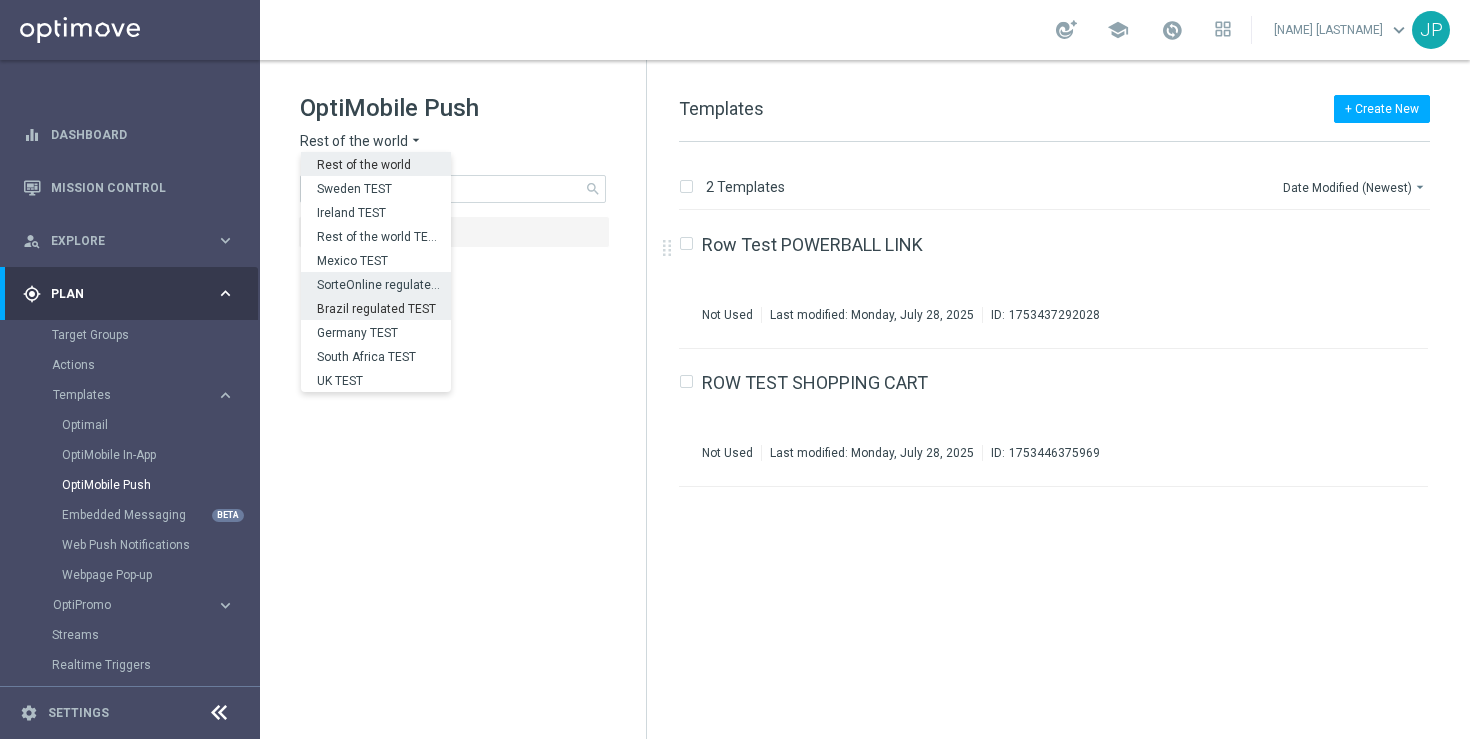scroll, scrollTop: 624, scrollLeft: 0, axis: vertical 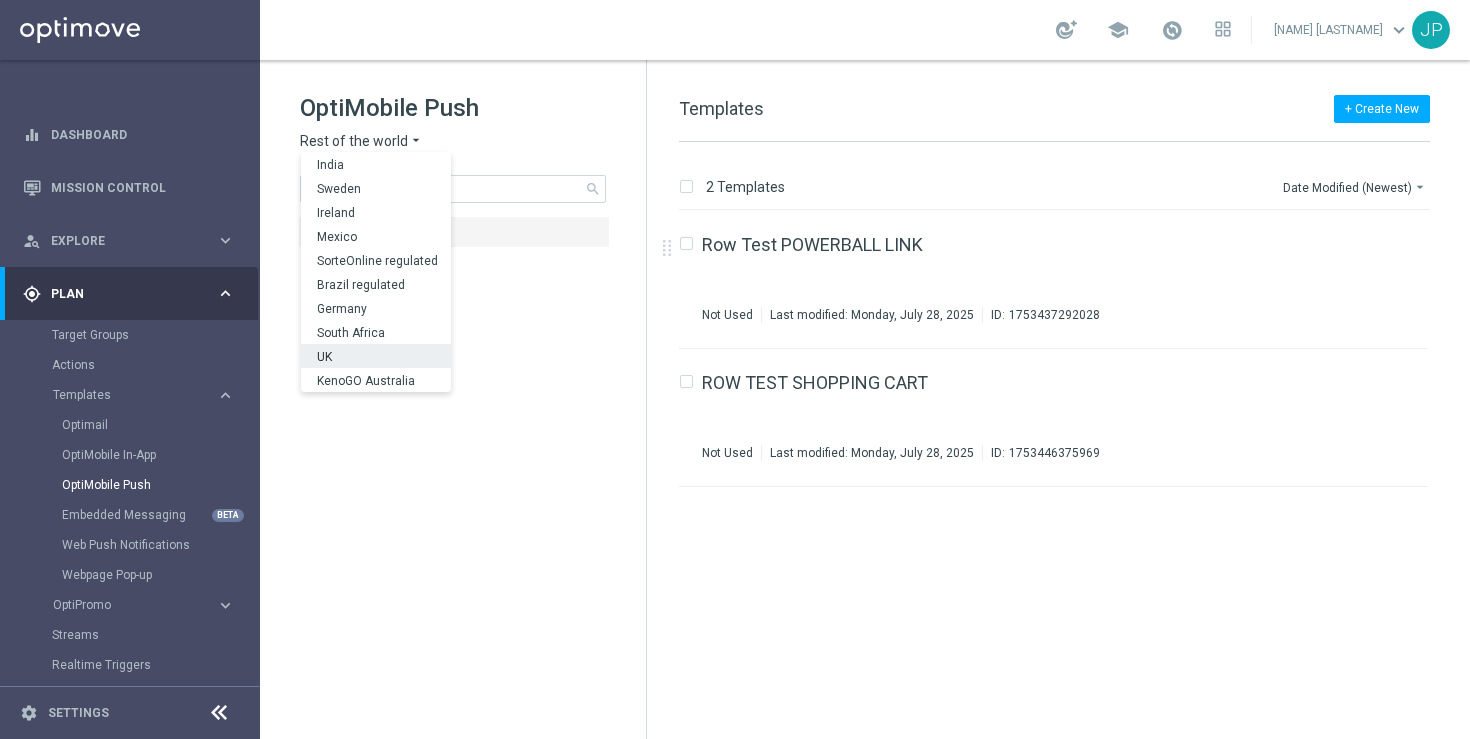 click on "UK" at bounding box center [376, 356] 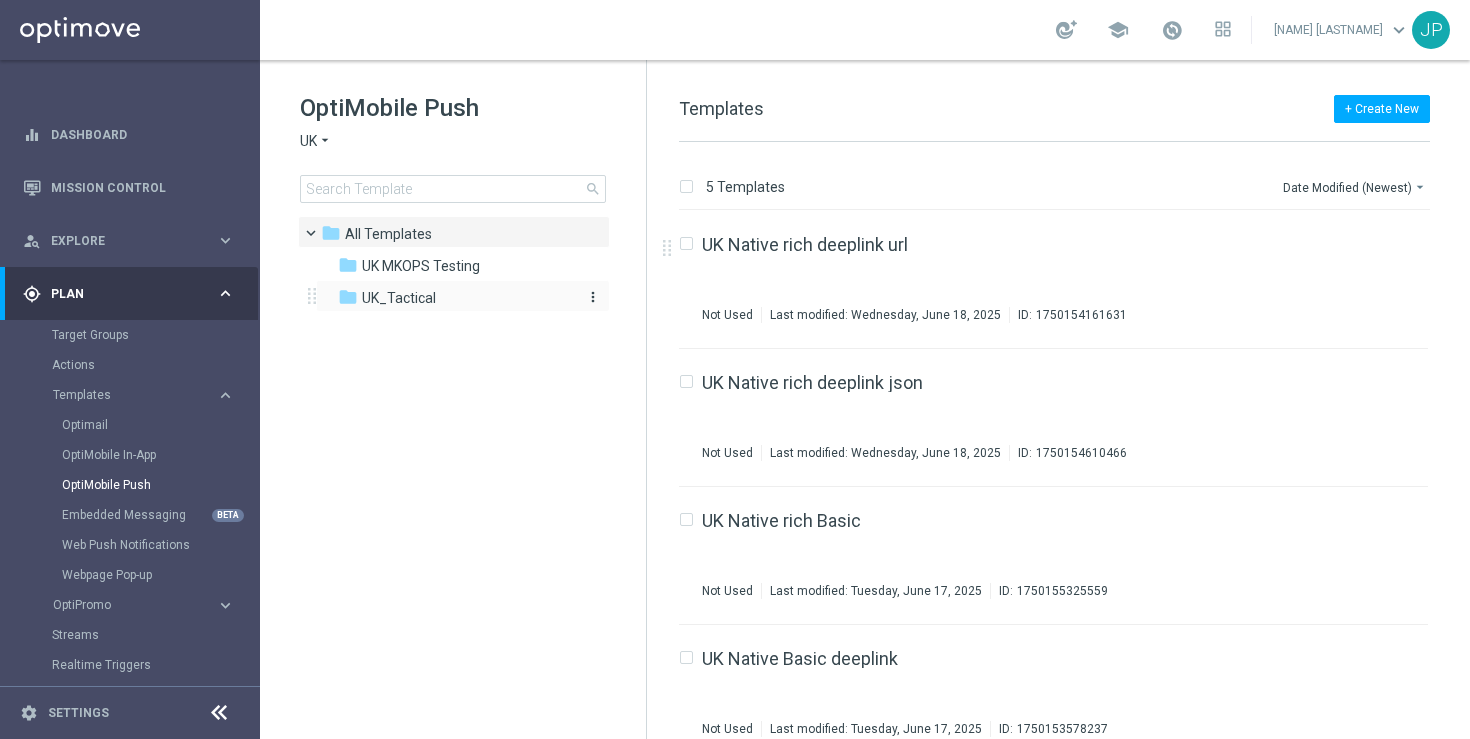 click on "UK_Tactical" at bounding box center (399, 298) 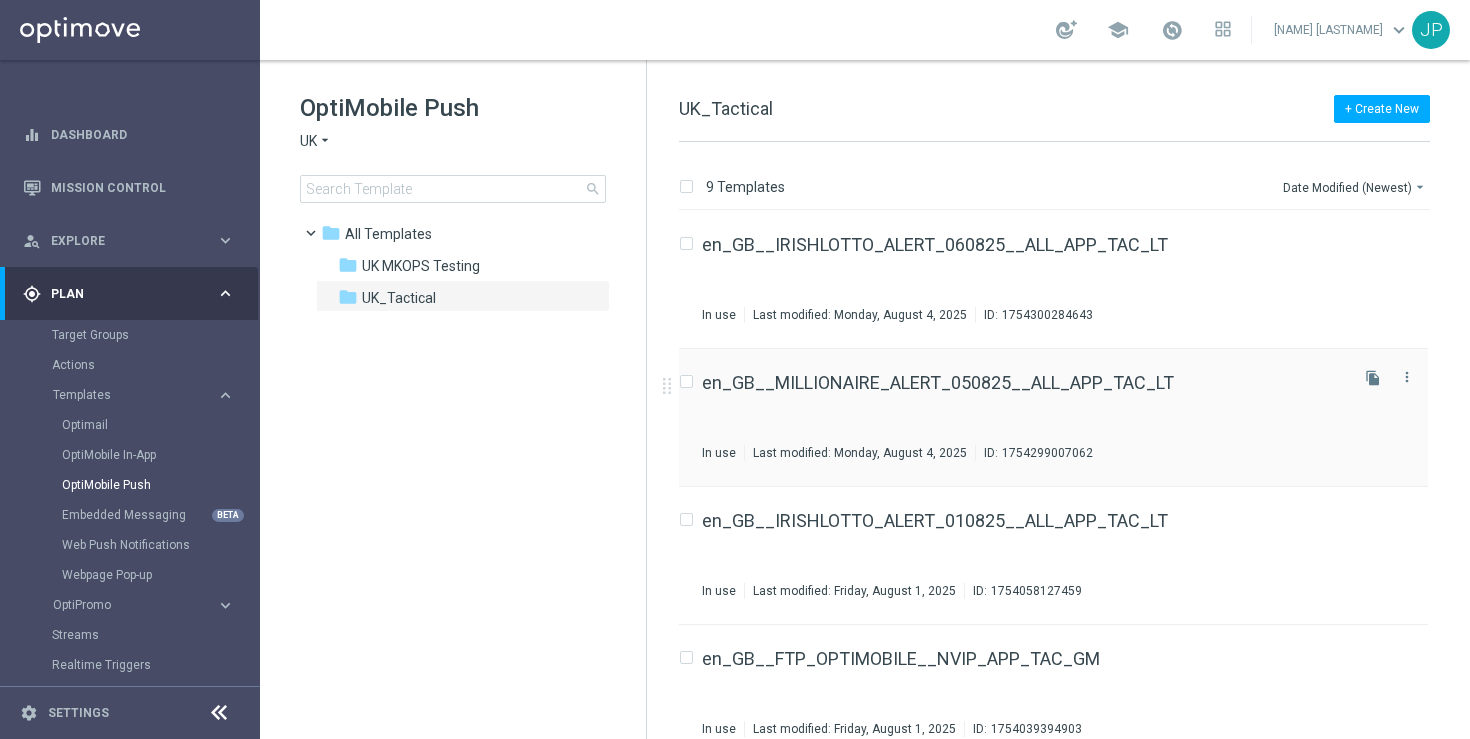 click on "en_GB__MILLIONAIRE_ALERT_050825__ALL_APP_TAC_LT
In use
Last modified: Monday, August 4, 2025
ID:
1754299007062" at bounding box center [1023, 417] 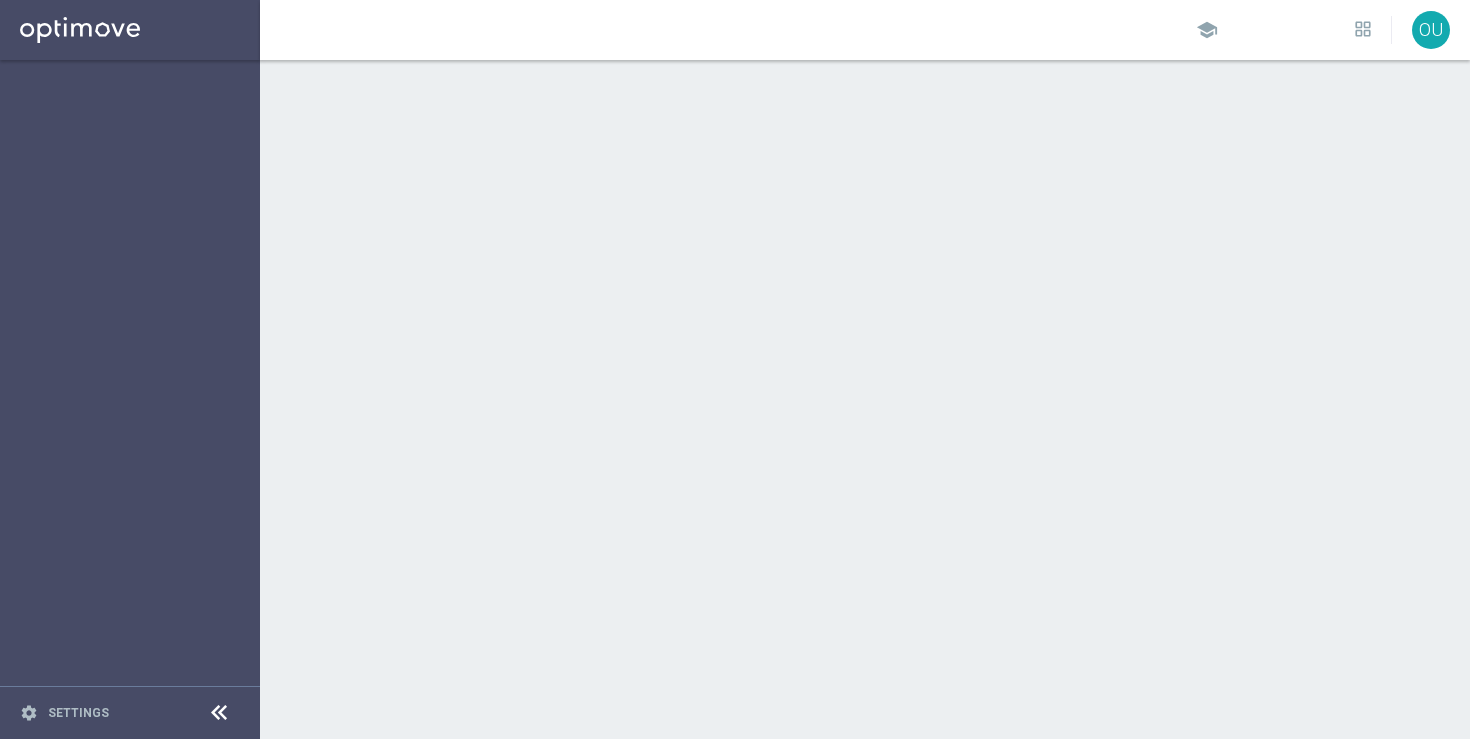 scroll, scrollTop: 0, scrollLeft: 0, axis: both 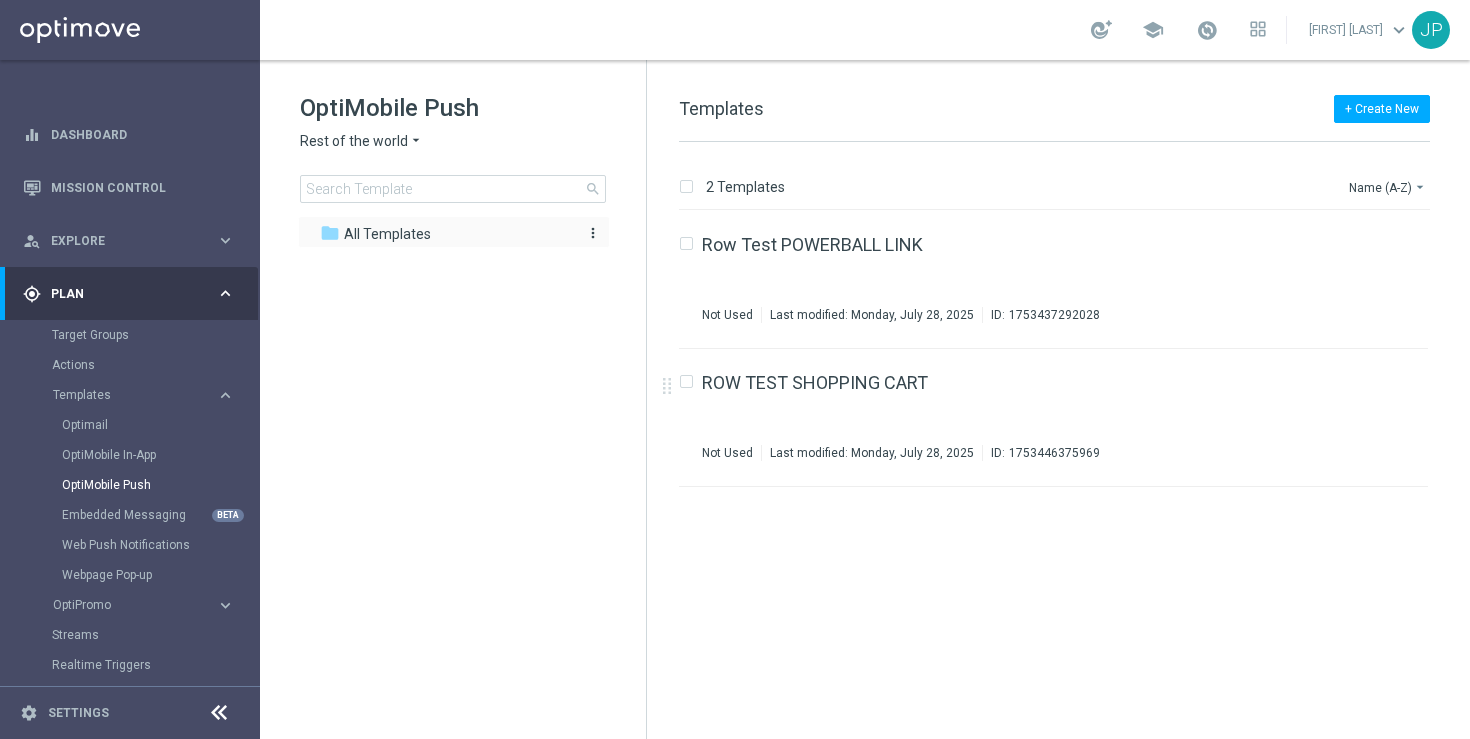 click on "folder
All Templates" at bounding box center [443, 234] 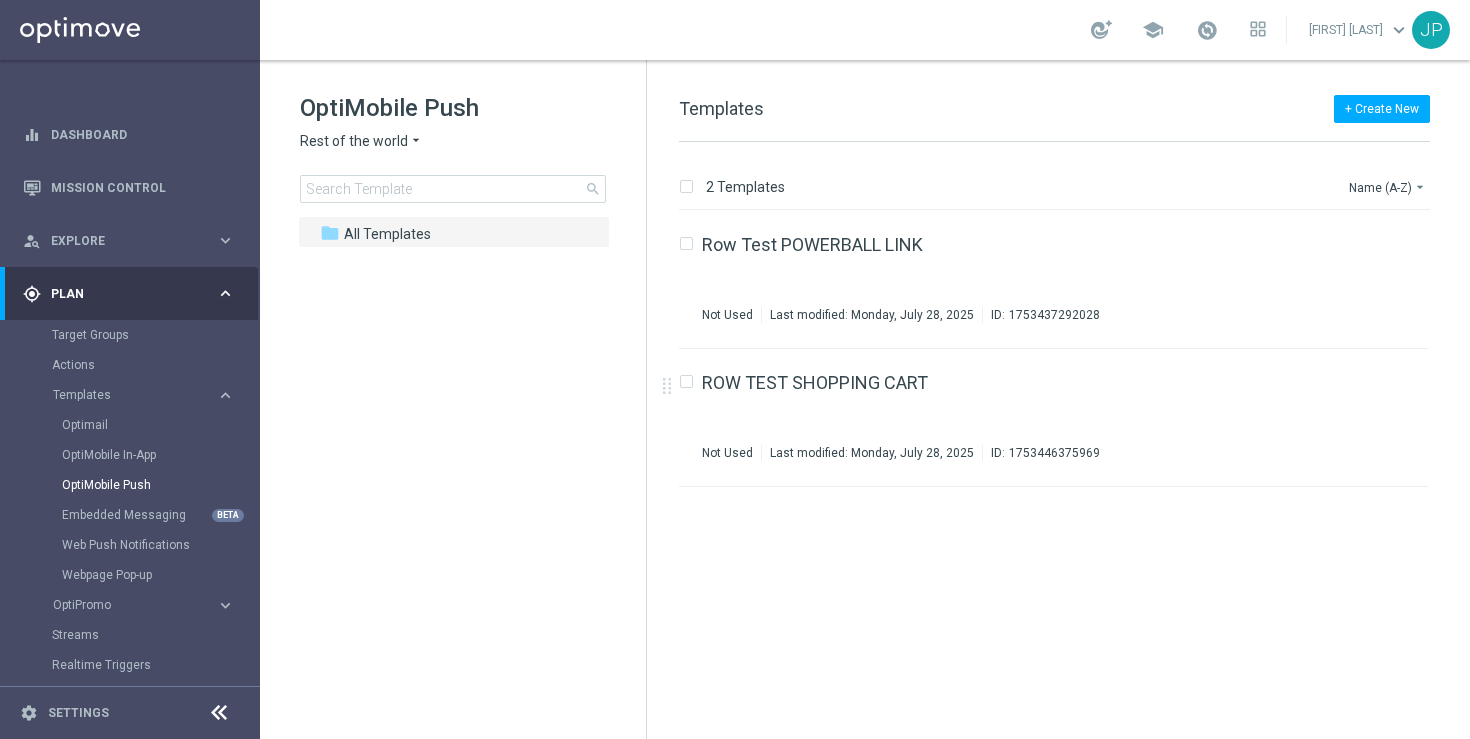 click on "arrow_drop_down" 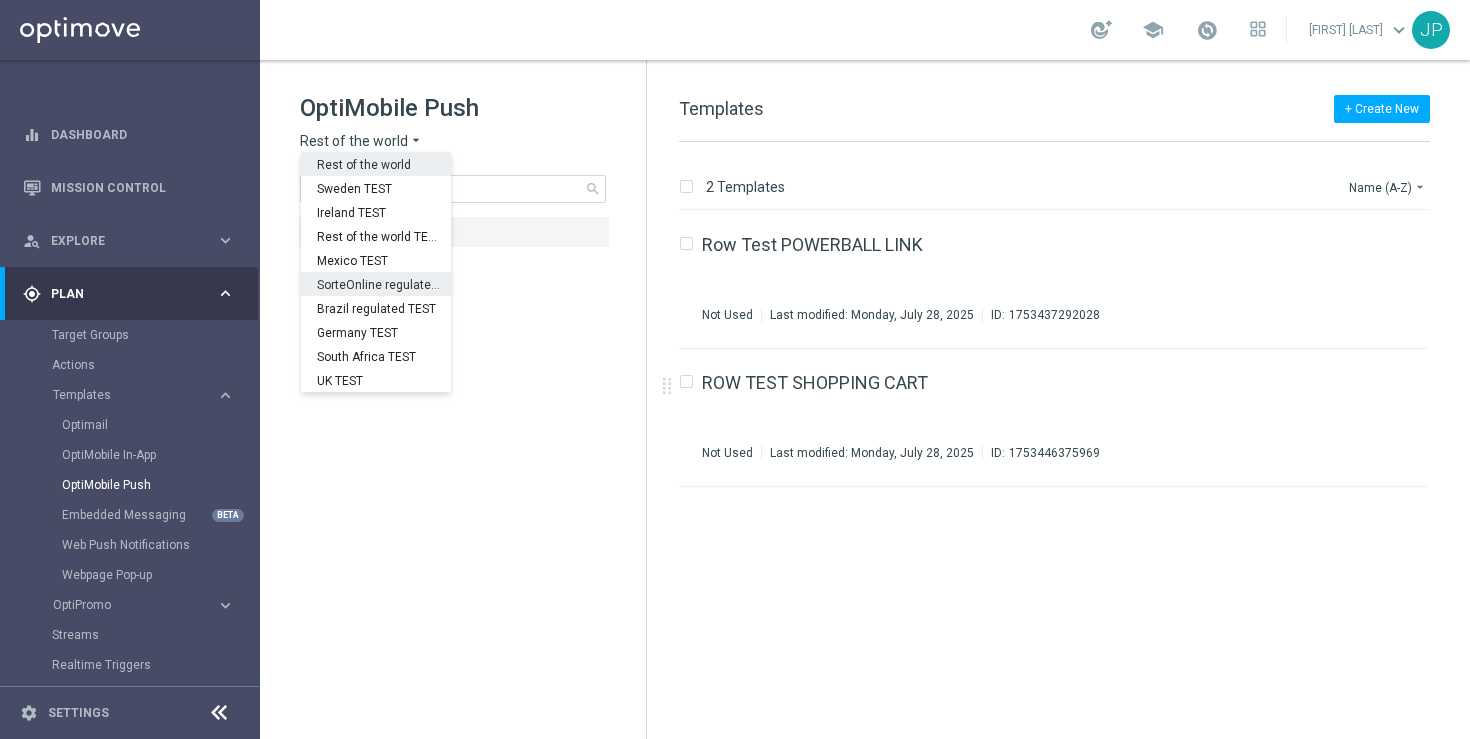 scroll, scrollTop: 624, scrollLeft: 0, axis: vertical 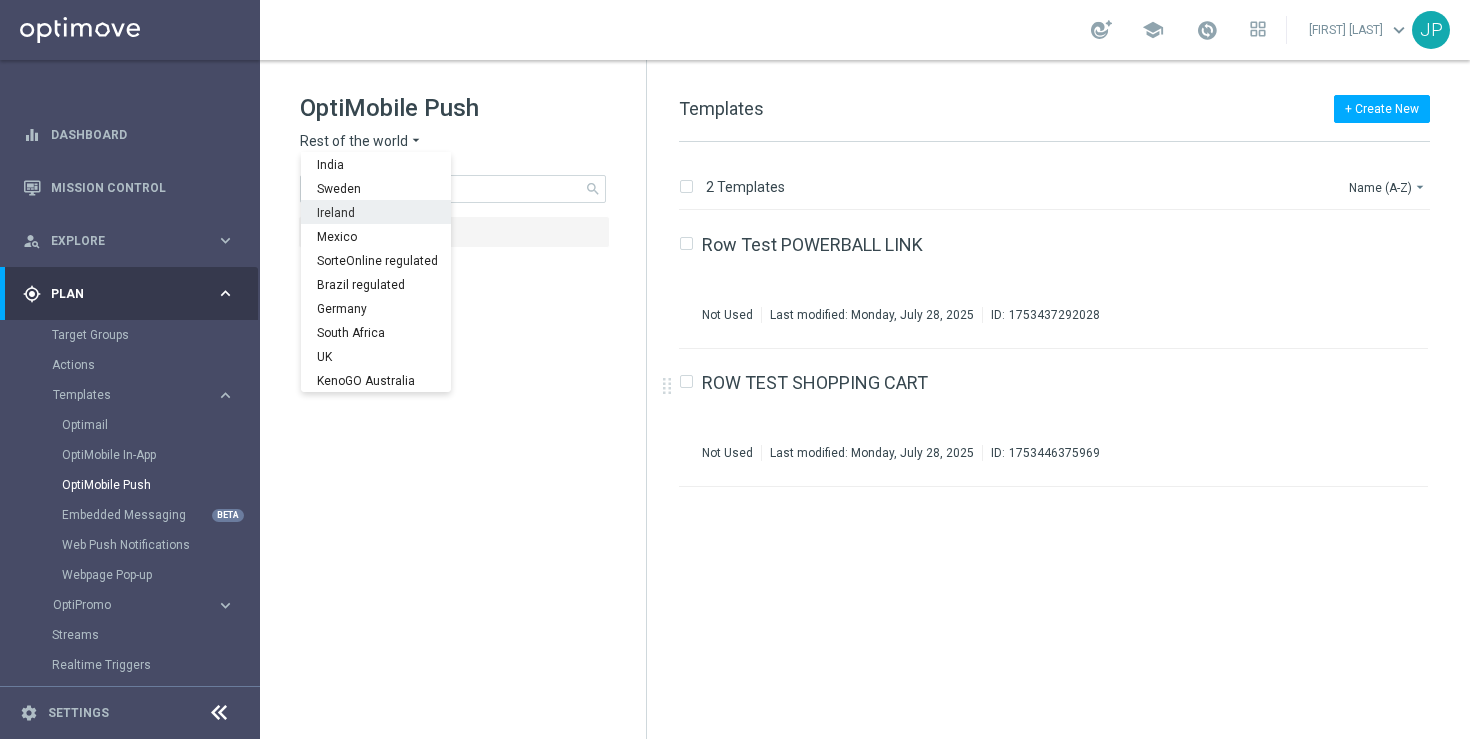 click on "Ireland" at bounding box center [376, 212] 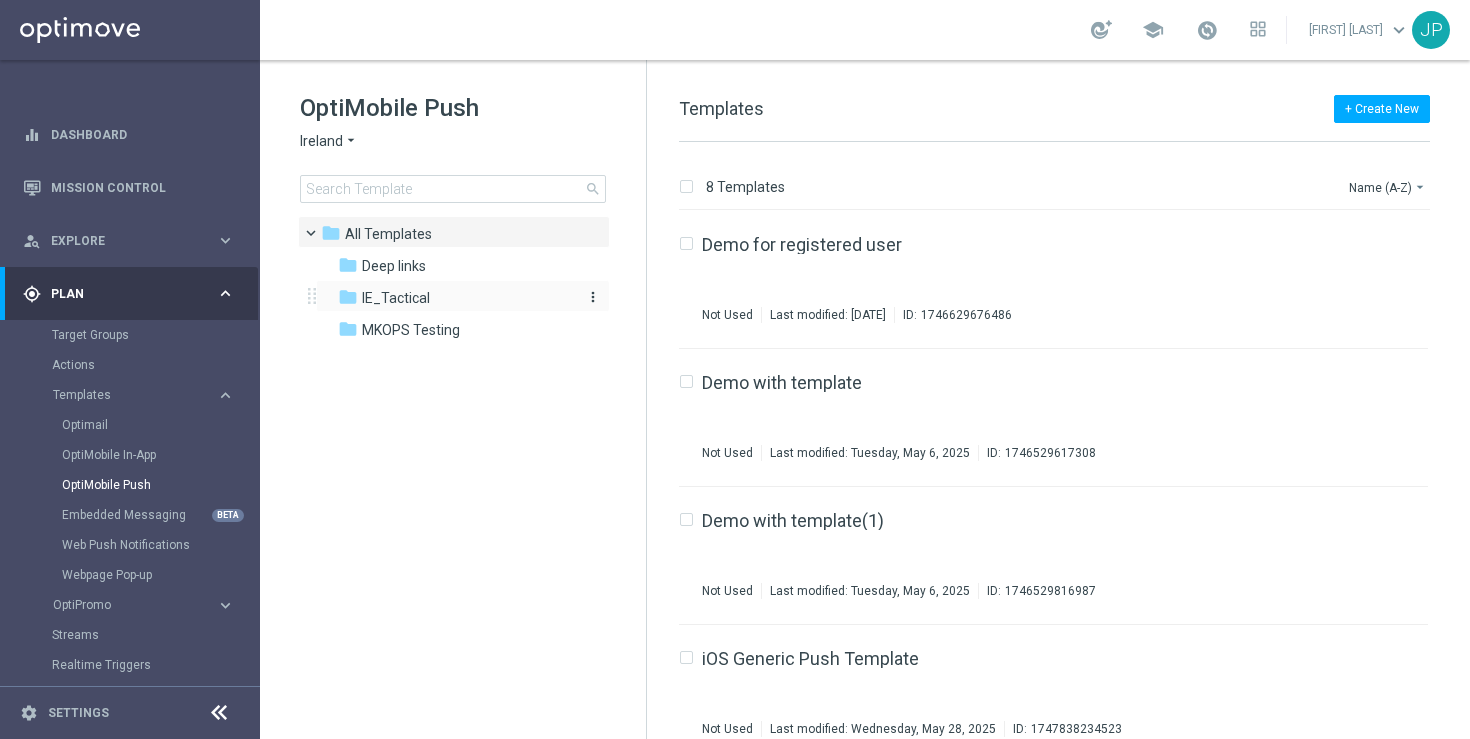 click on "folder
IE_Tactical" at bounding box center (453, 298) 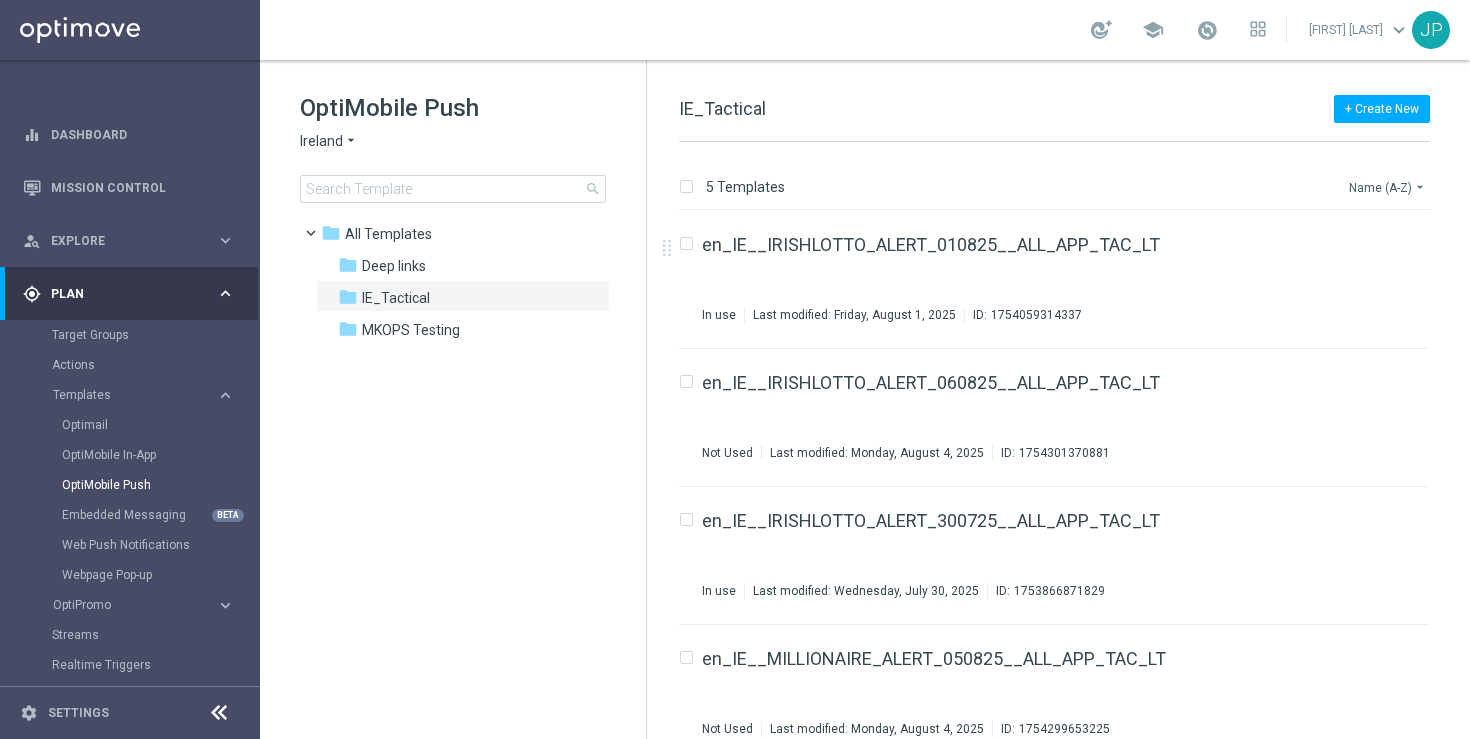 click on "Name (A-Z)
arrow_drop_down" 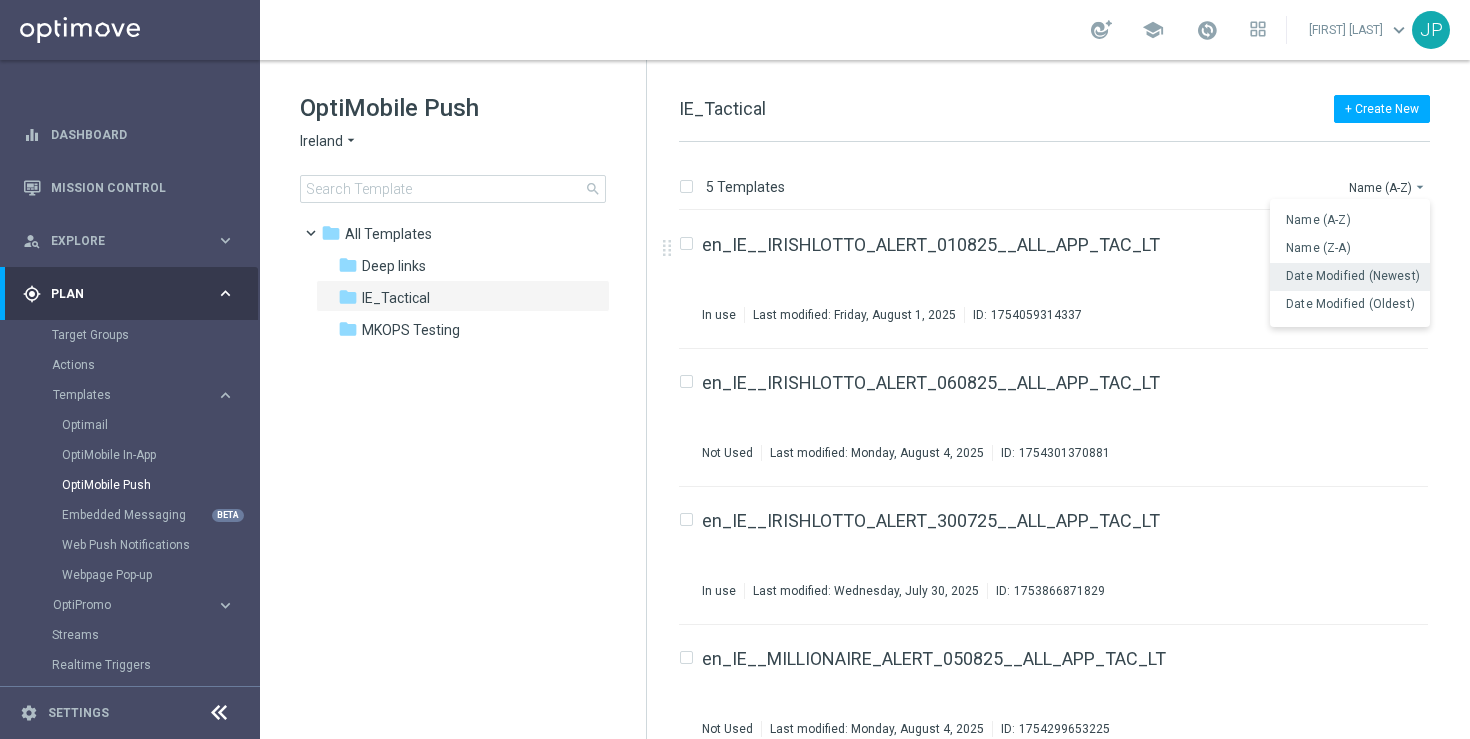 click on "Date Modified (Newest)" at bounding box center (1353, 276) 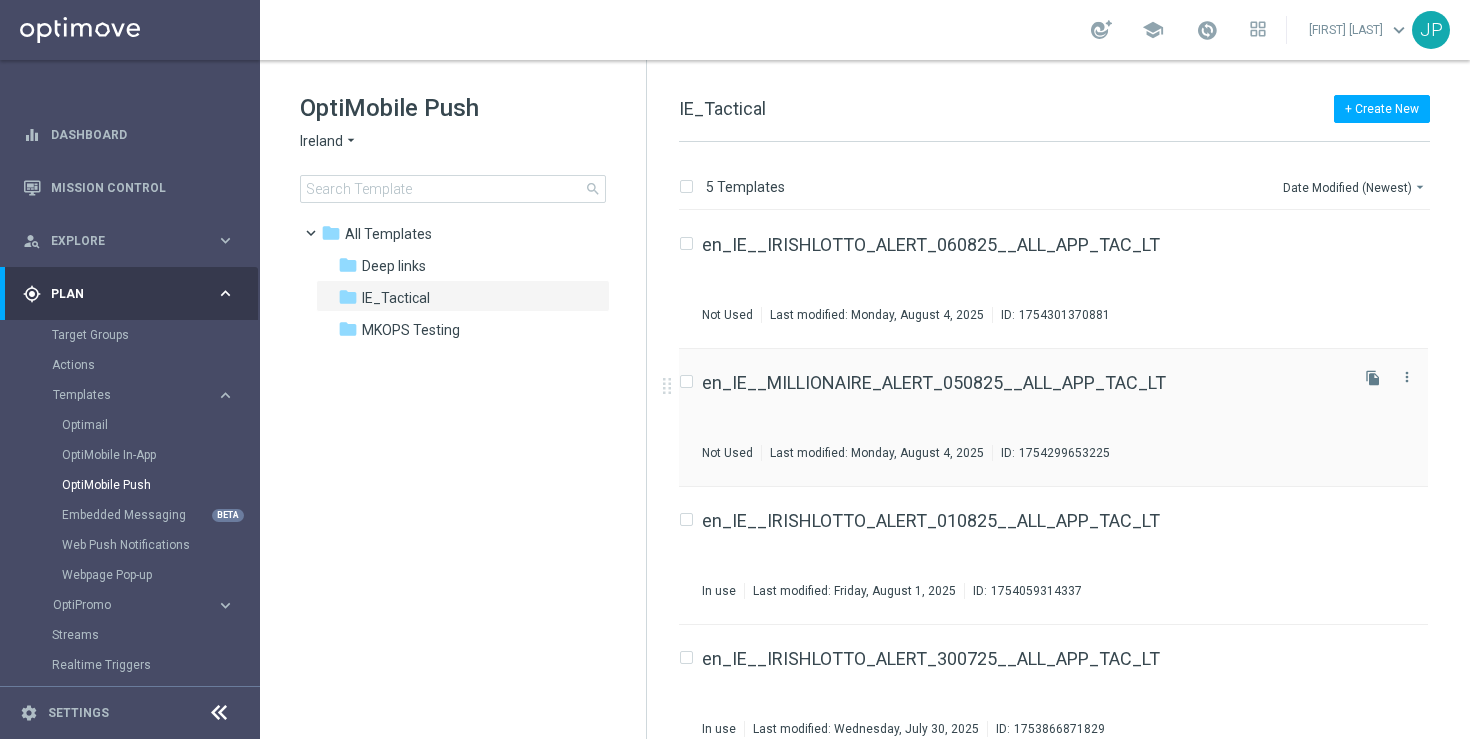 click on "en_IE__MILLIONAIRE_ALERT_050825__ALL_APP_TAC_LT
Not Used
Last modified: Monday, August 4, 2025
ID:
1754299653225" at bounding box center [1023, 417] 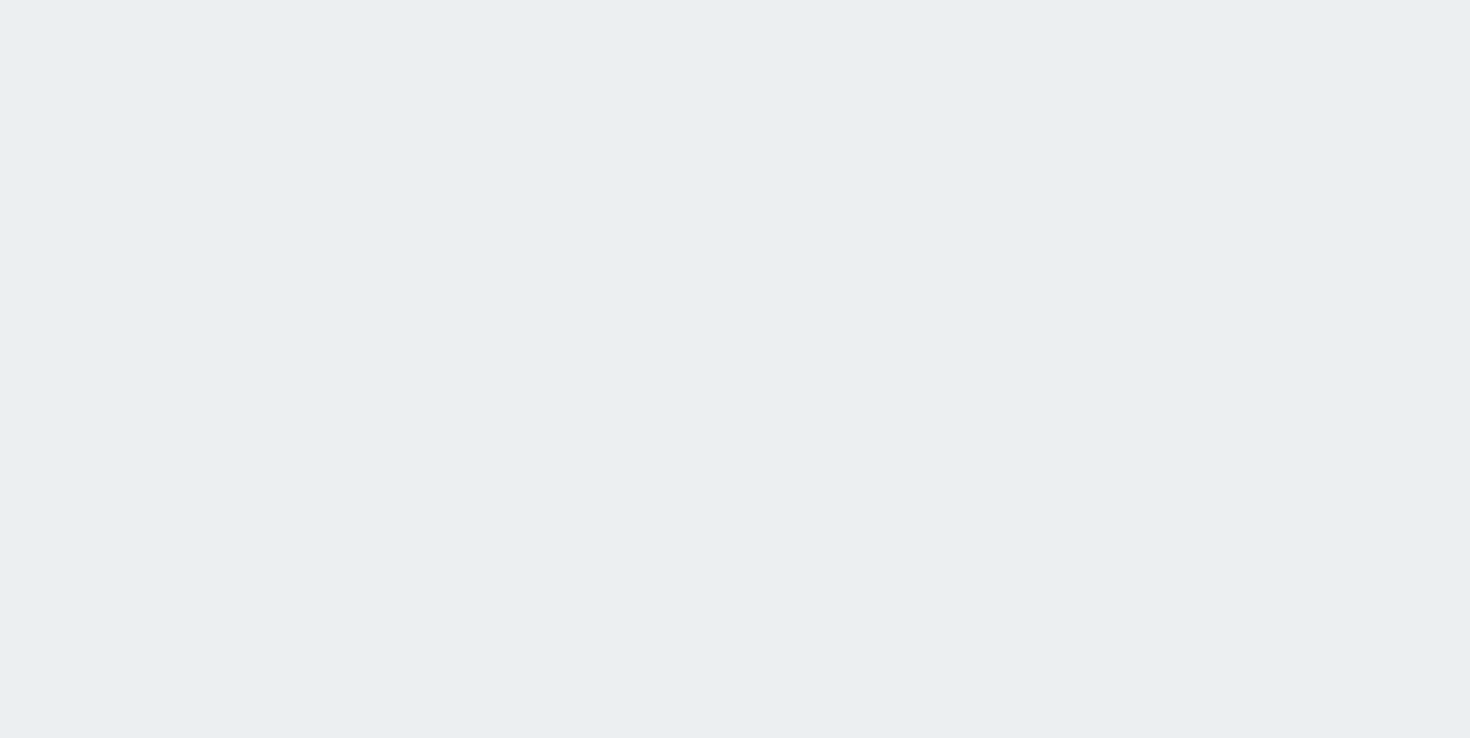 scroll, scrollTop: 0, scrollLeft: 0, axis: both 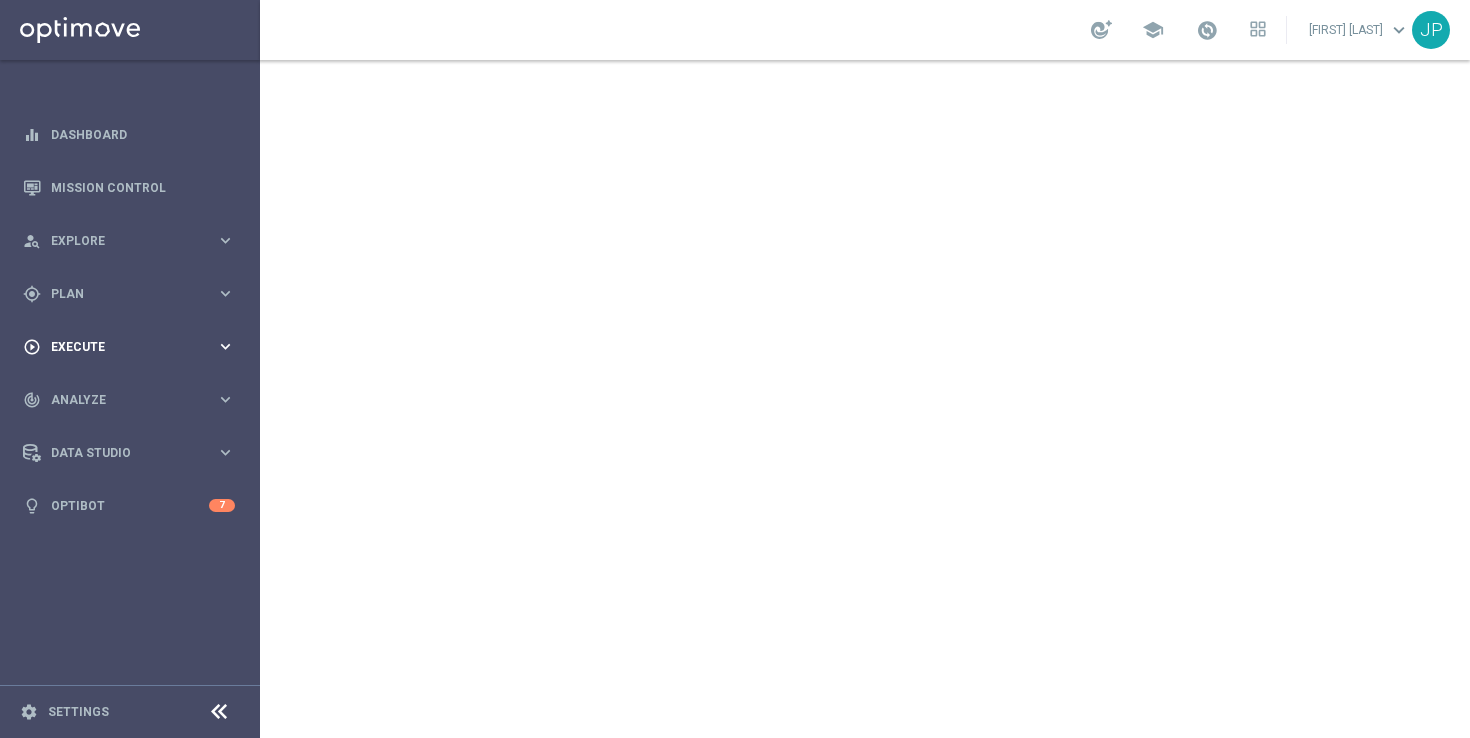 click on "play_circle_outline
Execute
keyboard_arrow_right" at bounding box center (129, 346) 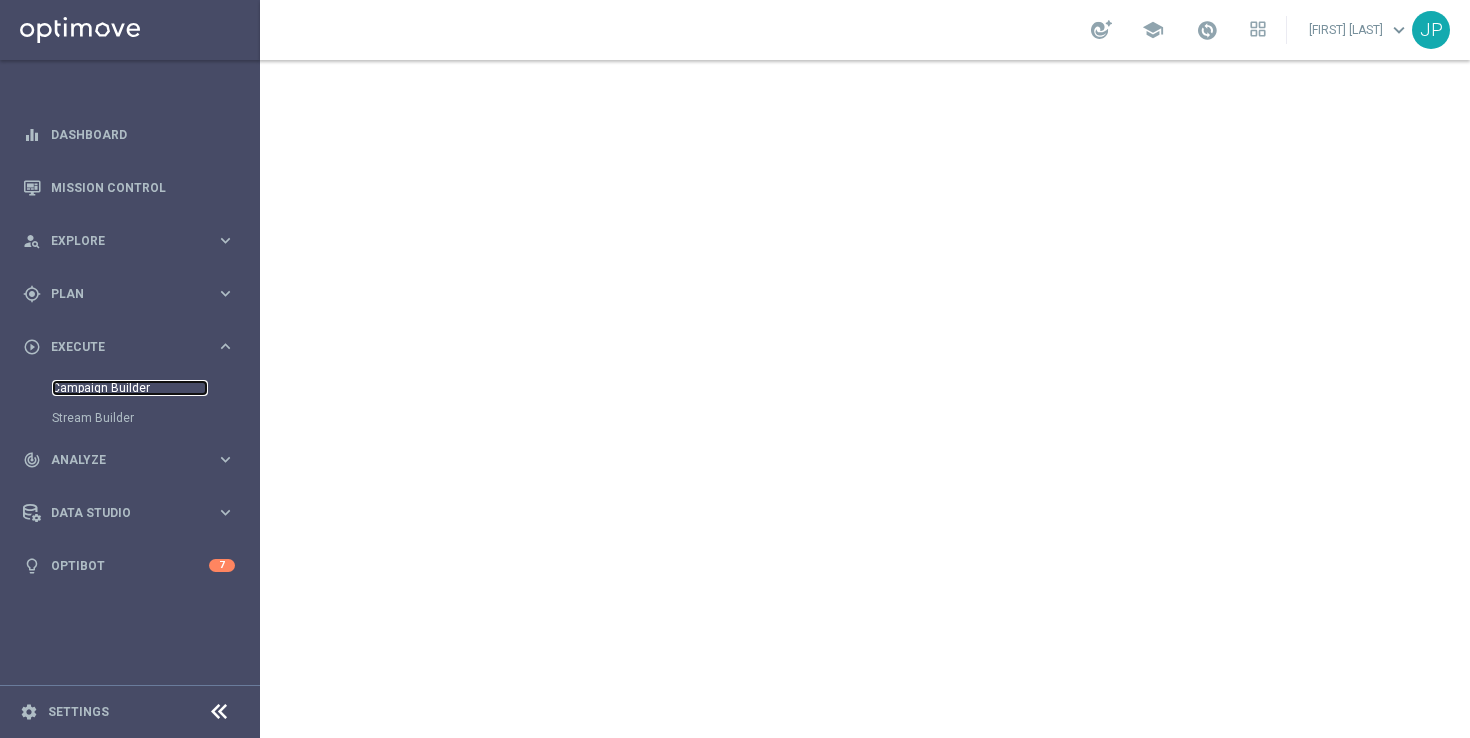 click on "Campaign Builder" at bounding box center (130, 388) 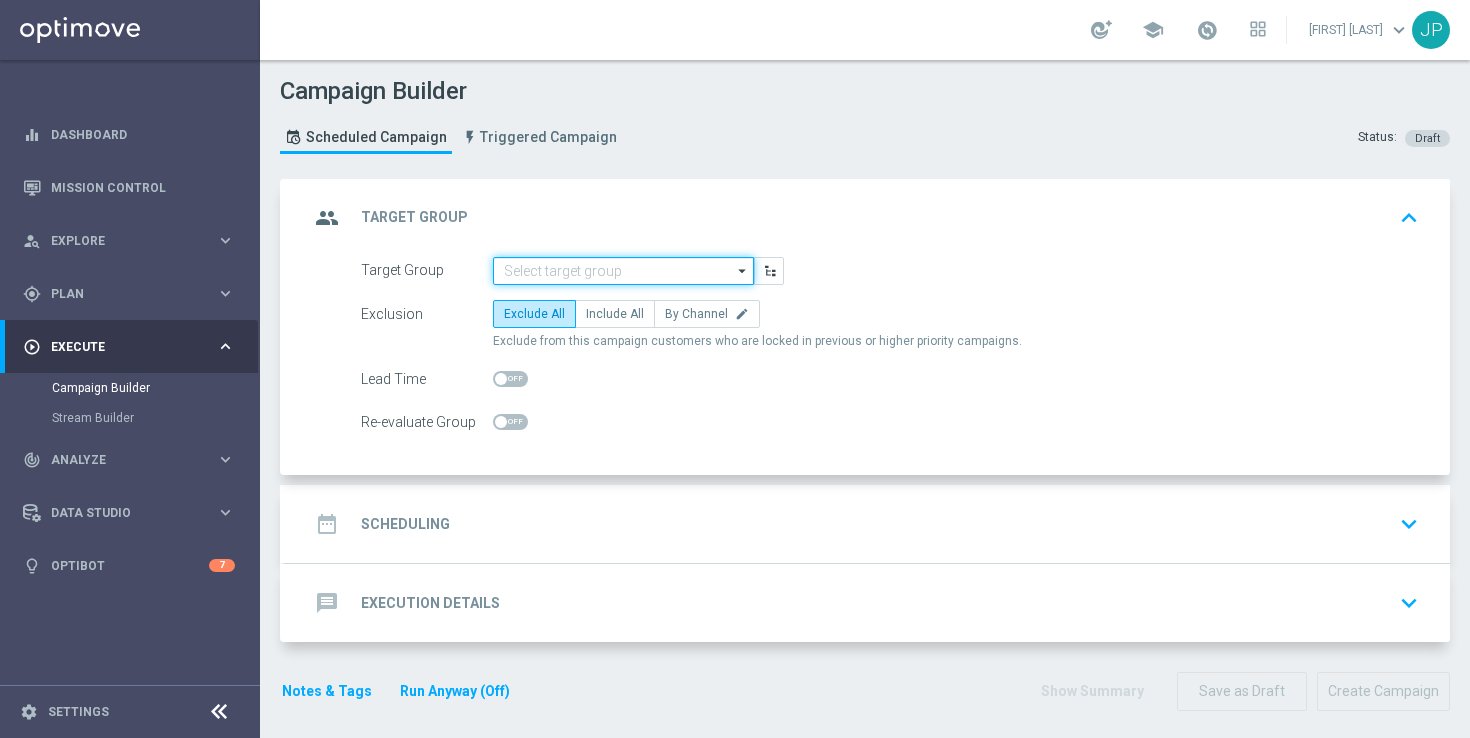 click 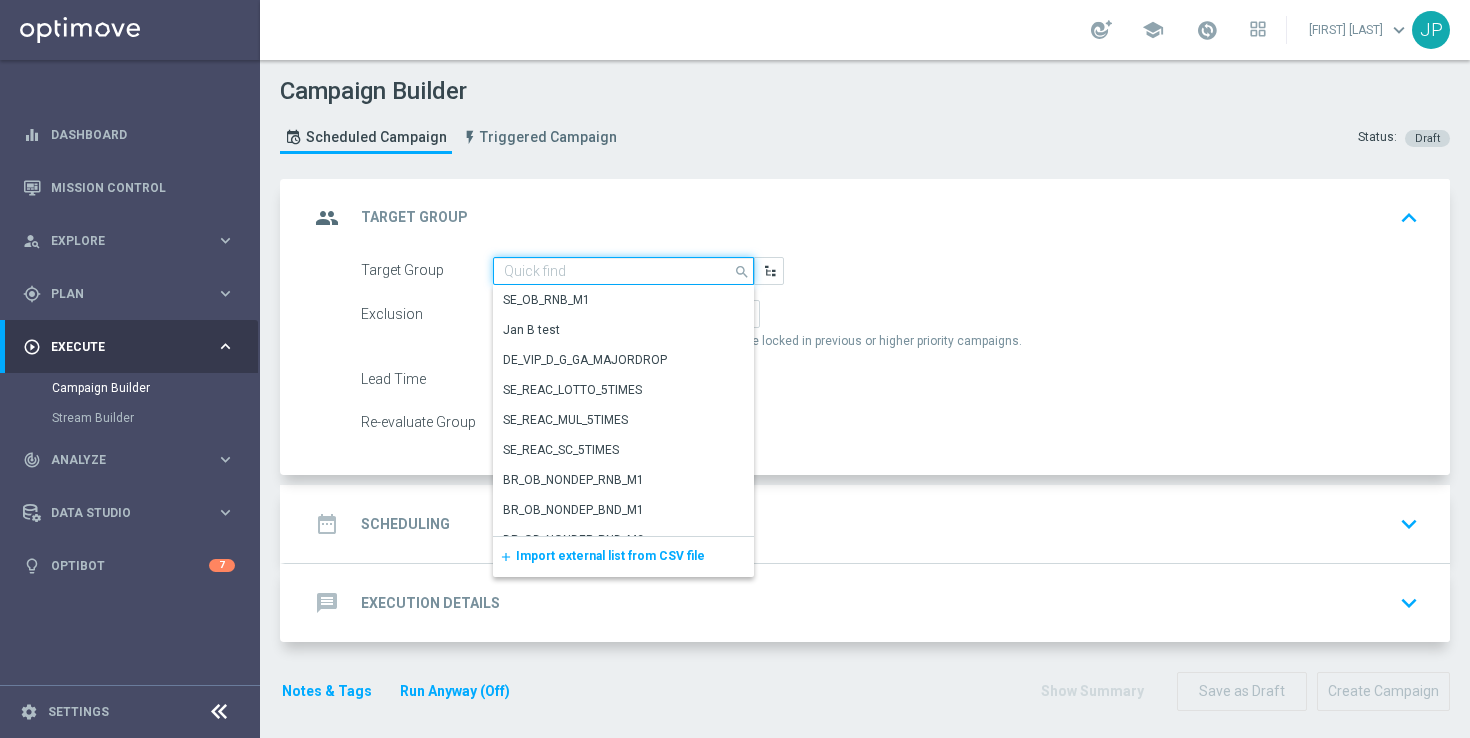 paste on "UK_LOTTO_APP" 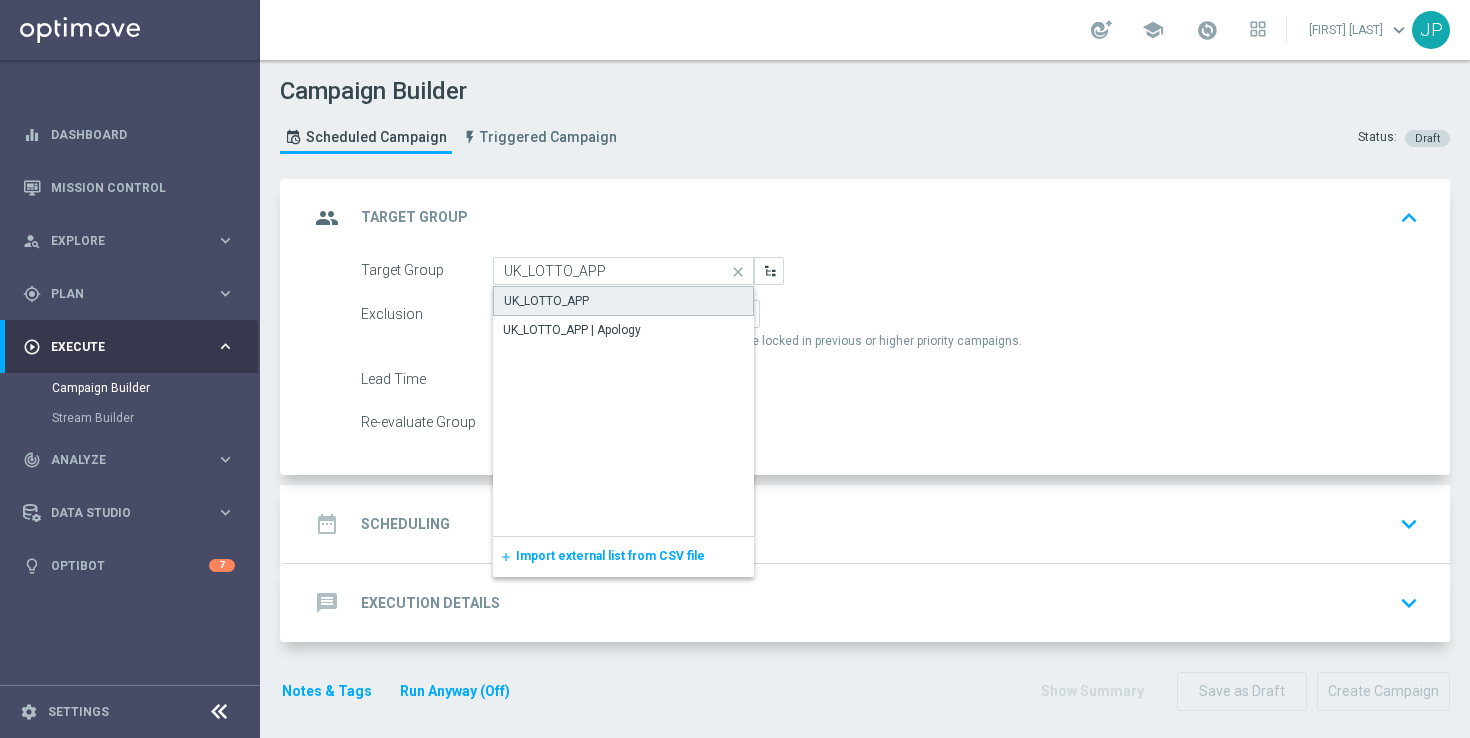 click on "UK_LOTTO_APP" 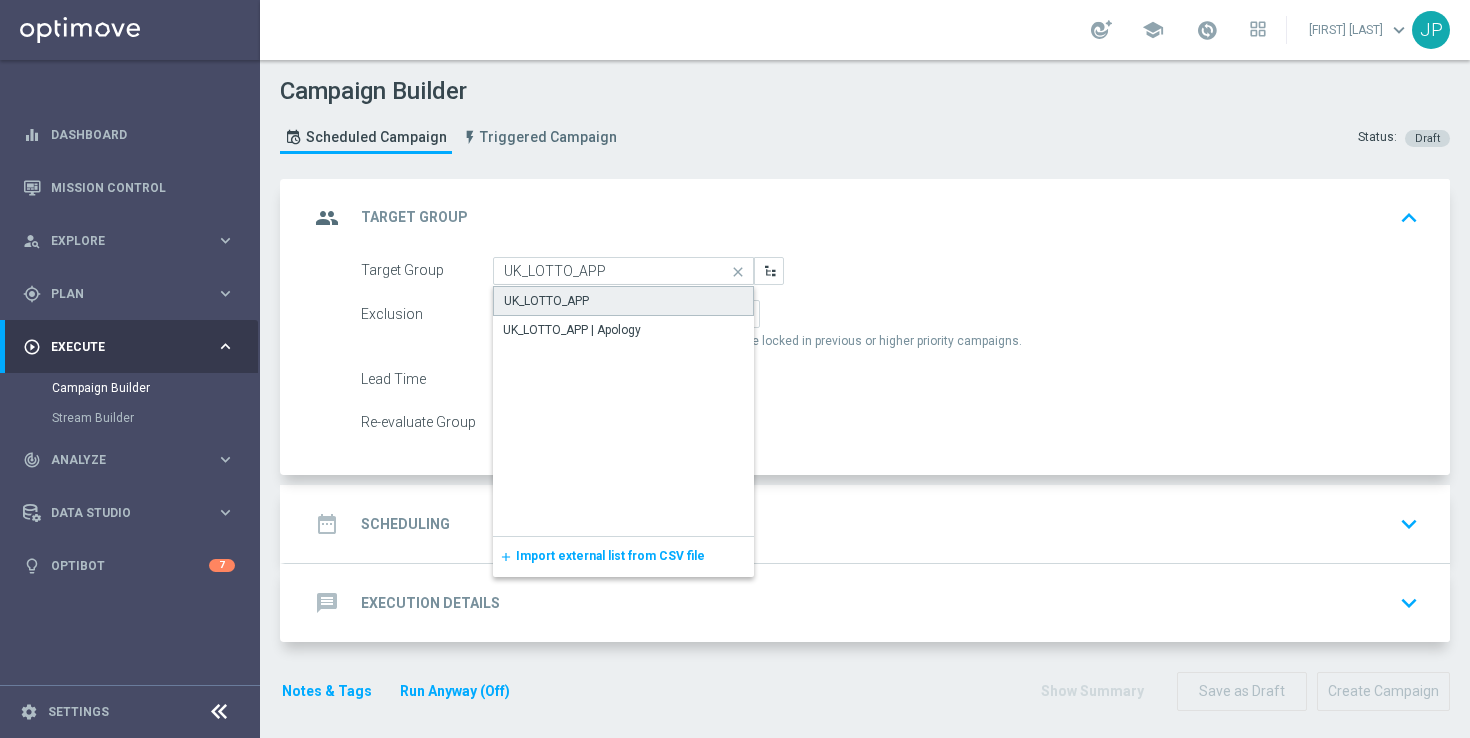 checkbox on "true" 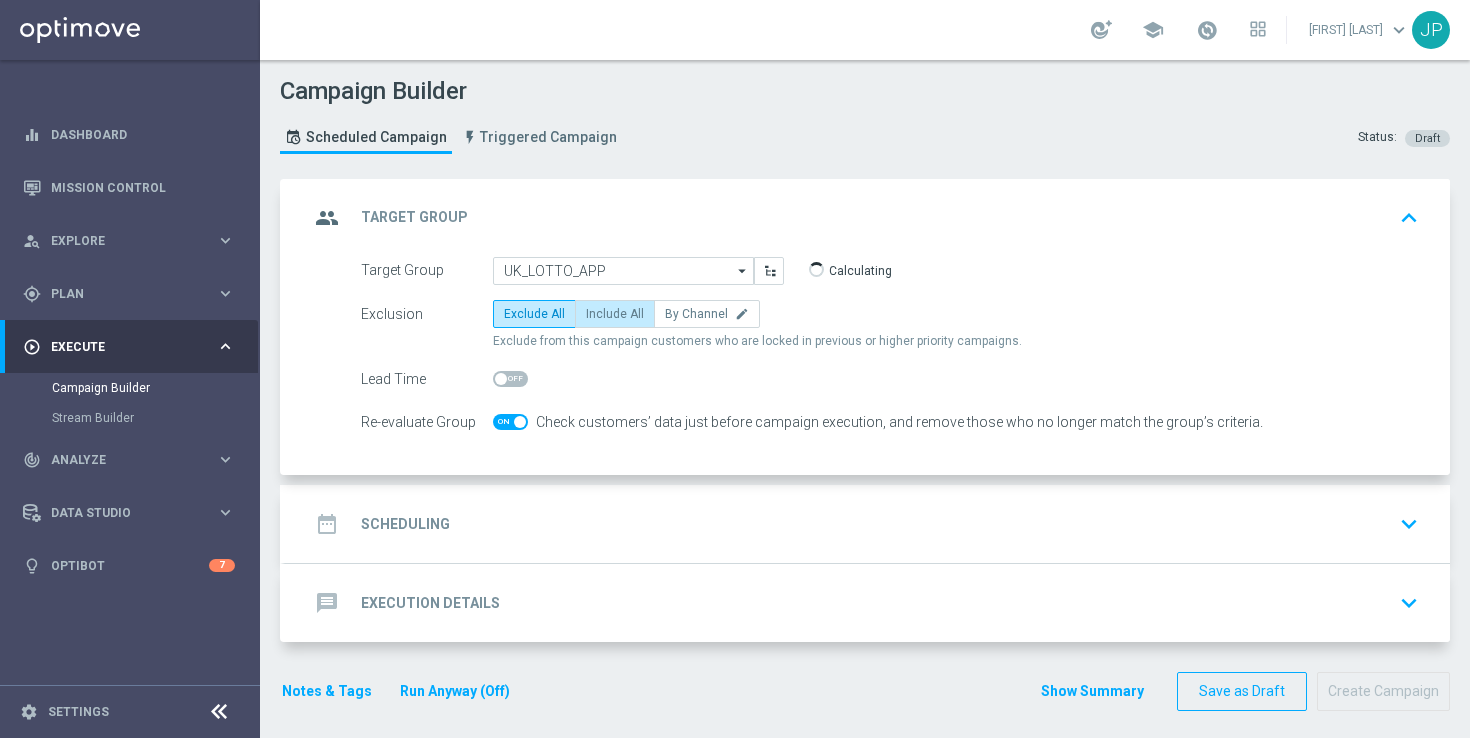 click on "Include All" 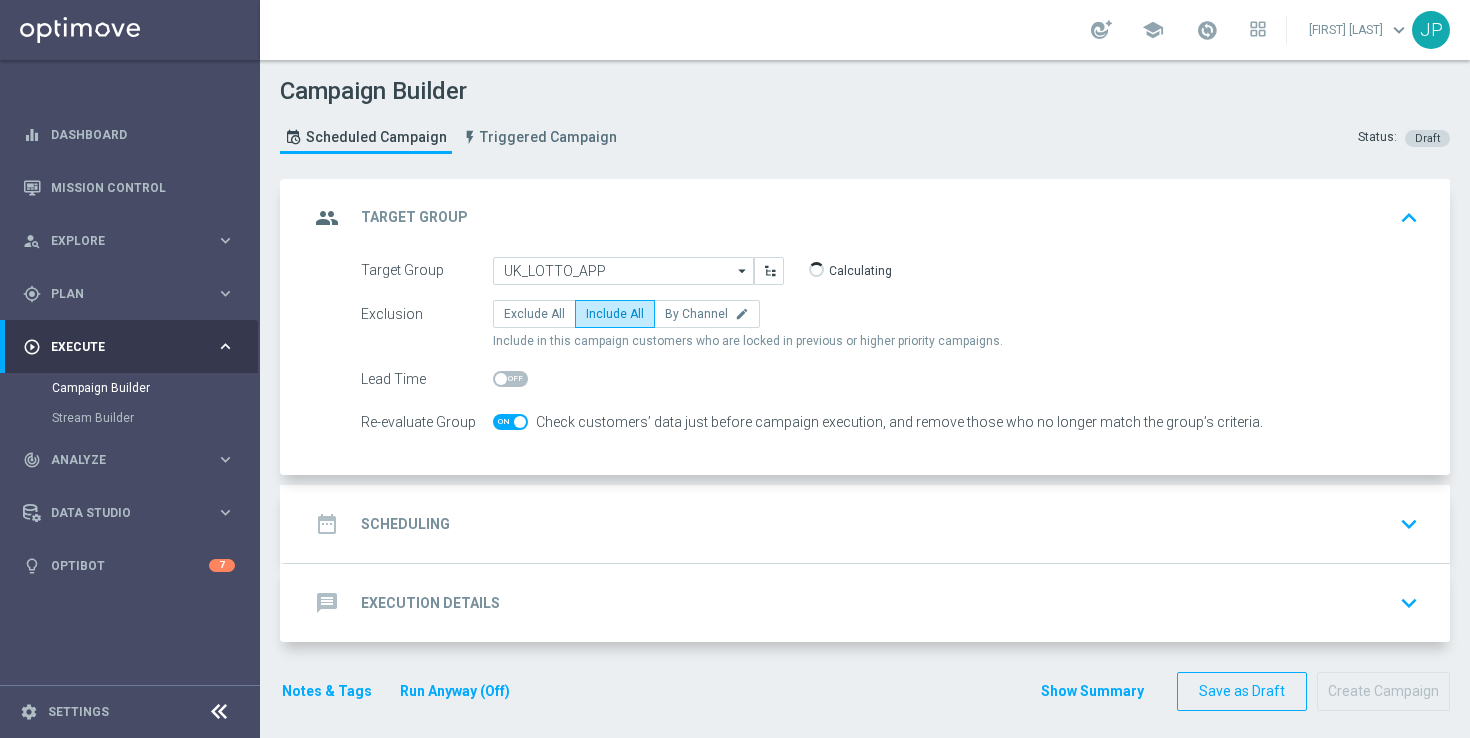 click 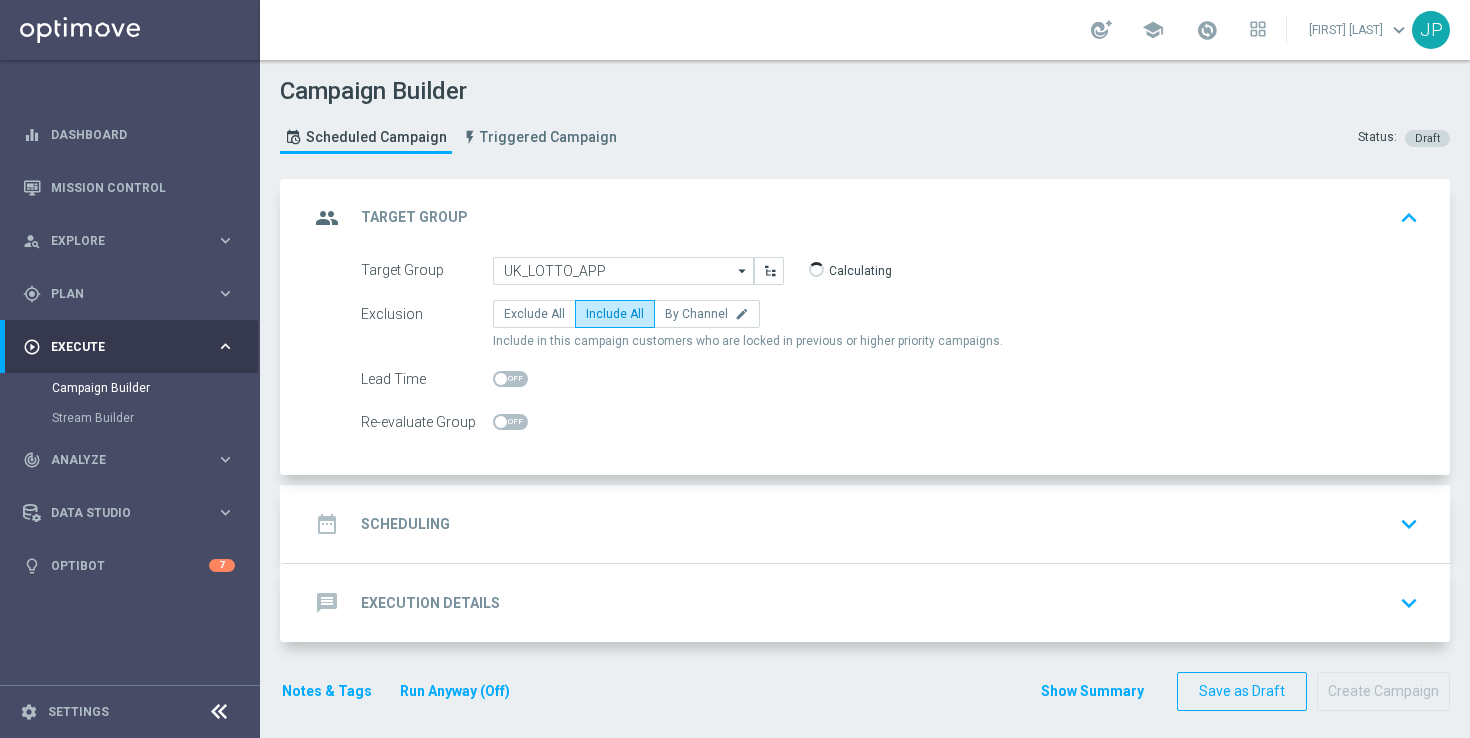 click 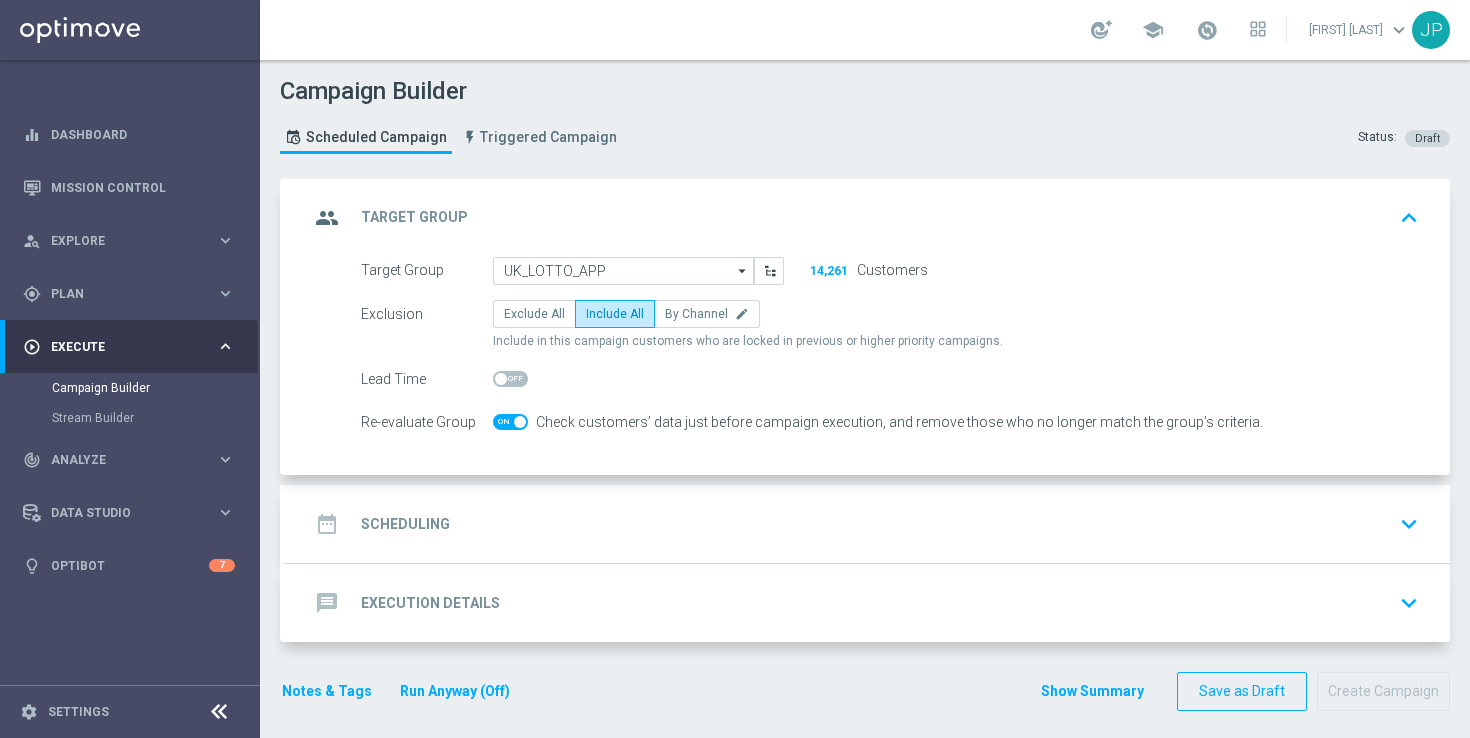 click 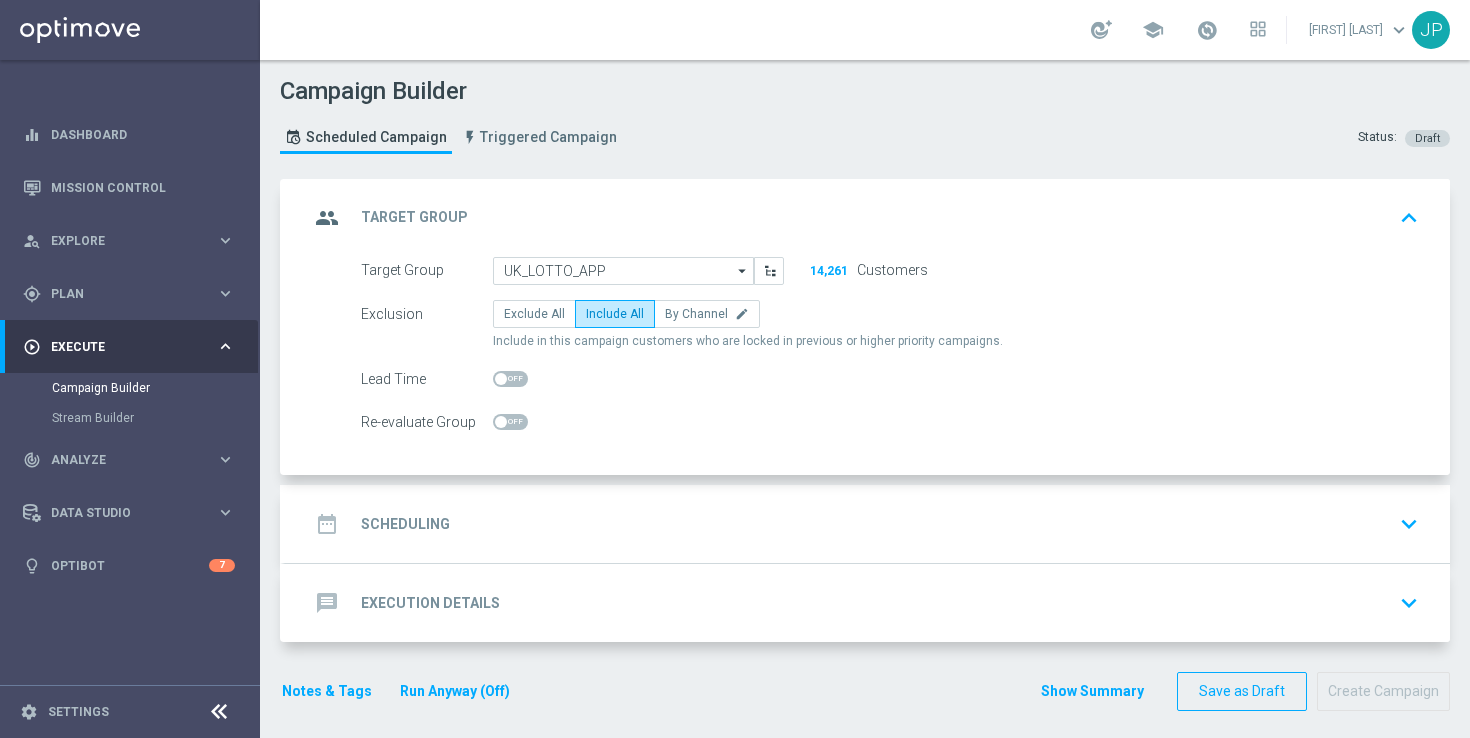 click on "Lead Time" 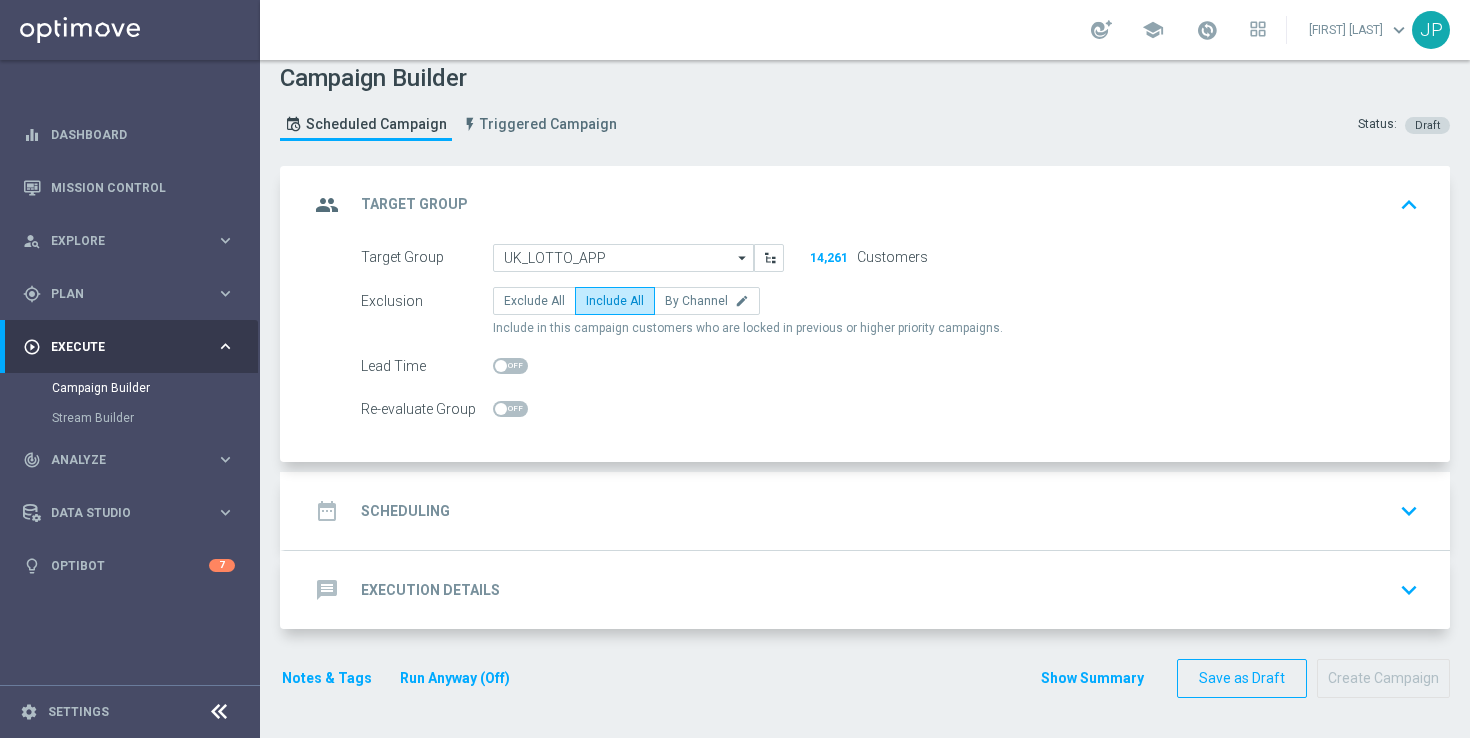 click on "date_range
Scheduling
keyboard_arrow_down" 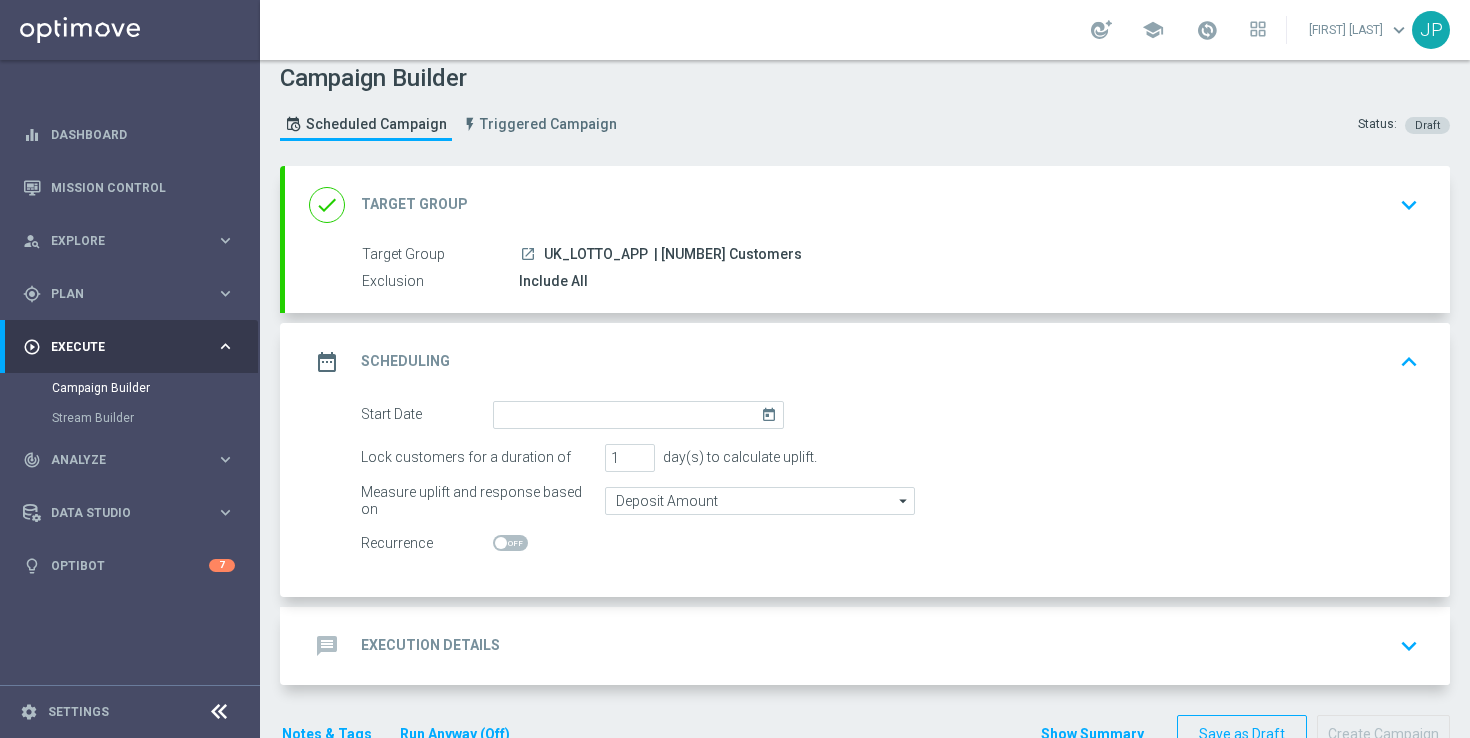 scroll, scrollTop: 68, scrollLeft: 0, axis: vertical 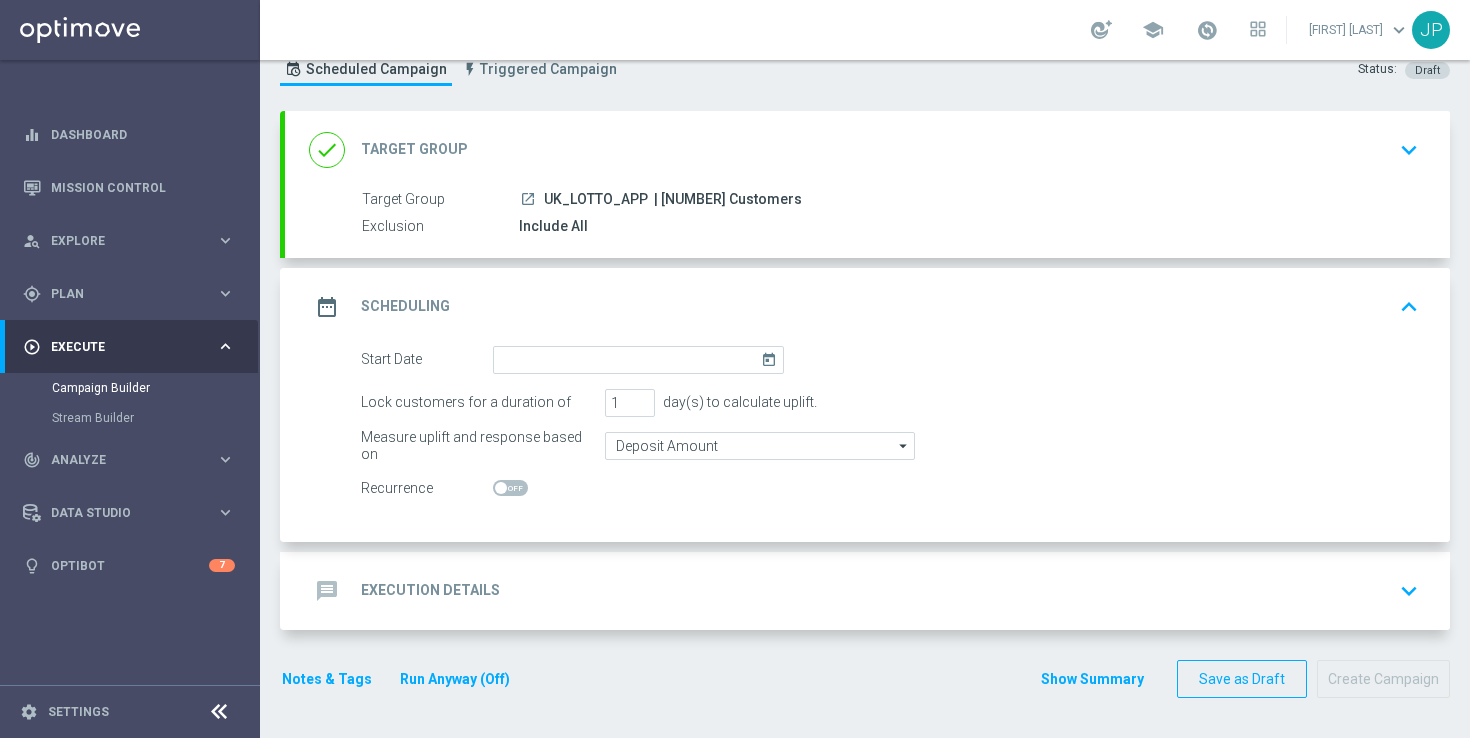 click on "today" 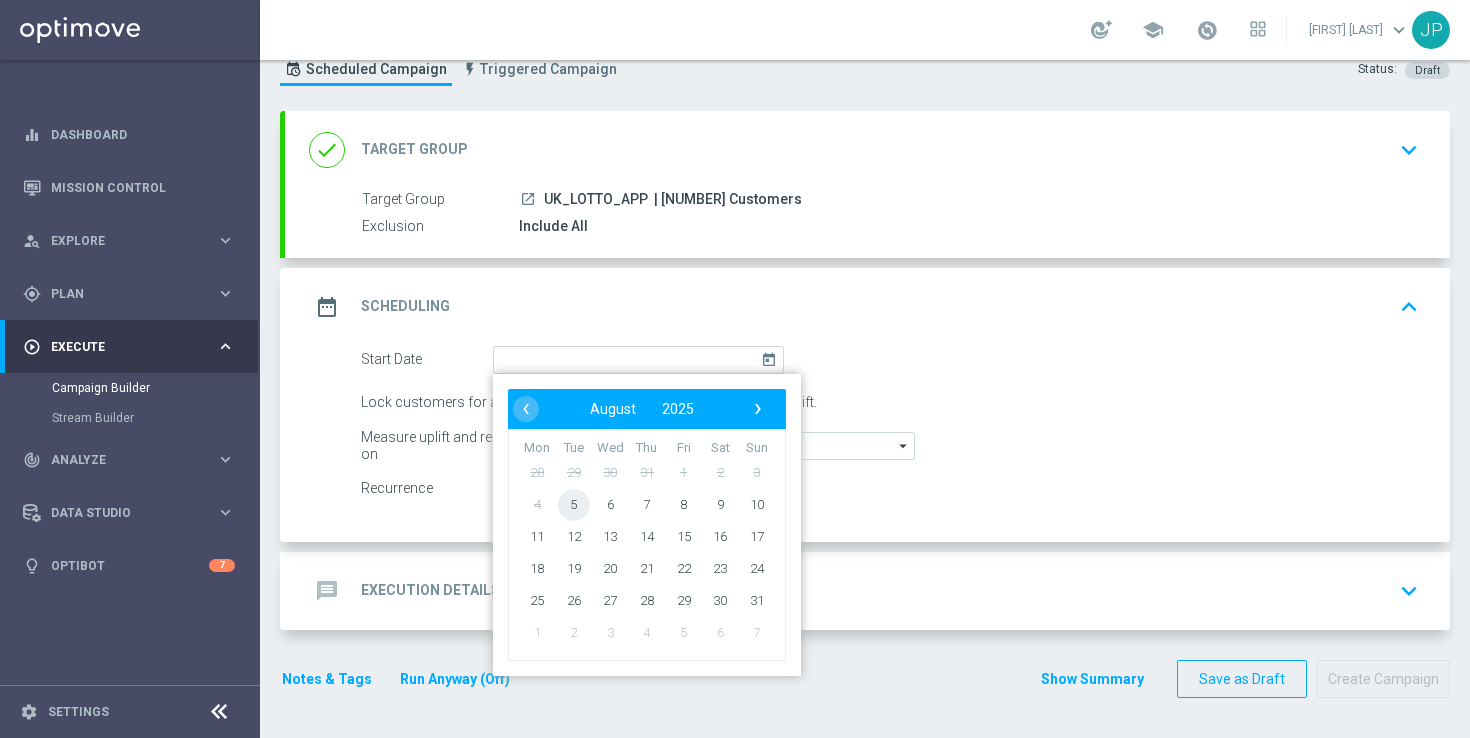 click on "5" 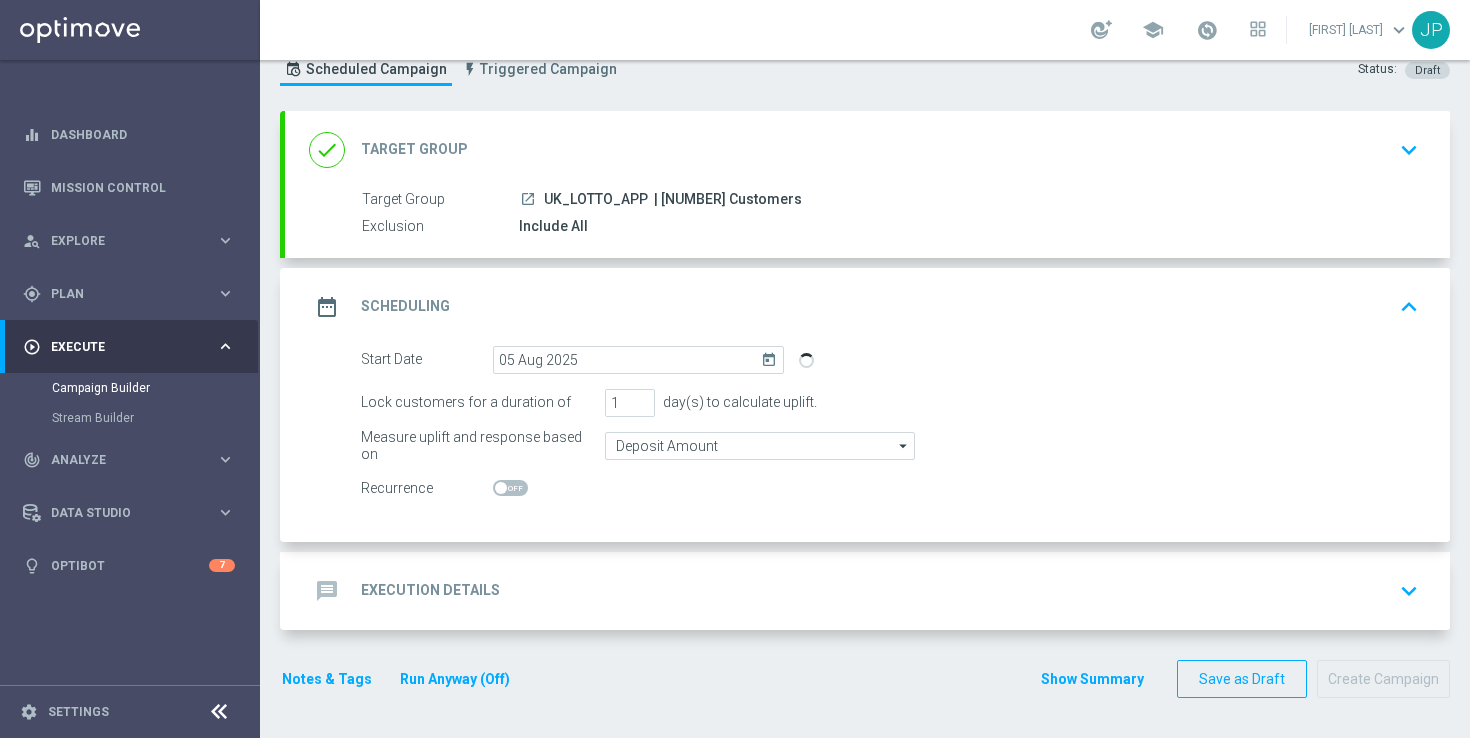 click on "date_range
Scheduling
keyboard_arrow_up" 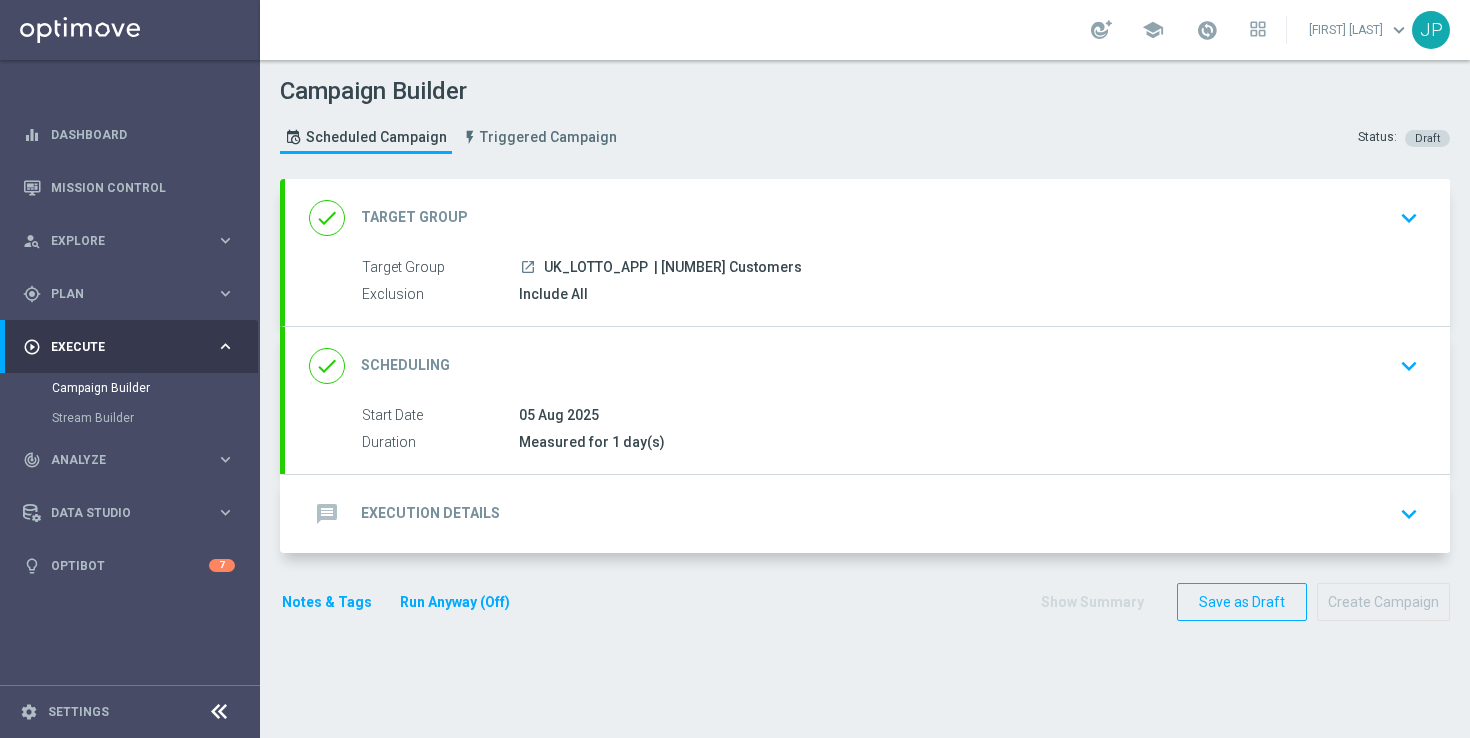 scroll, scrollTop: 0, scrollLeft: 0, axis: both 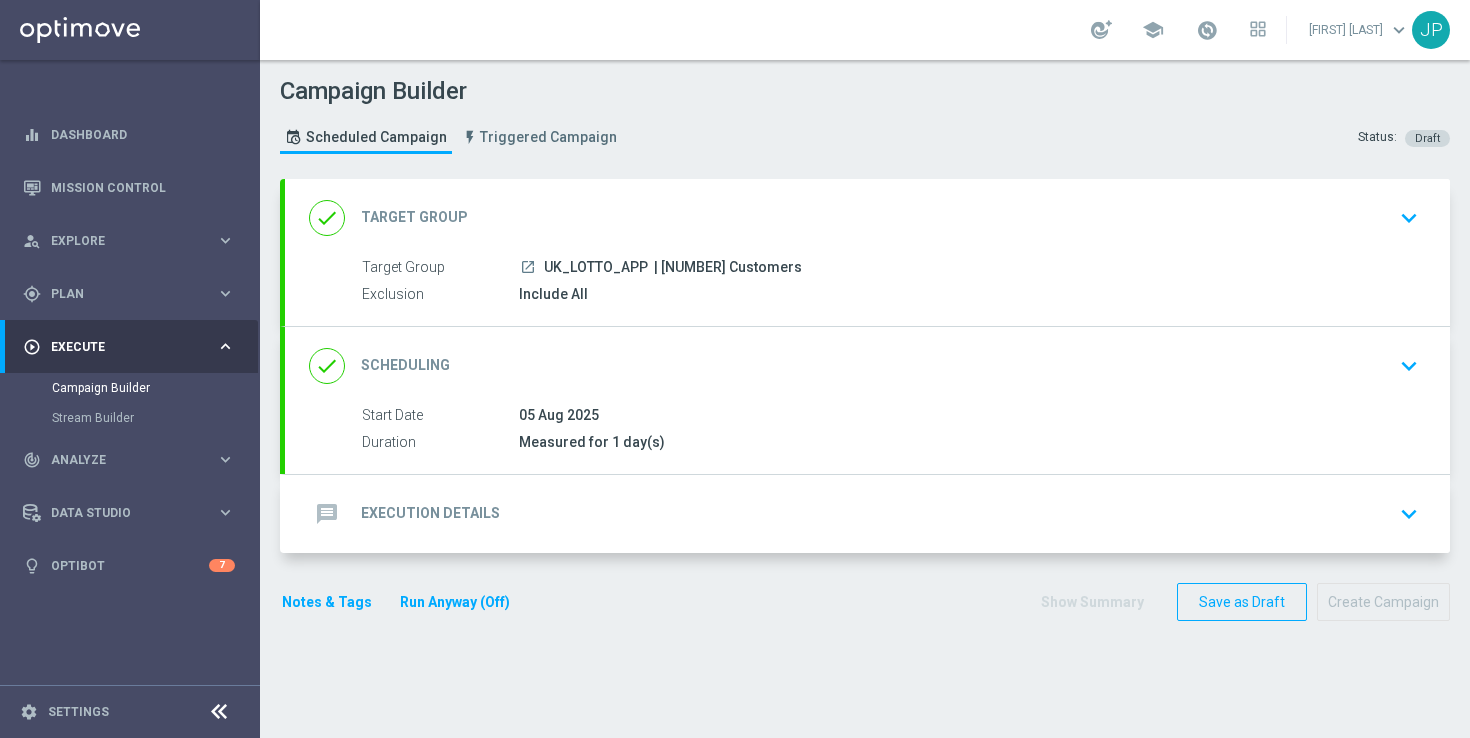 click on "message
Execution Details
keyboard_arrow_down" 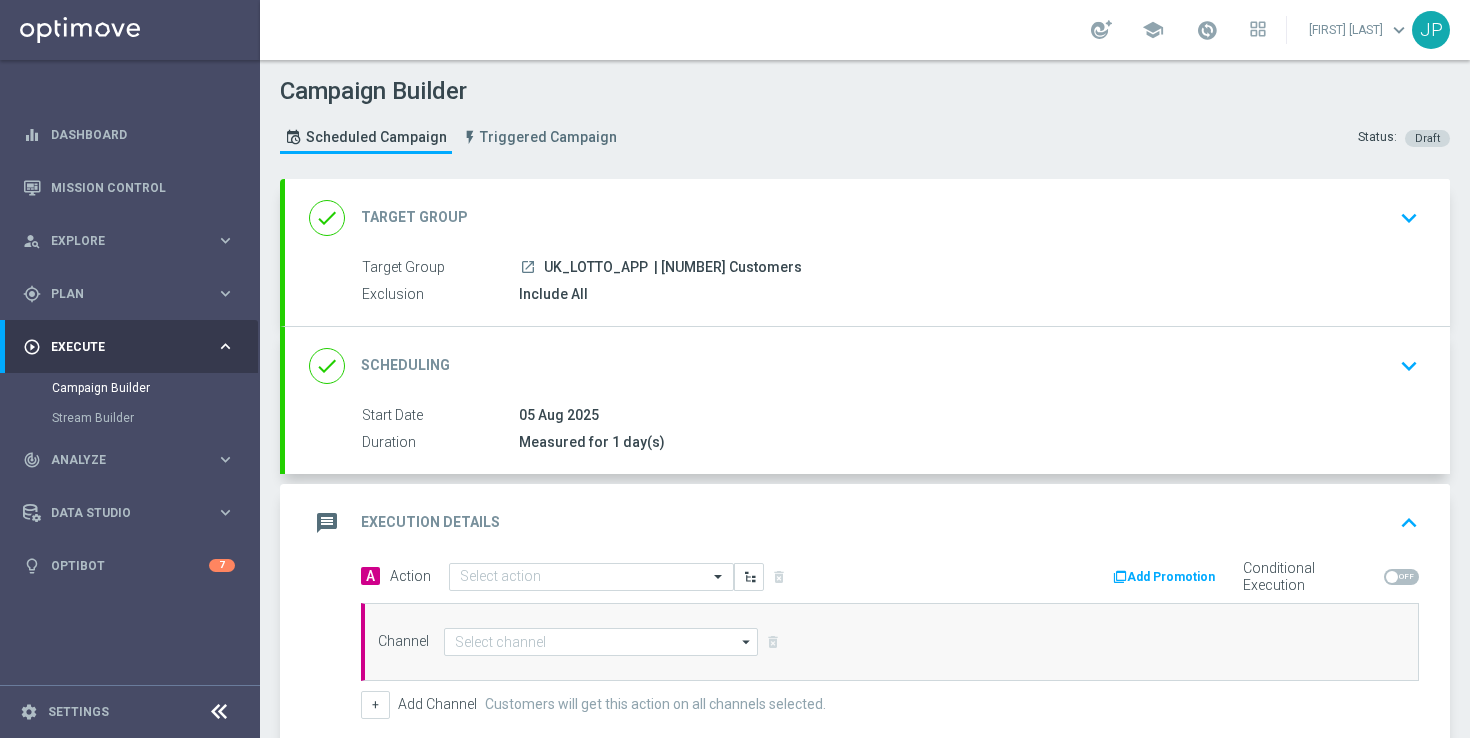 scroll, scrollTop: 297, scrollLeft: 0, axis: vertical 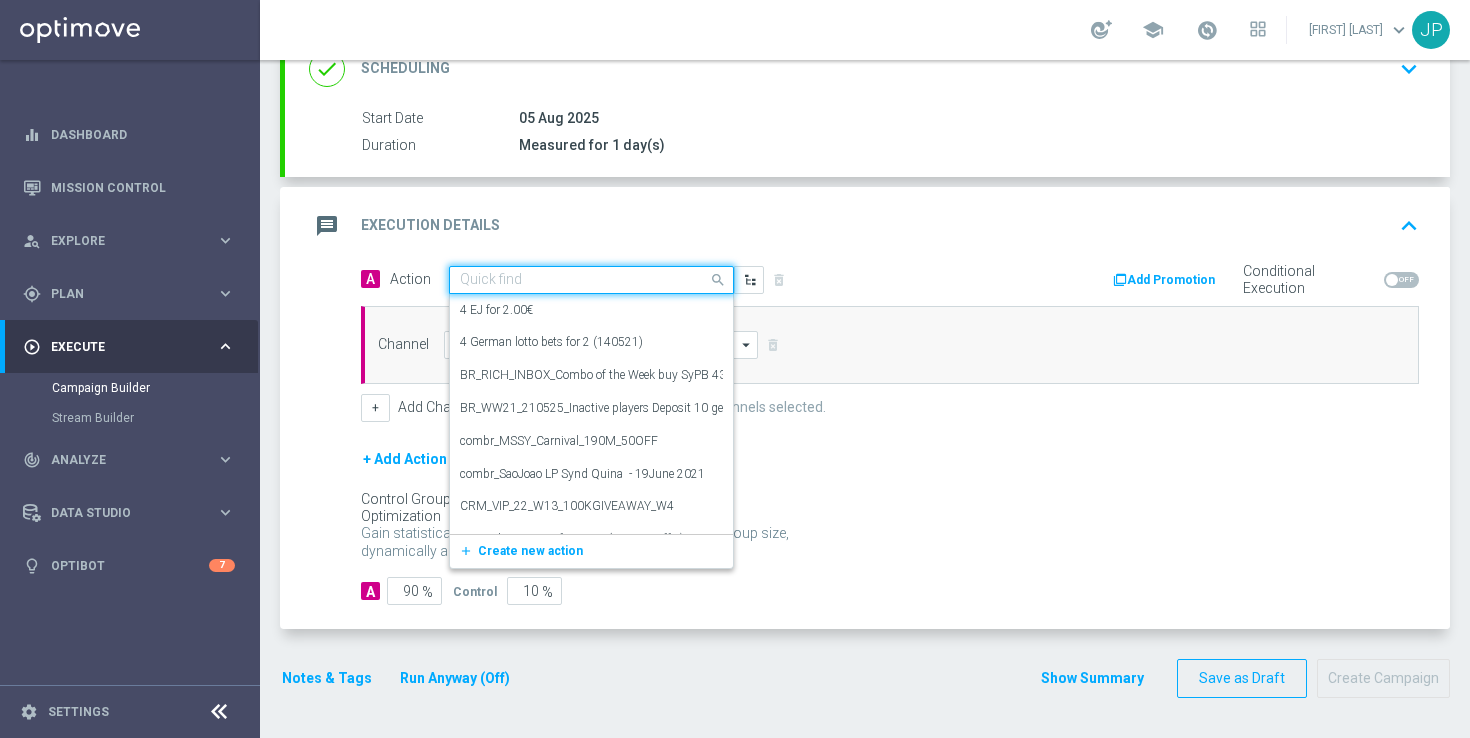 click on "Quick find" 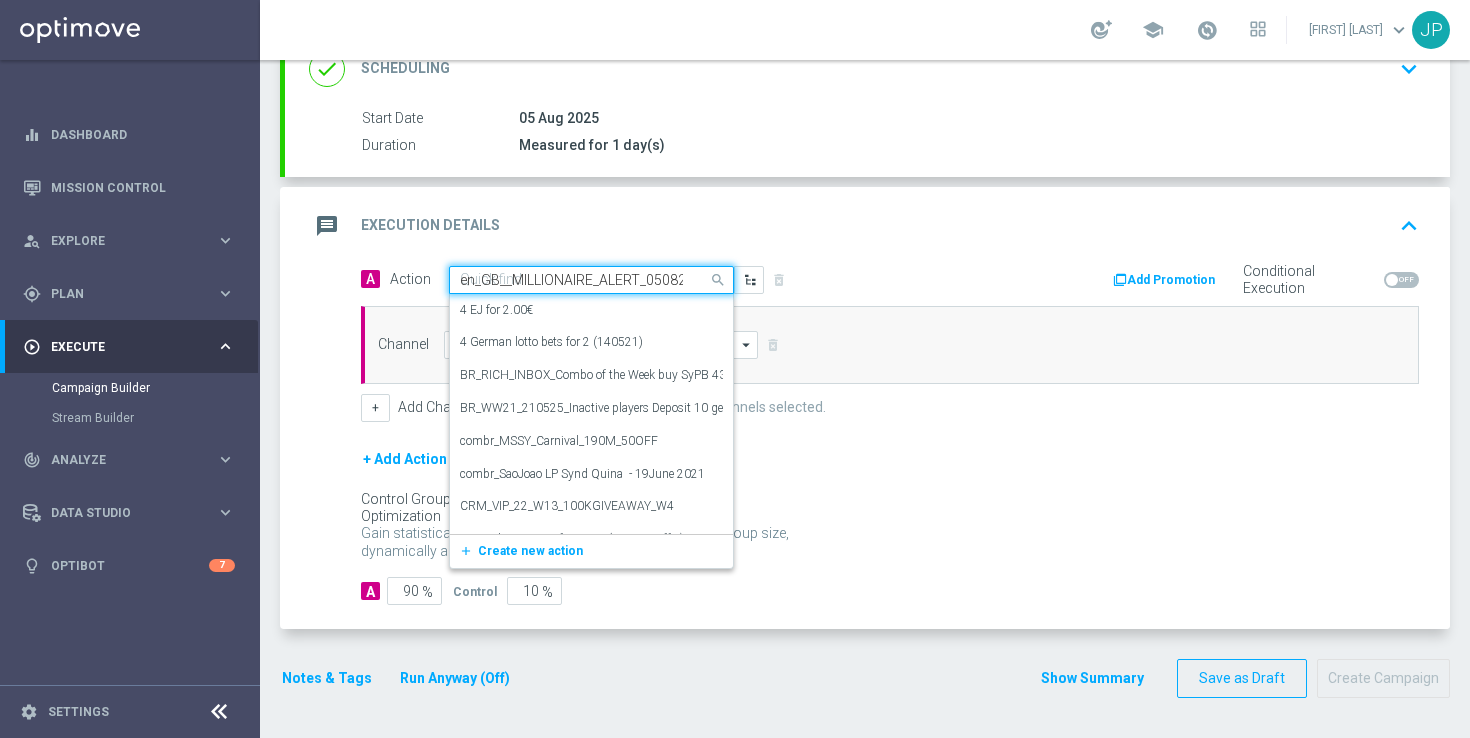 scroll, scrollTop: 0, scrollLeft: 130, axis: horizontal 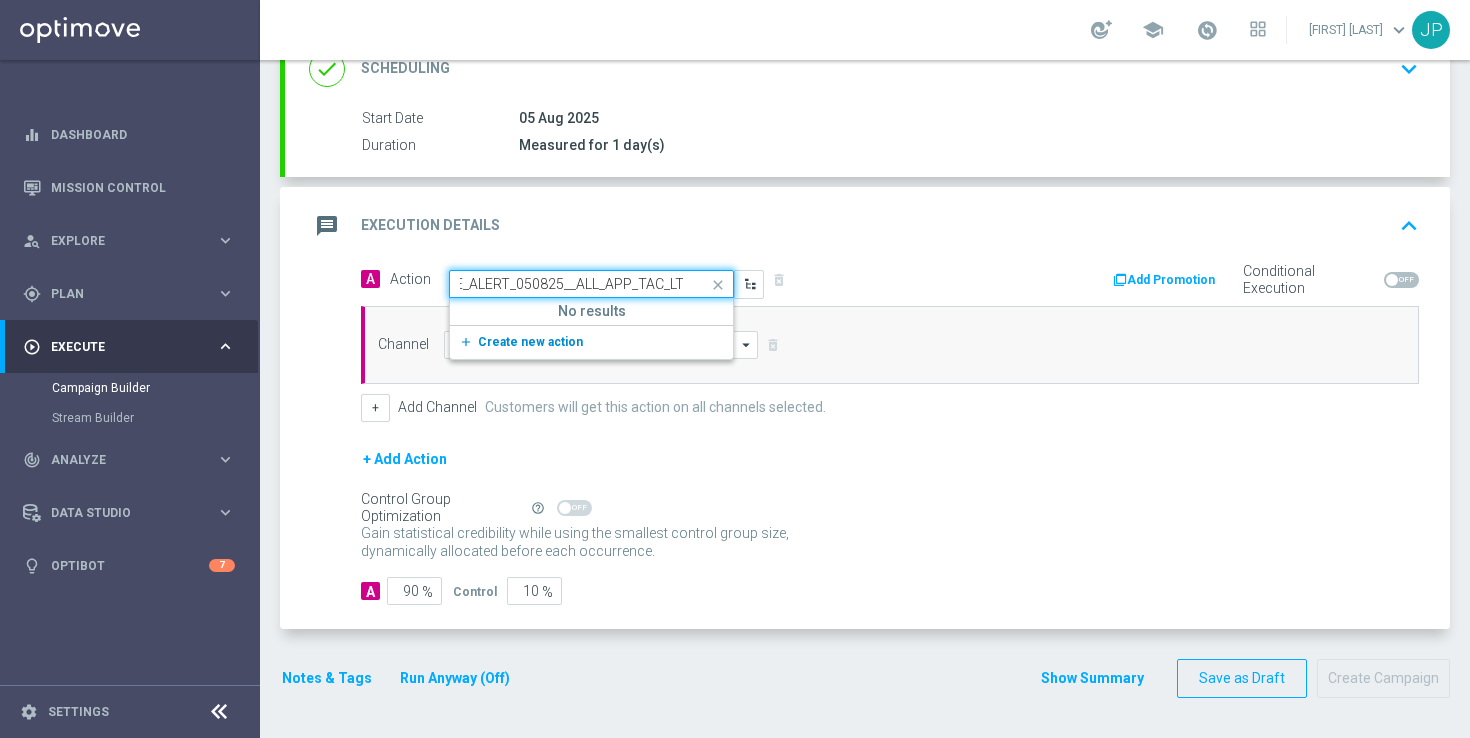 click on "Create new action" at bounding box center [530, 342] 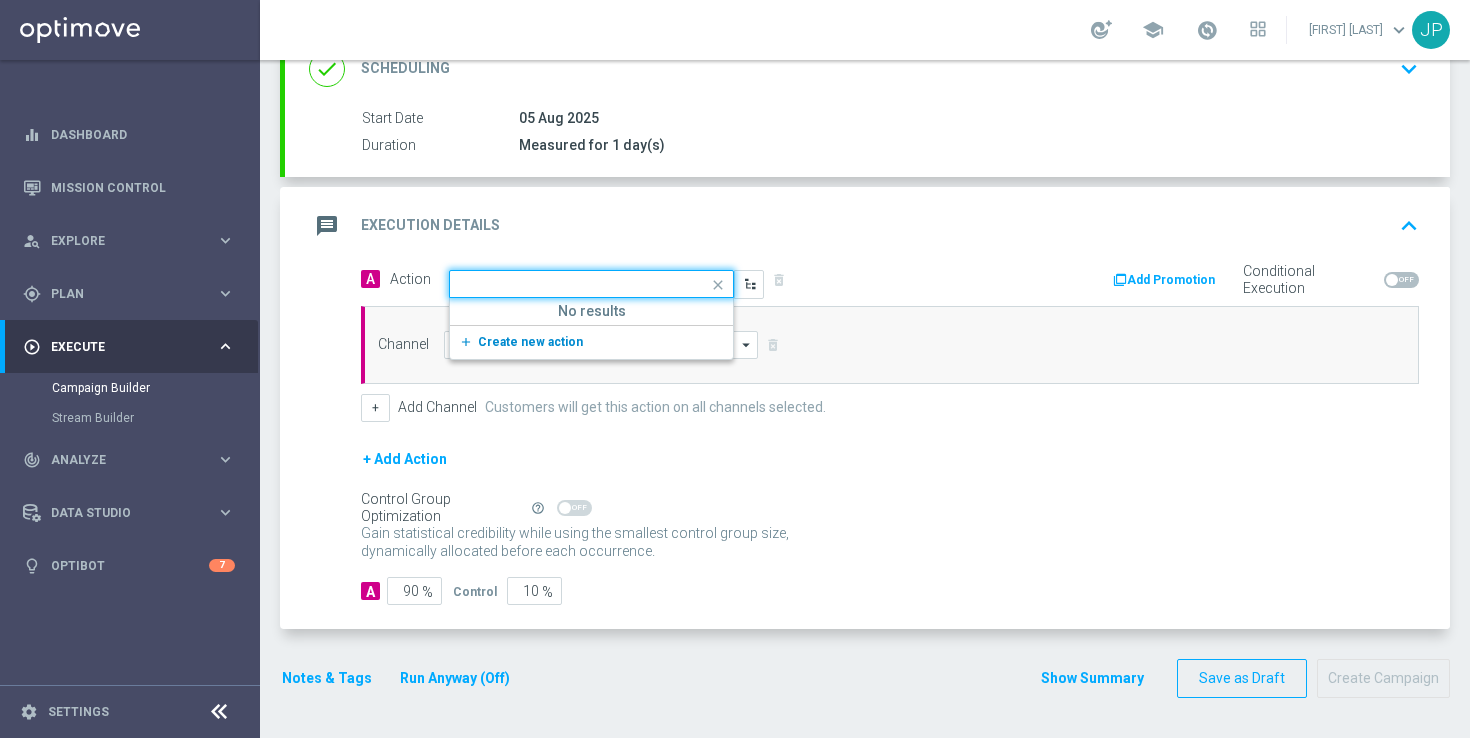 scroll, scrollTop: 0, scrollLeft: 0, axis: both 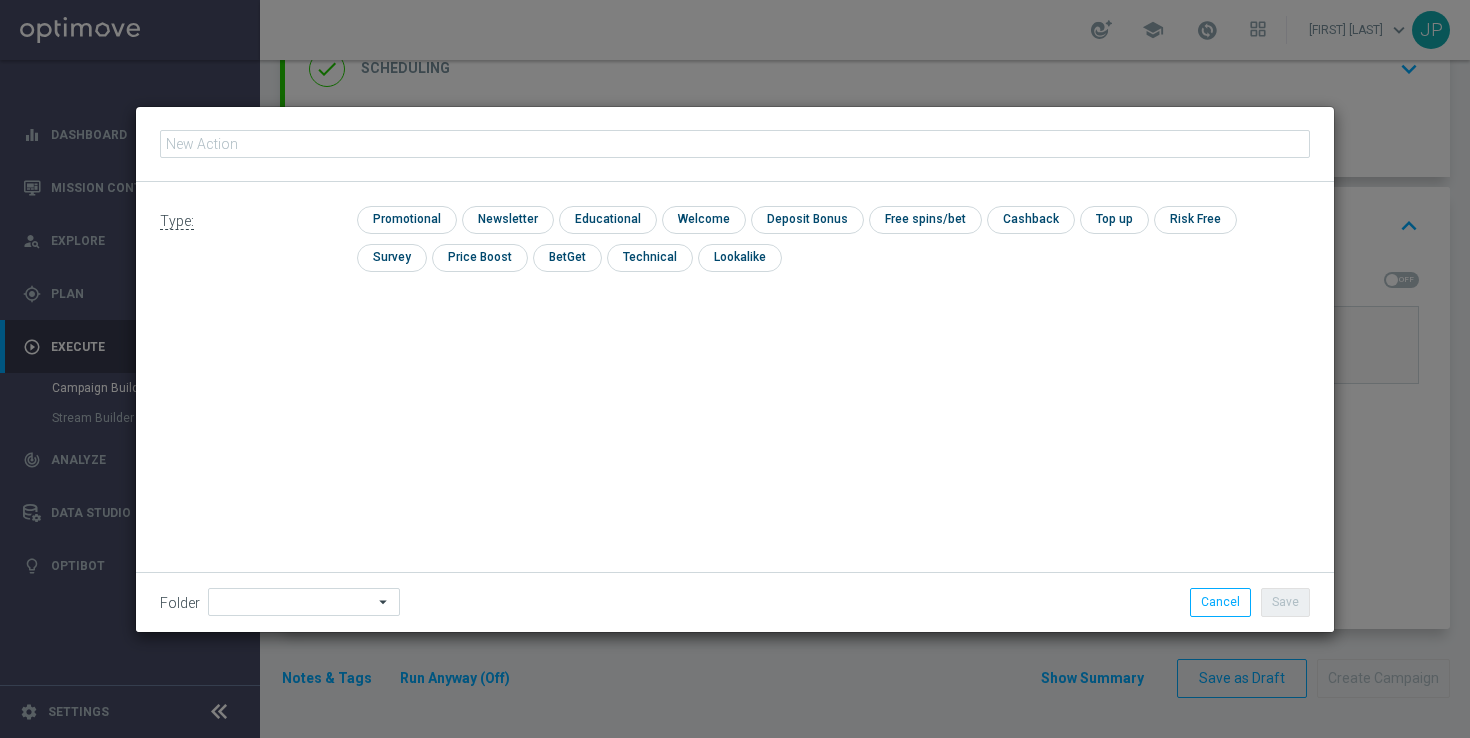 type on "en_GB__MILLIONAIRE_ALERT_050825__ALL_APP_TAC_LT" 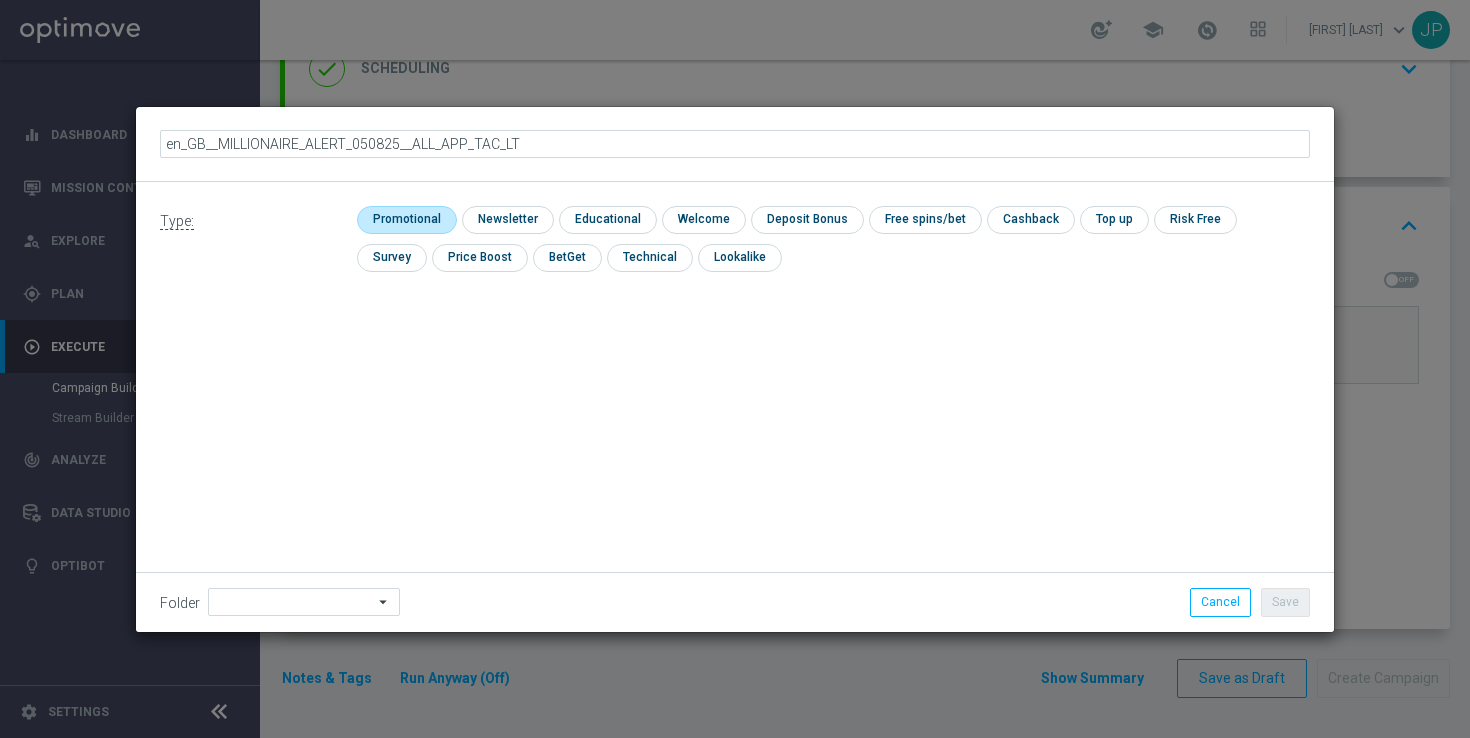 click 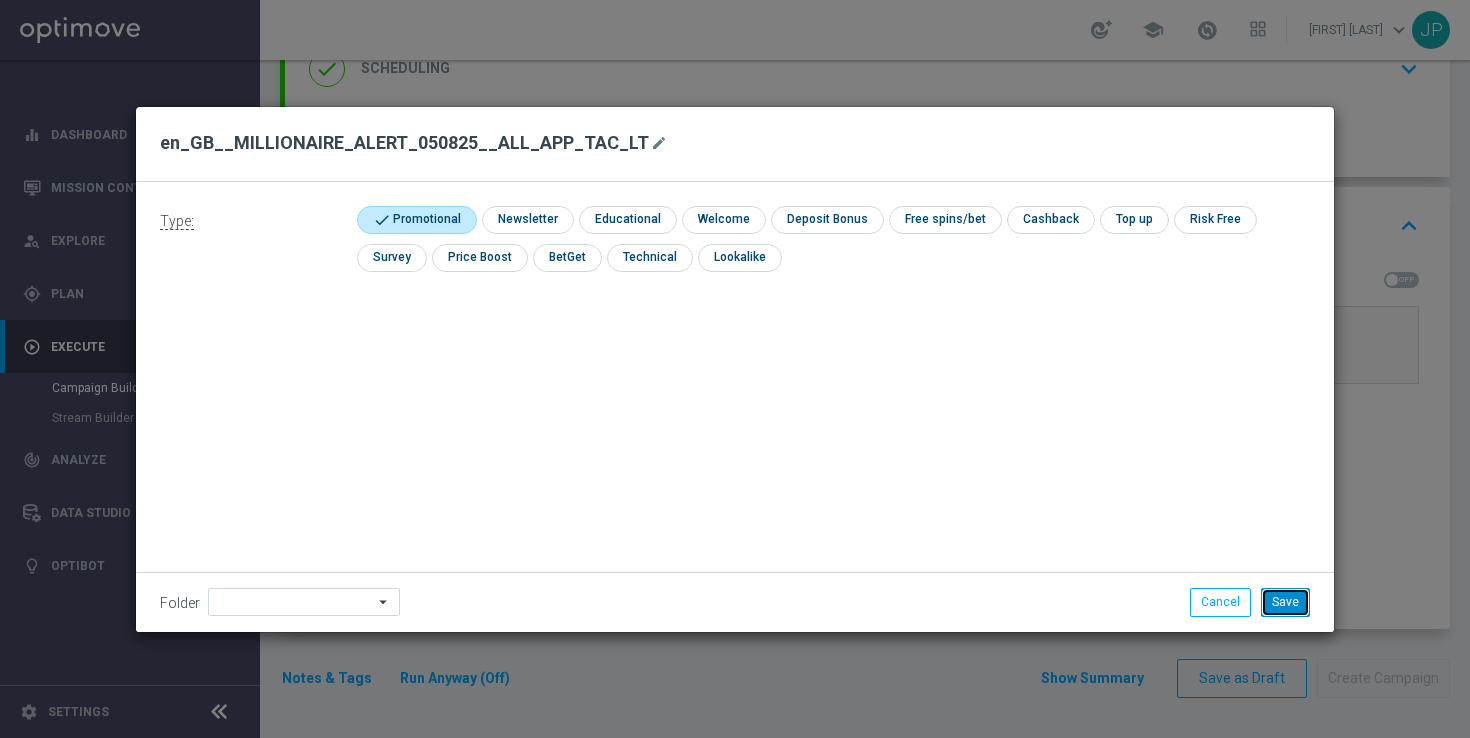 click on "Save" 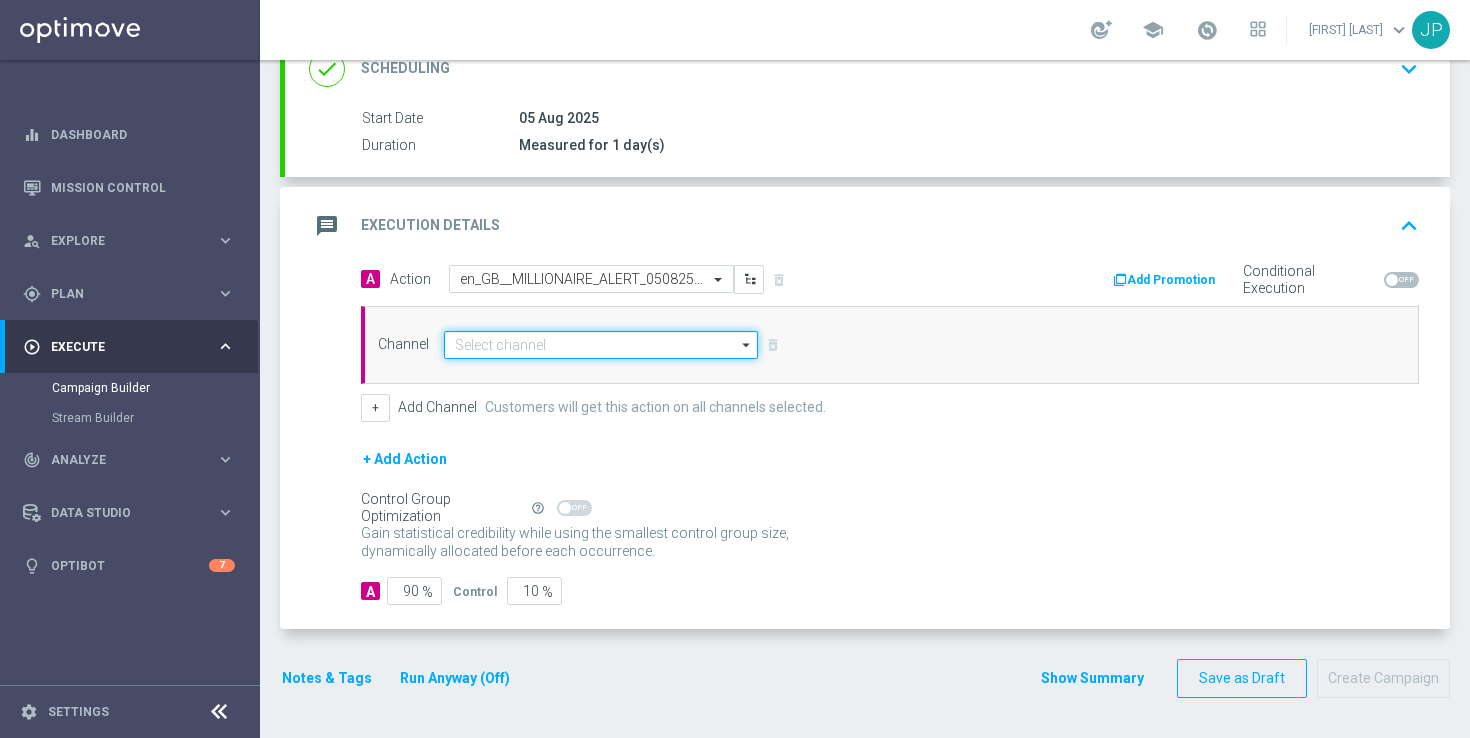 click 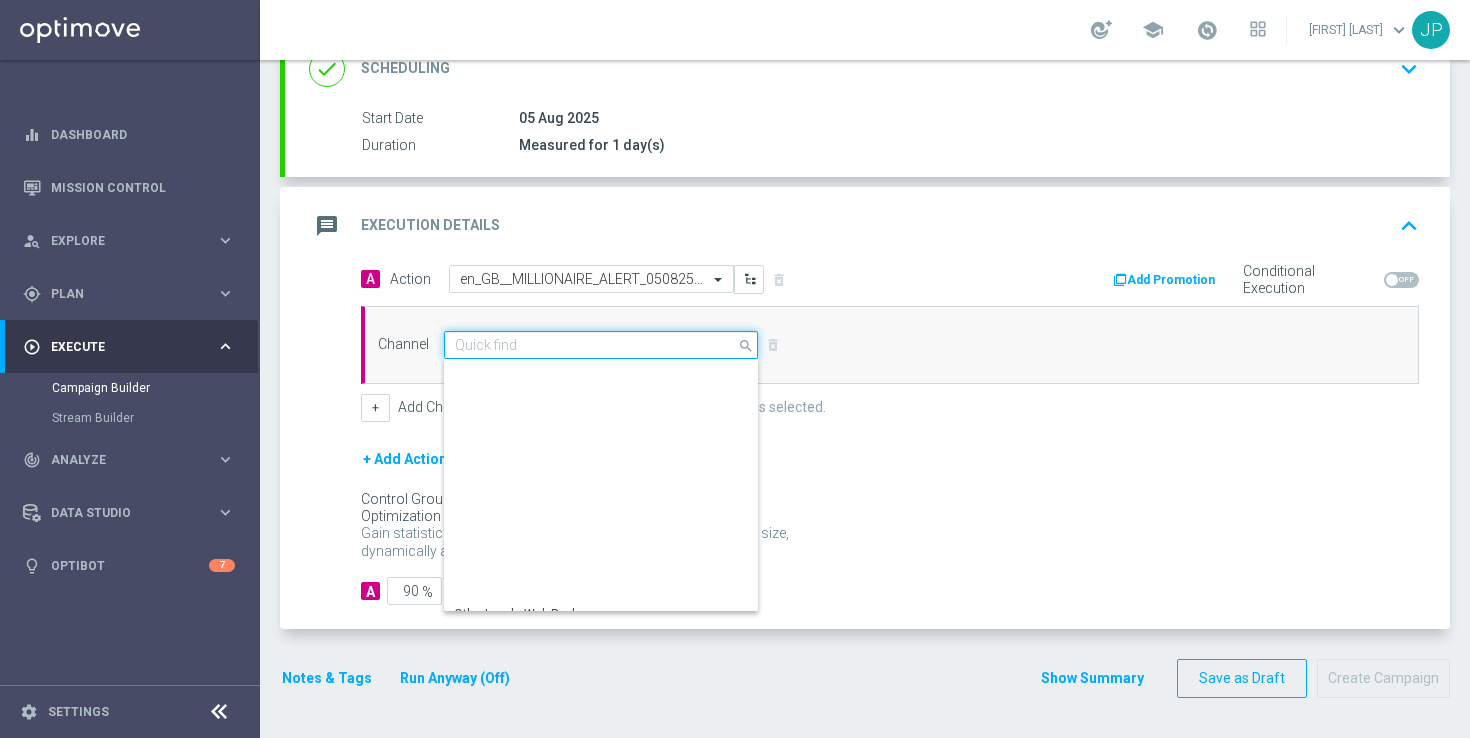 scroll, scrollTop: 494, scrollLeft: 0, axis: vertical 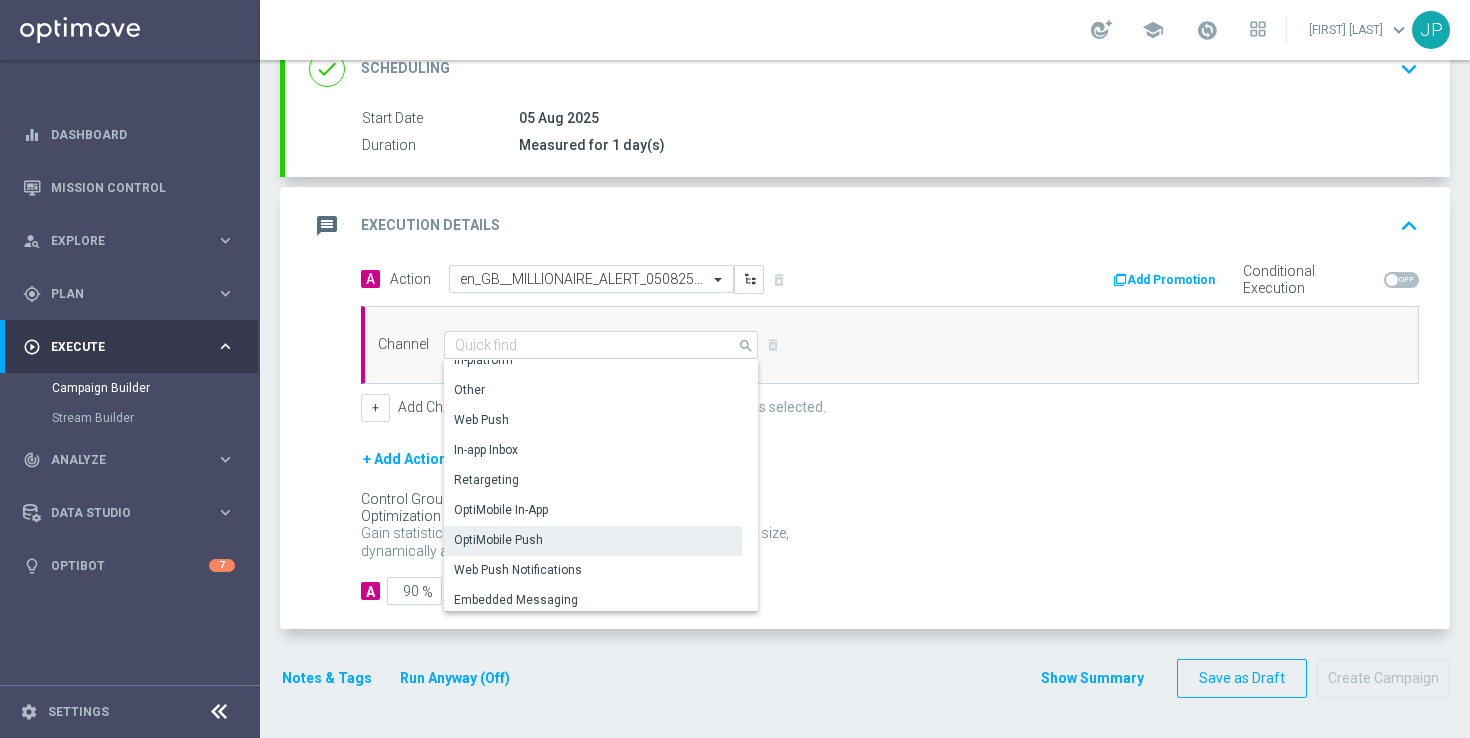 click on "OptiMobile Push" 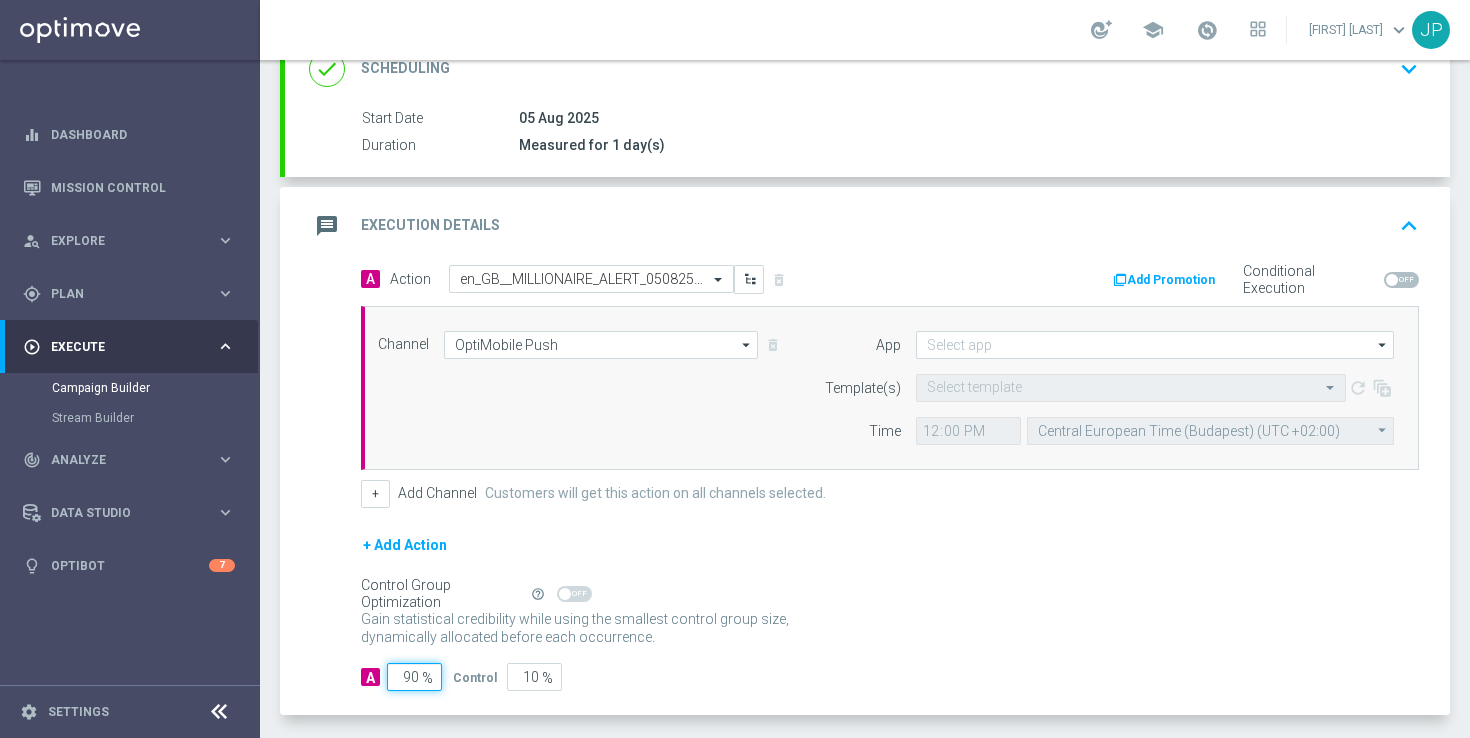 click on "90" 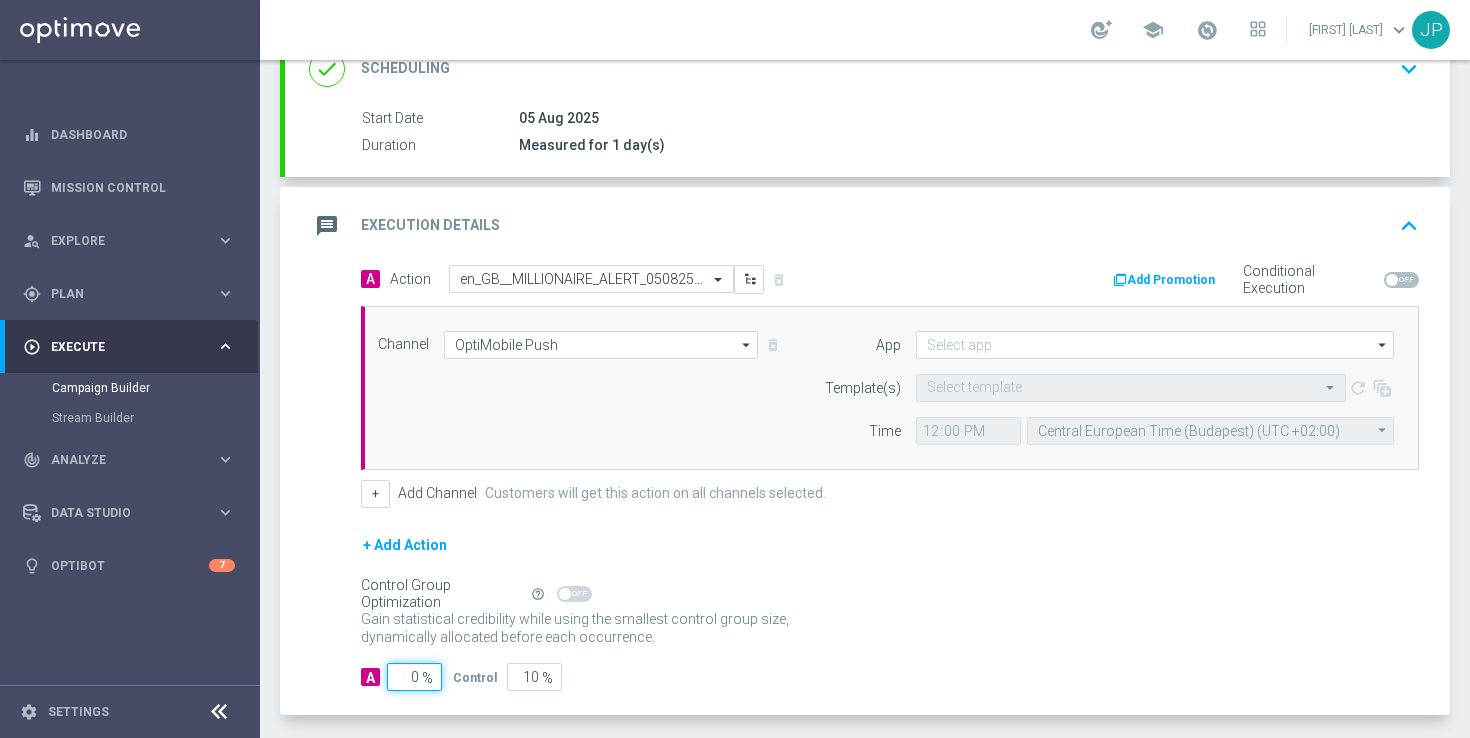 type on "100" 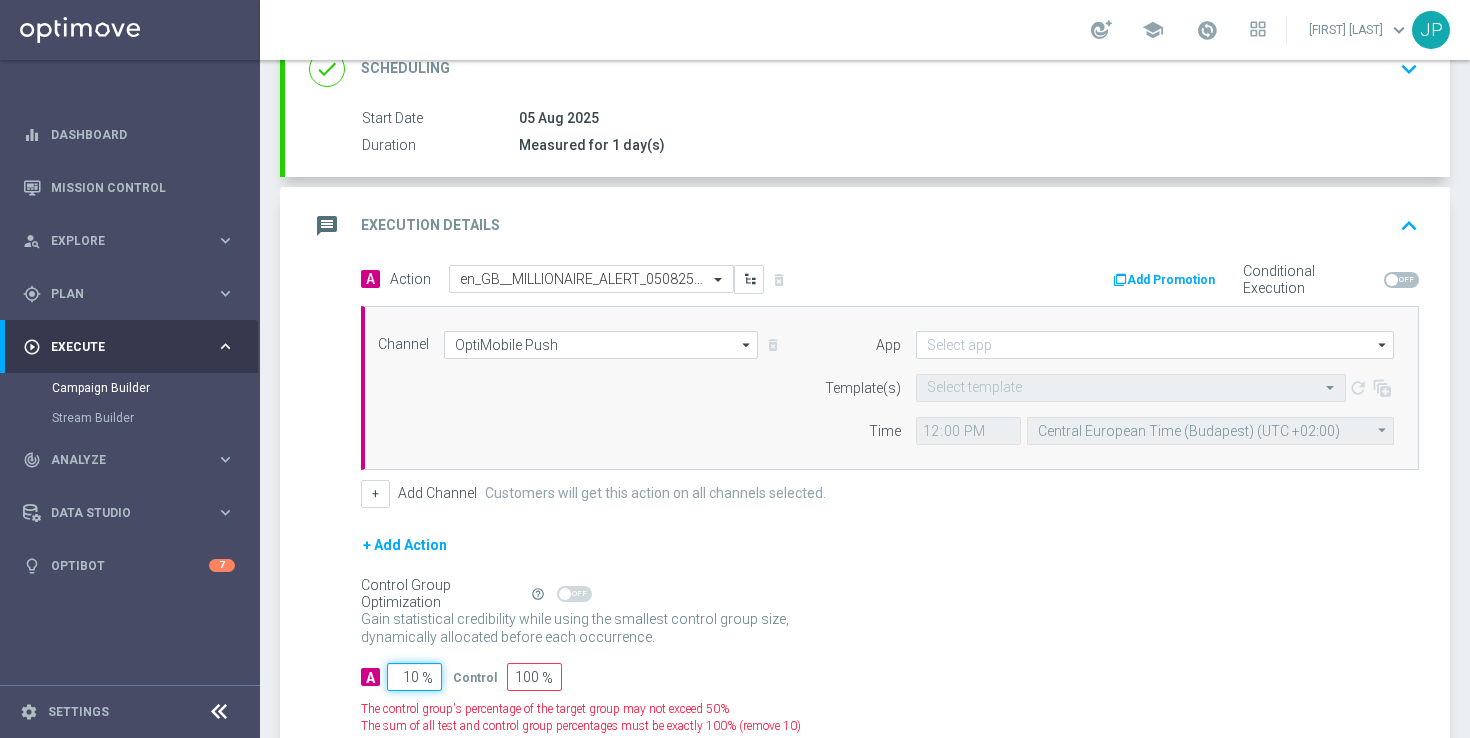 type on "100" 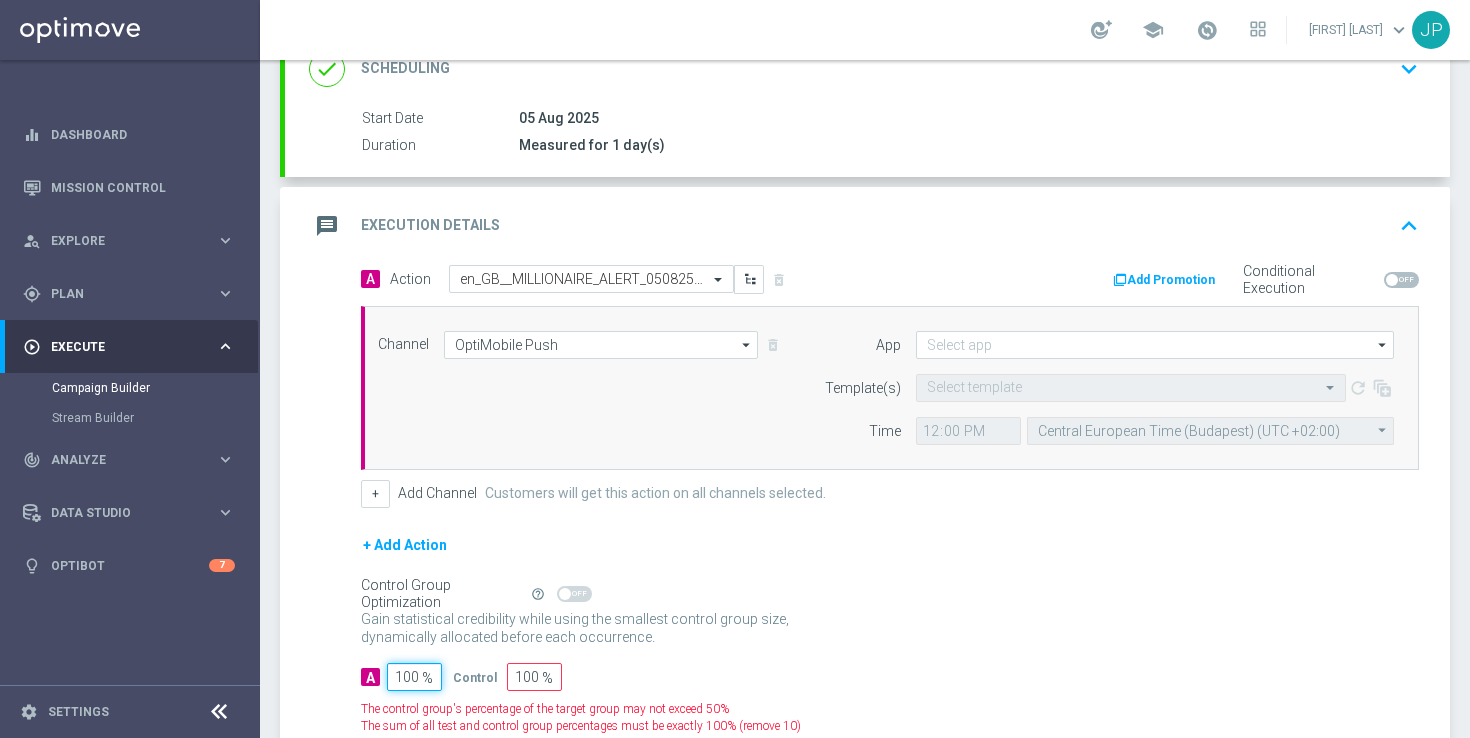 type on "0" 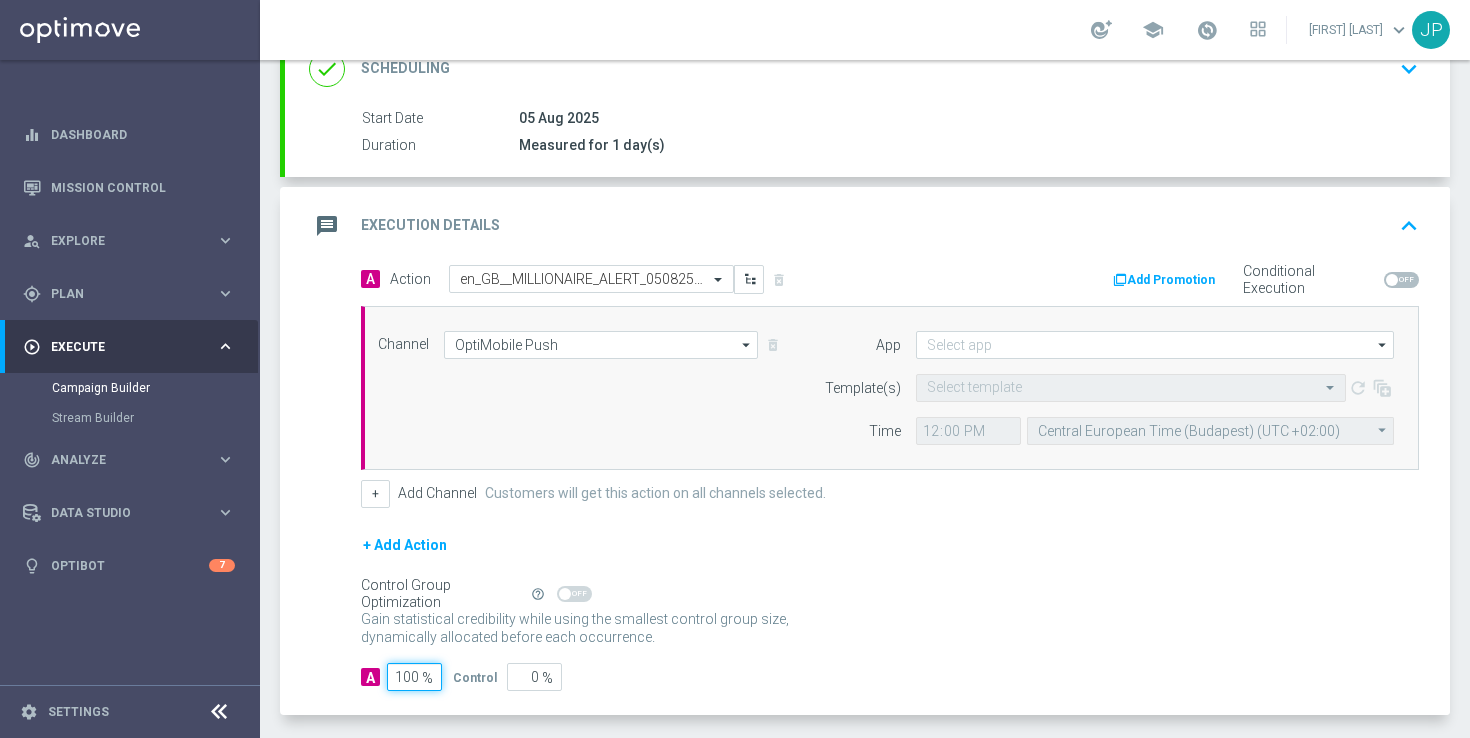 scroll, scrollTop: 383, scrollLeft: 0, axis: vertical 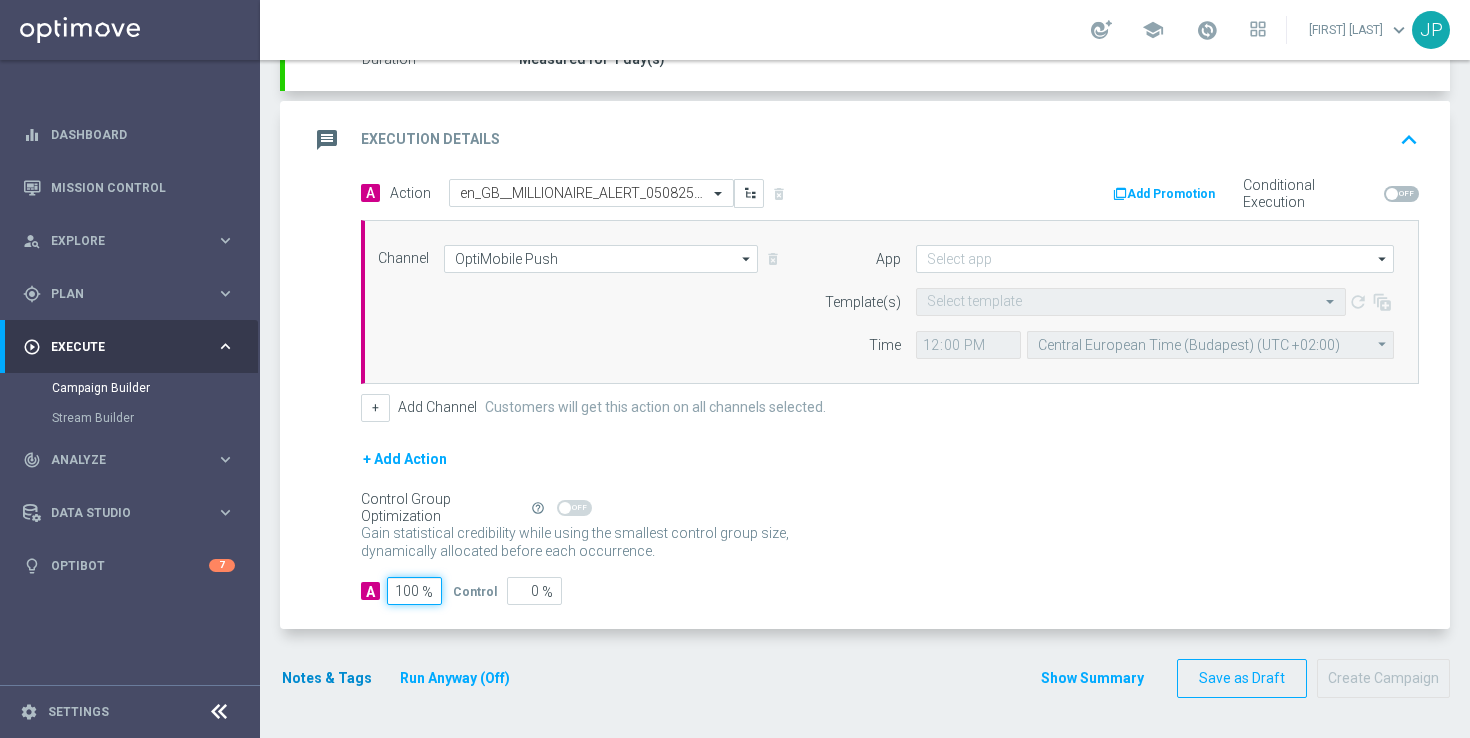 type on "100" 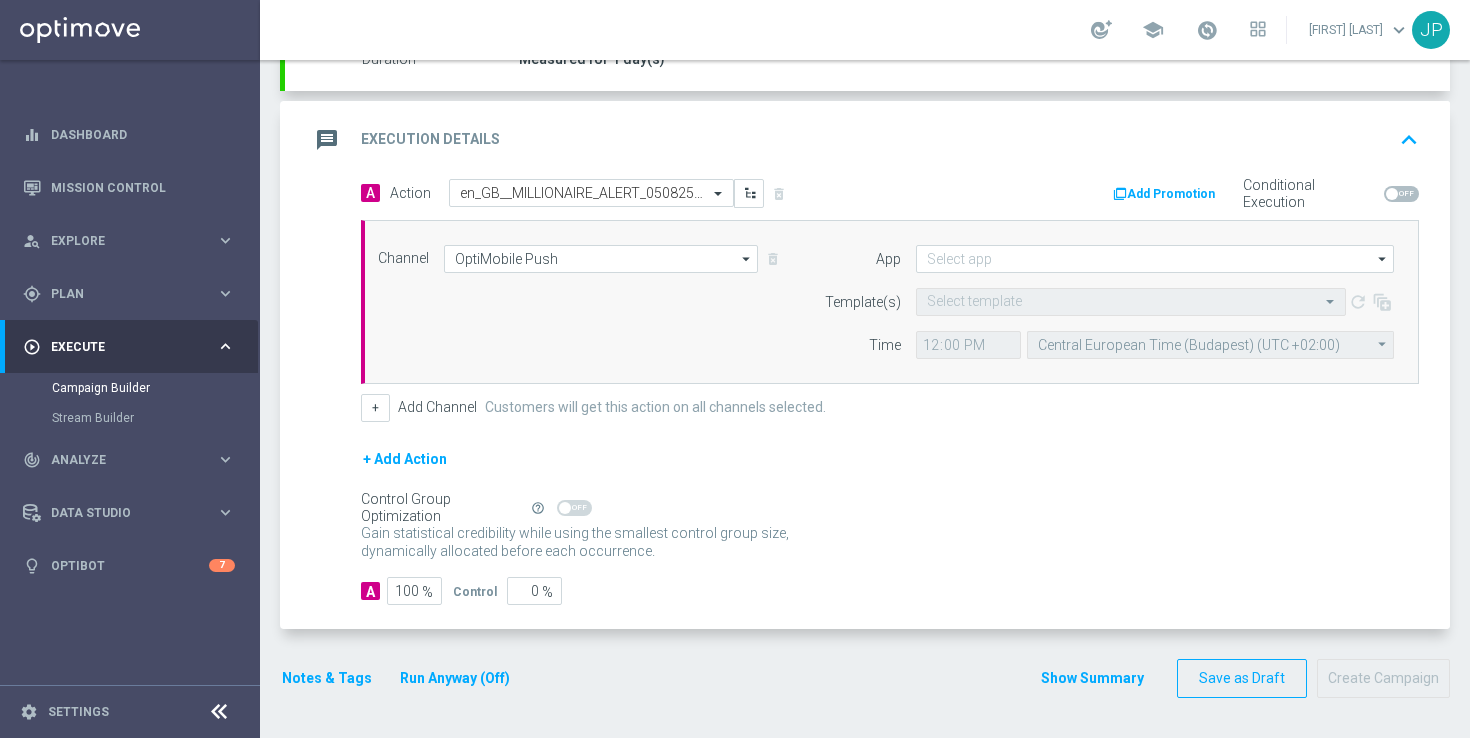 click on "Notes & Tags" 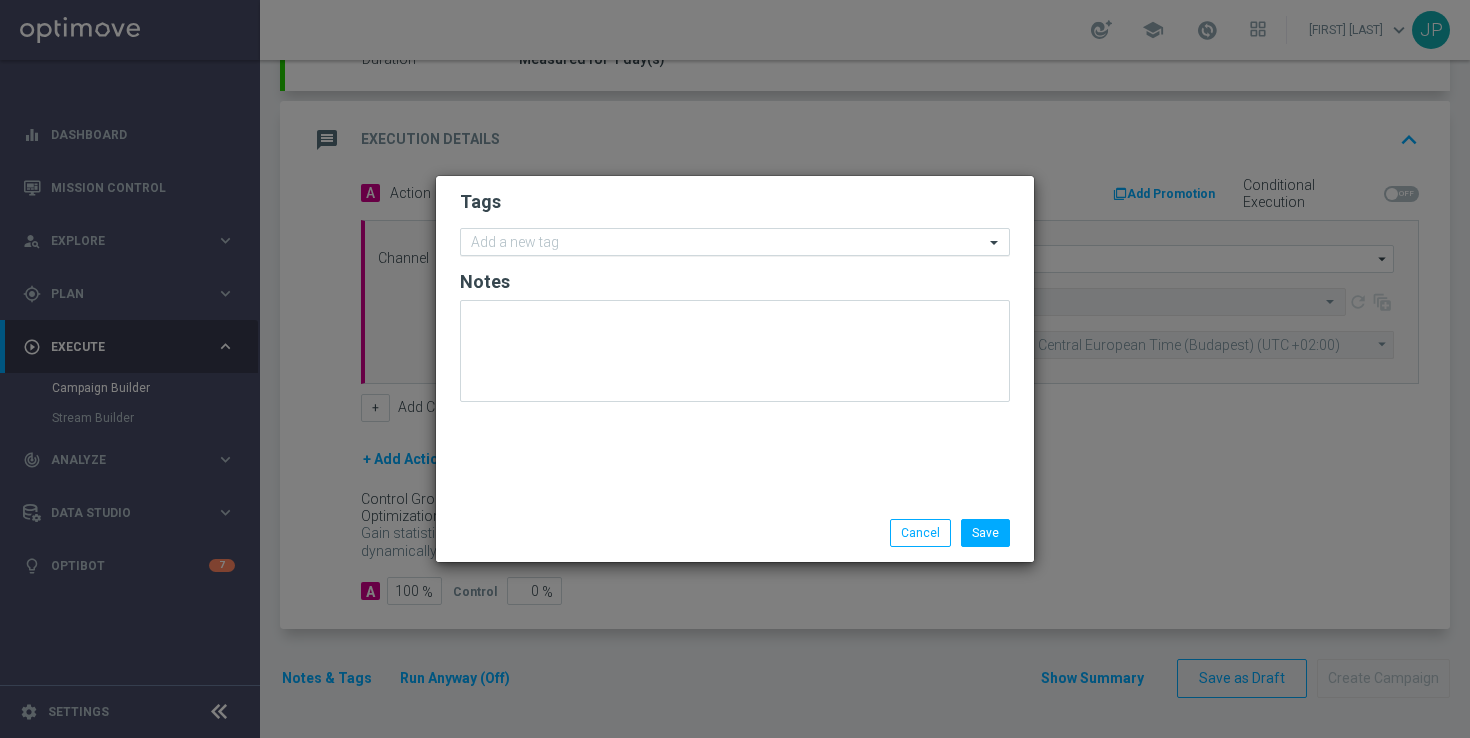click 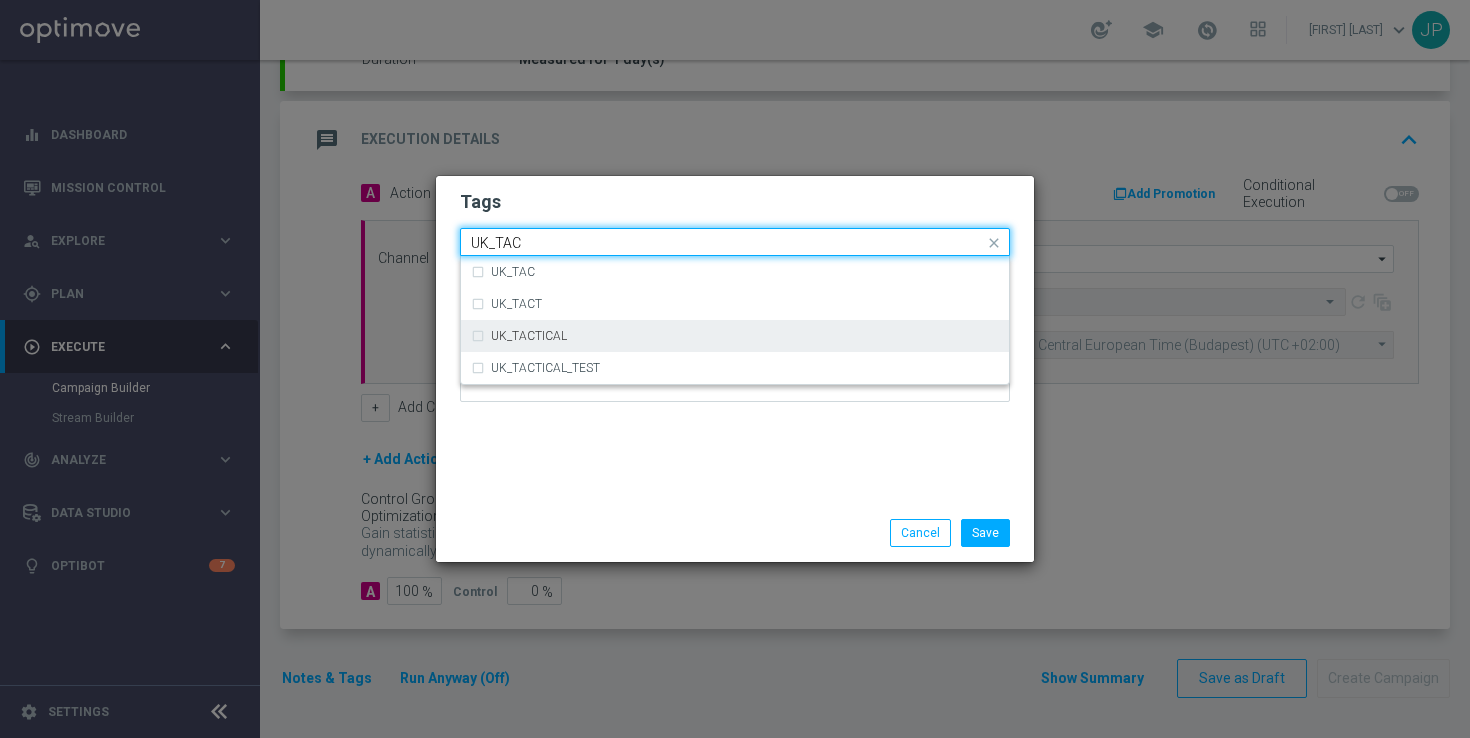 click on "UK_TACTICAL" at bounding box center [745, 336] 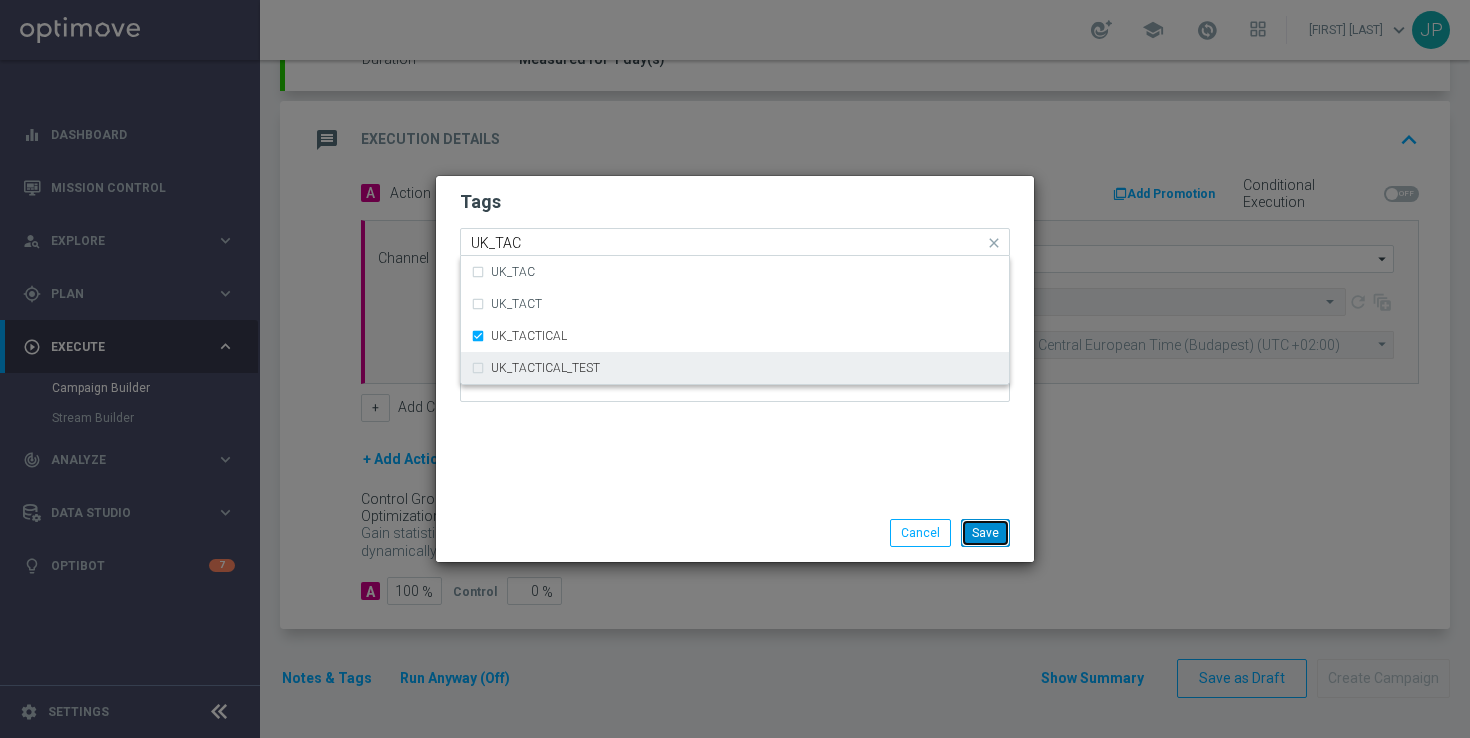 type 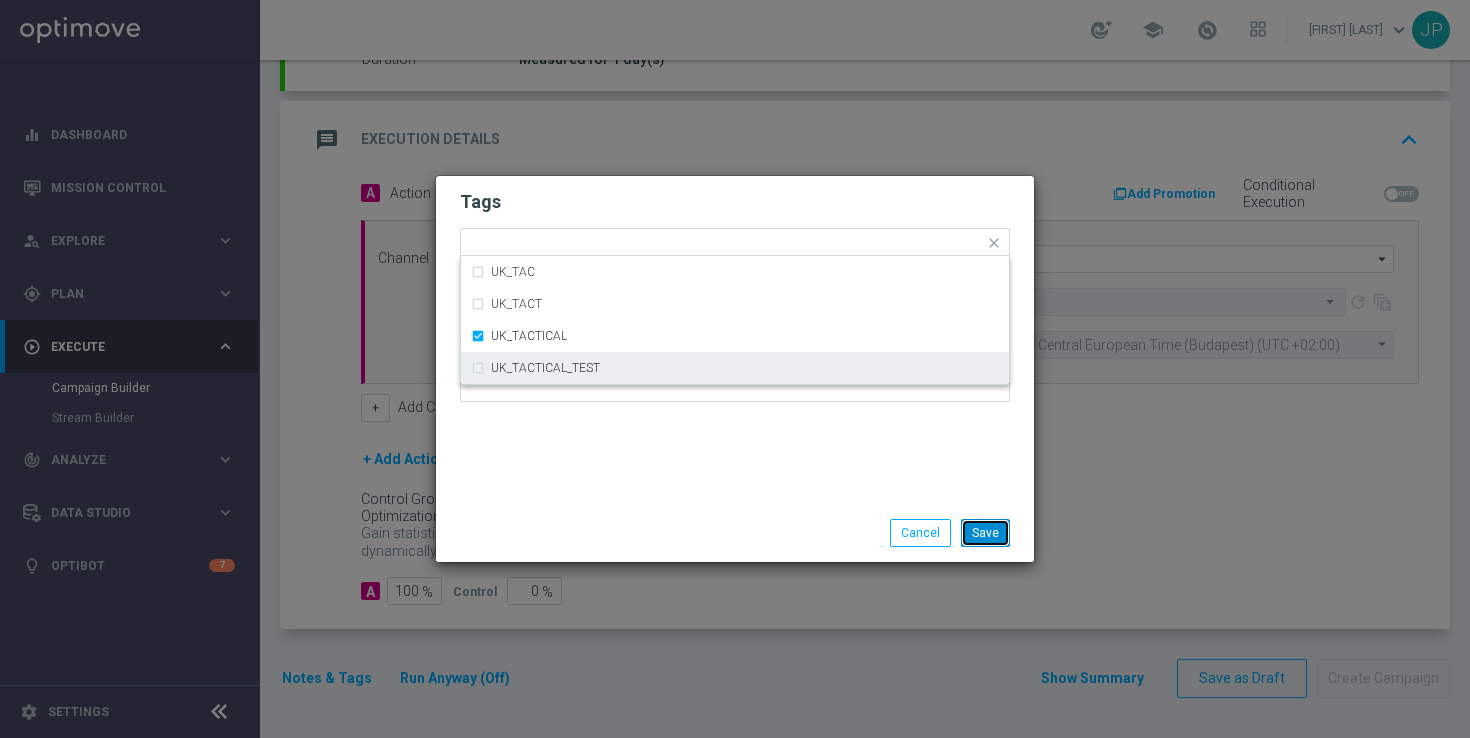 click on "Save" 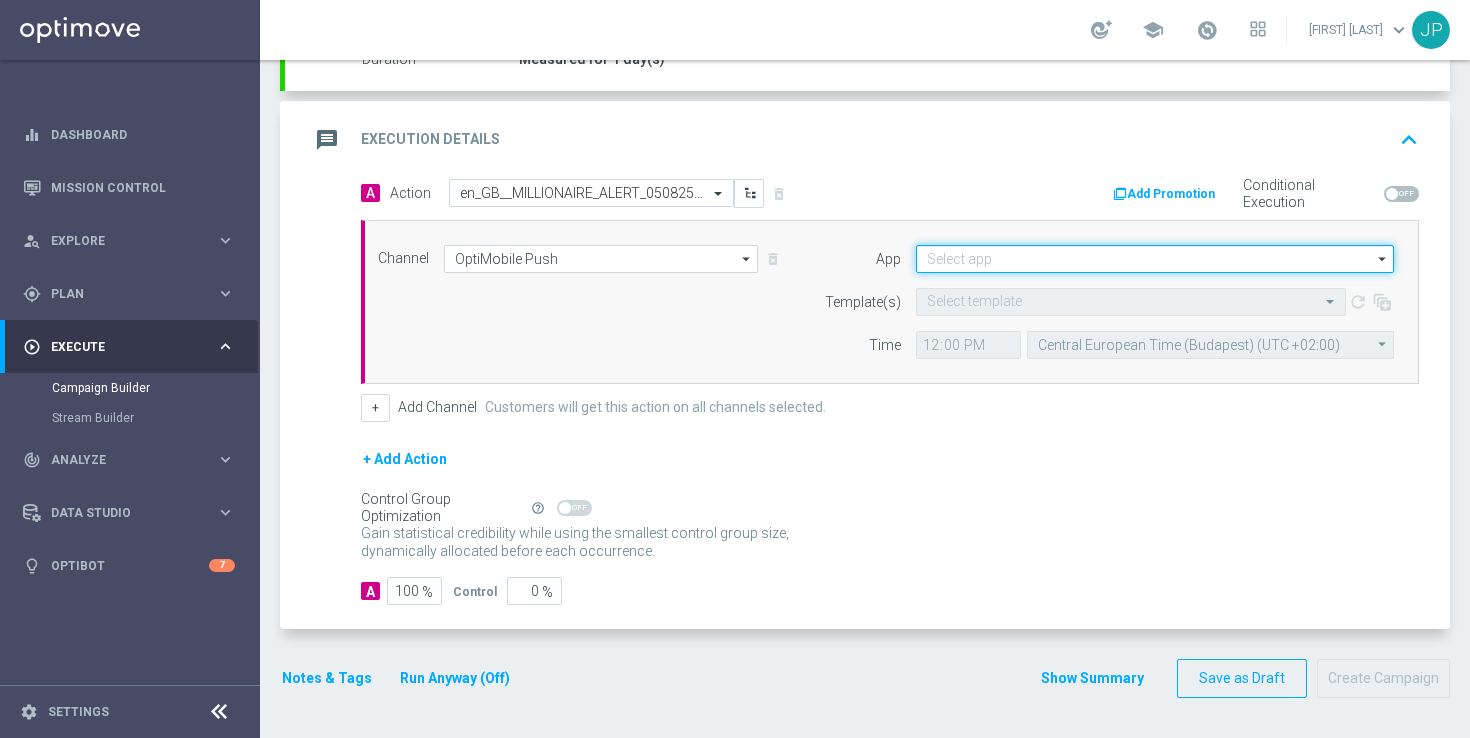 click 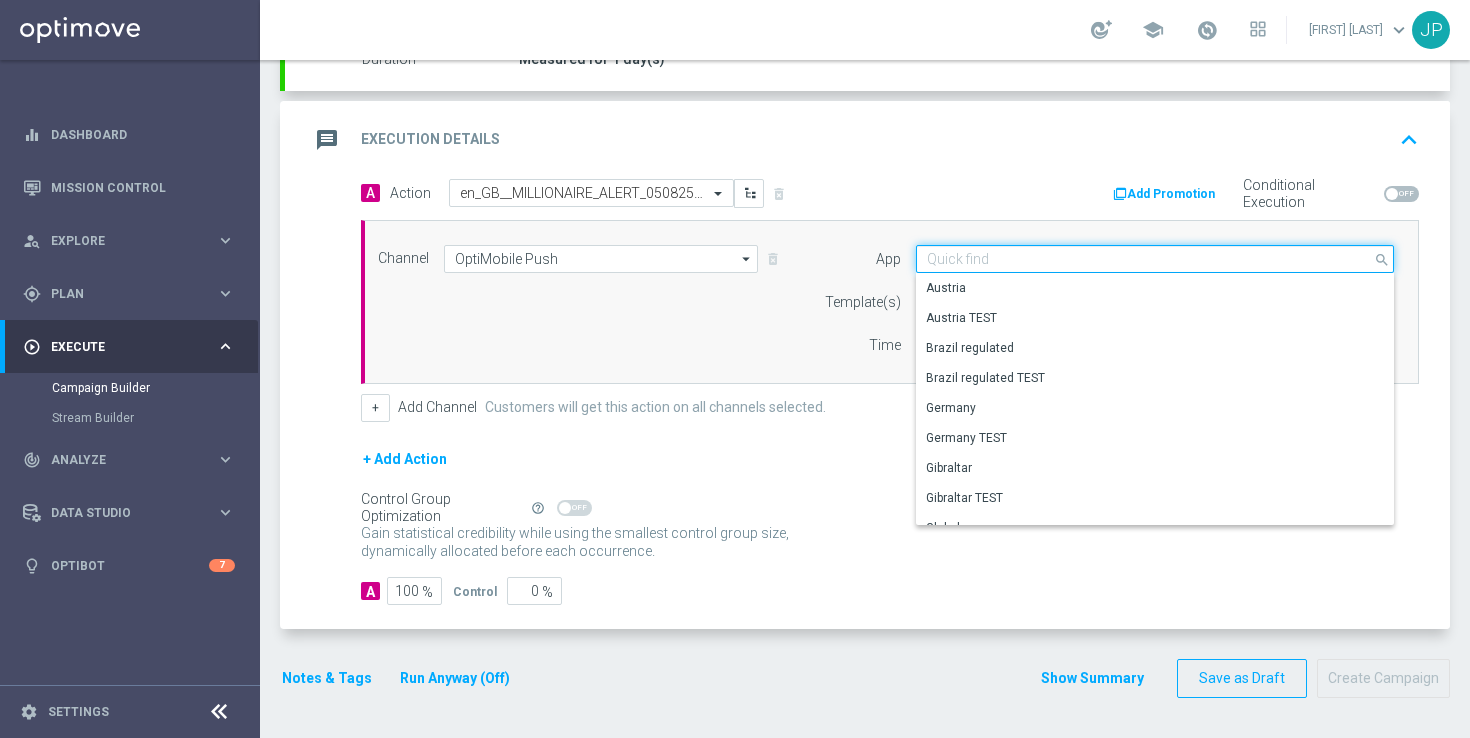 click 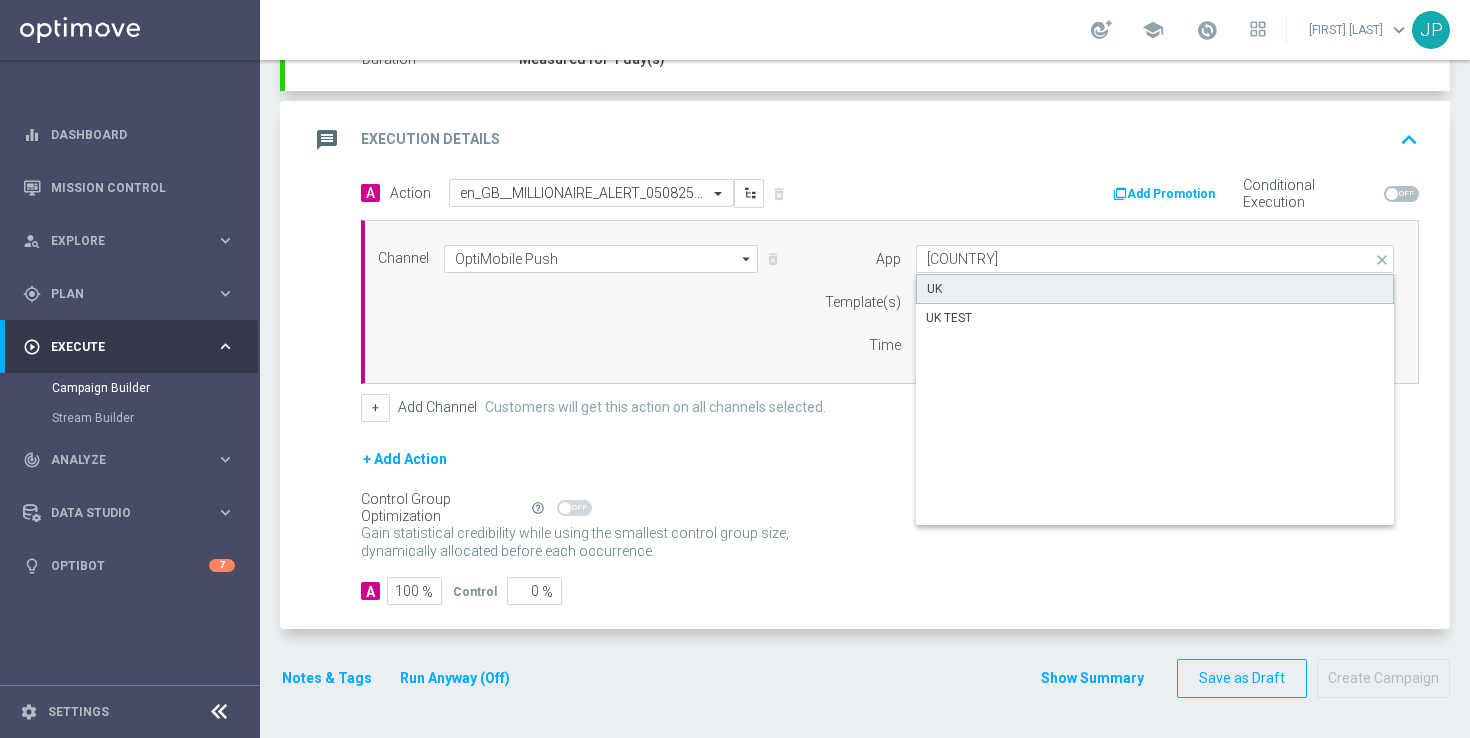 click on "UK" 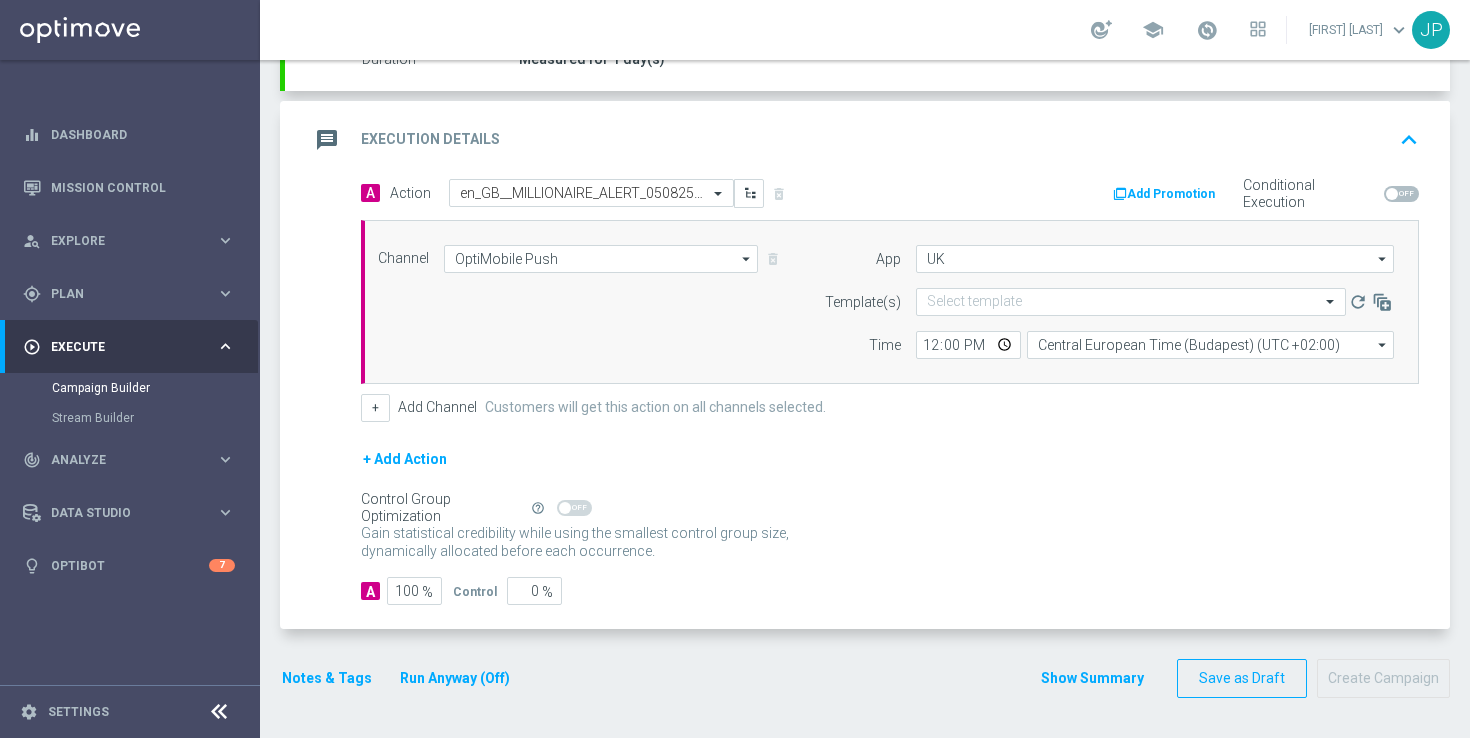 click on "+
Add Channel
Customers will get this action on all channels selected." 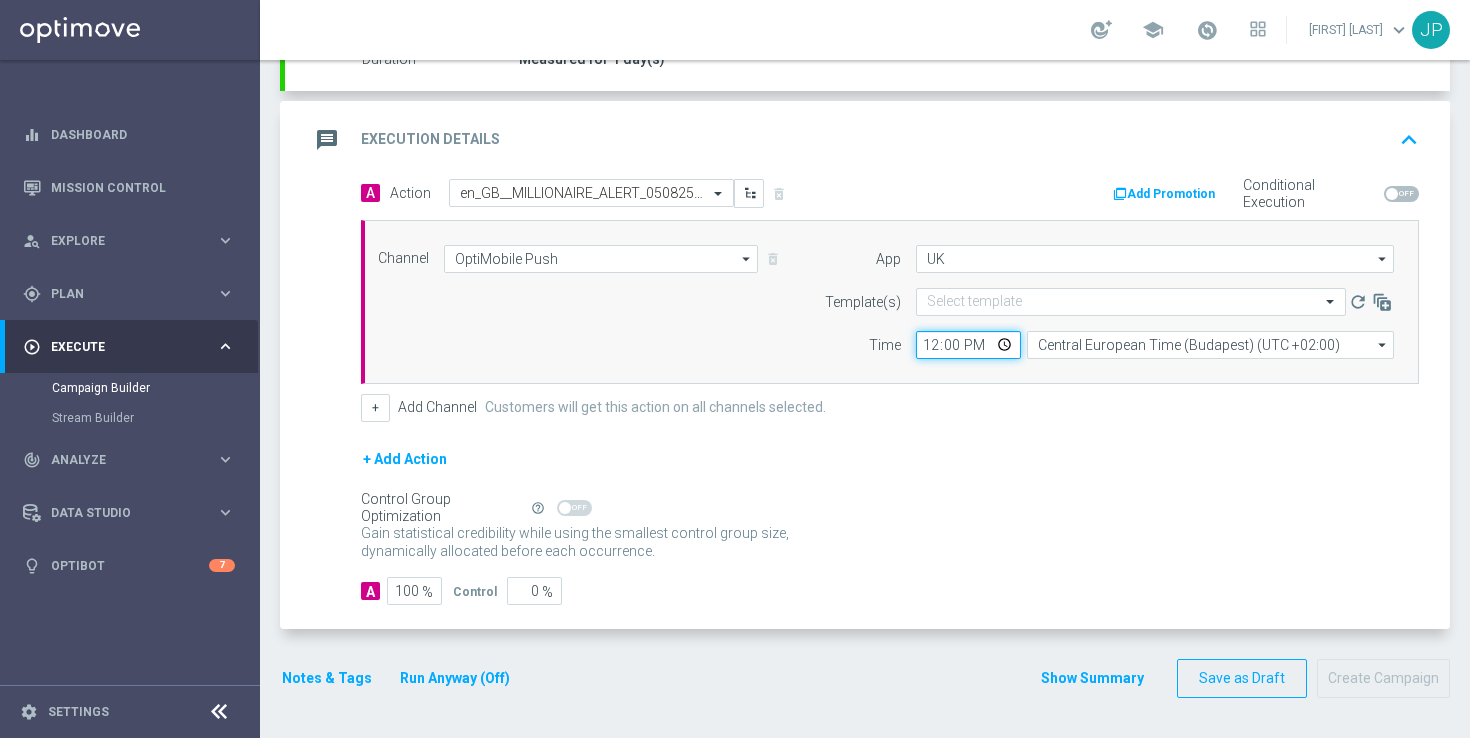 click on "12:00" 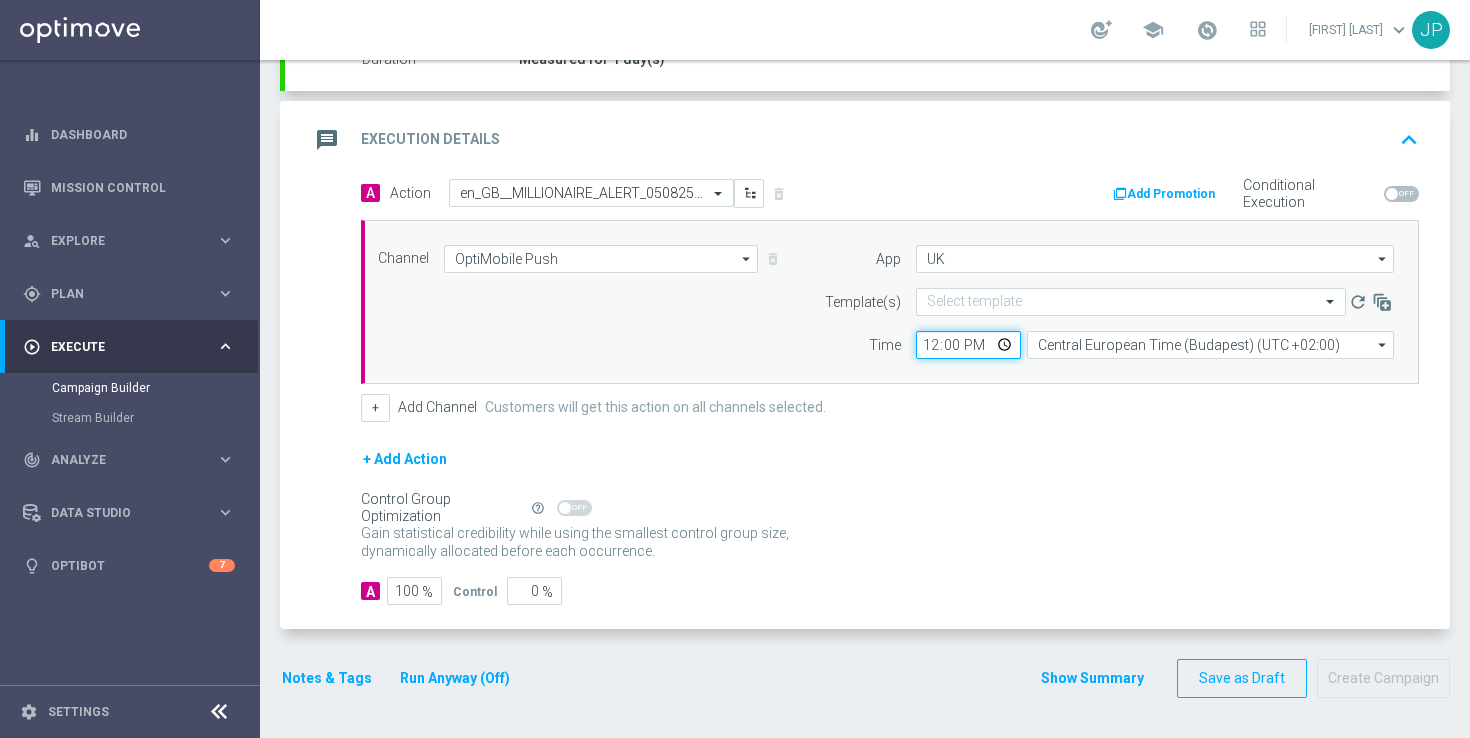 type on "12:03" 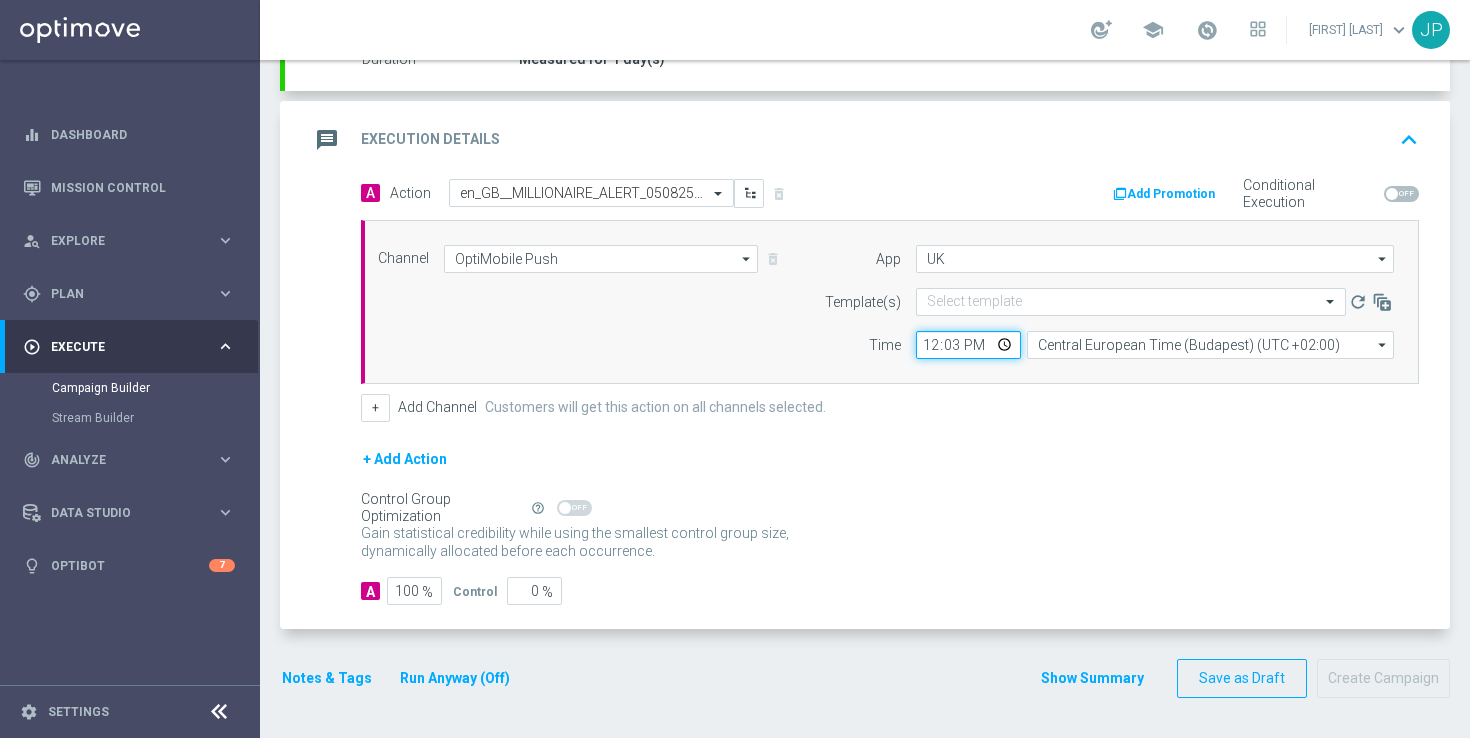 click on "12:03" 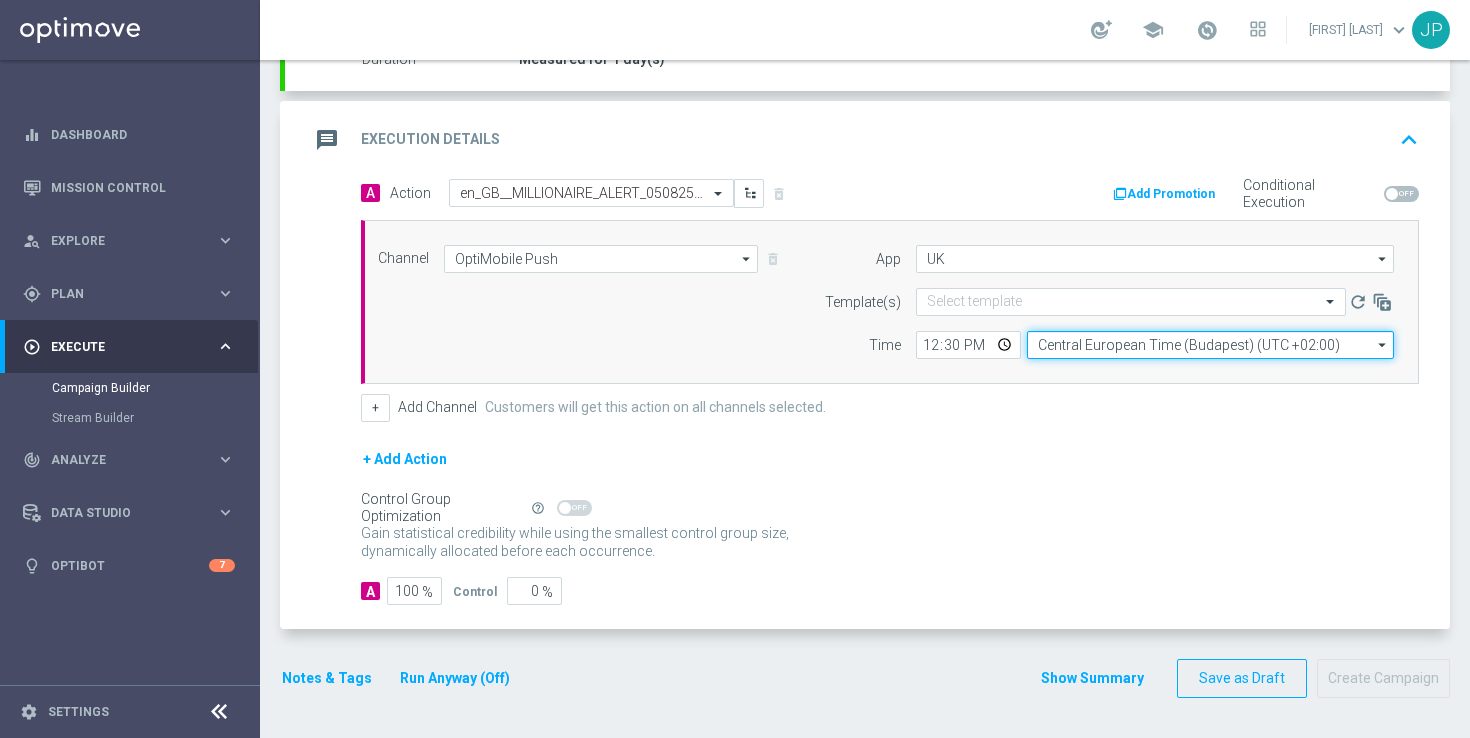 click on "Central European Time (Budapest) (UTC +02:00)" 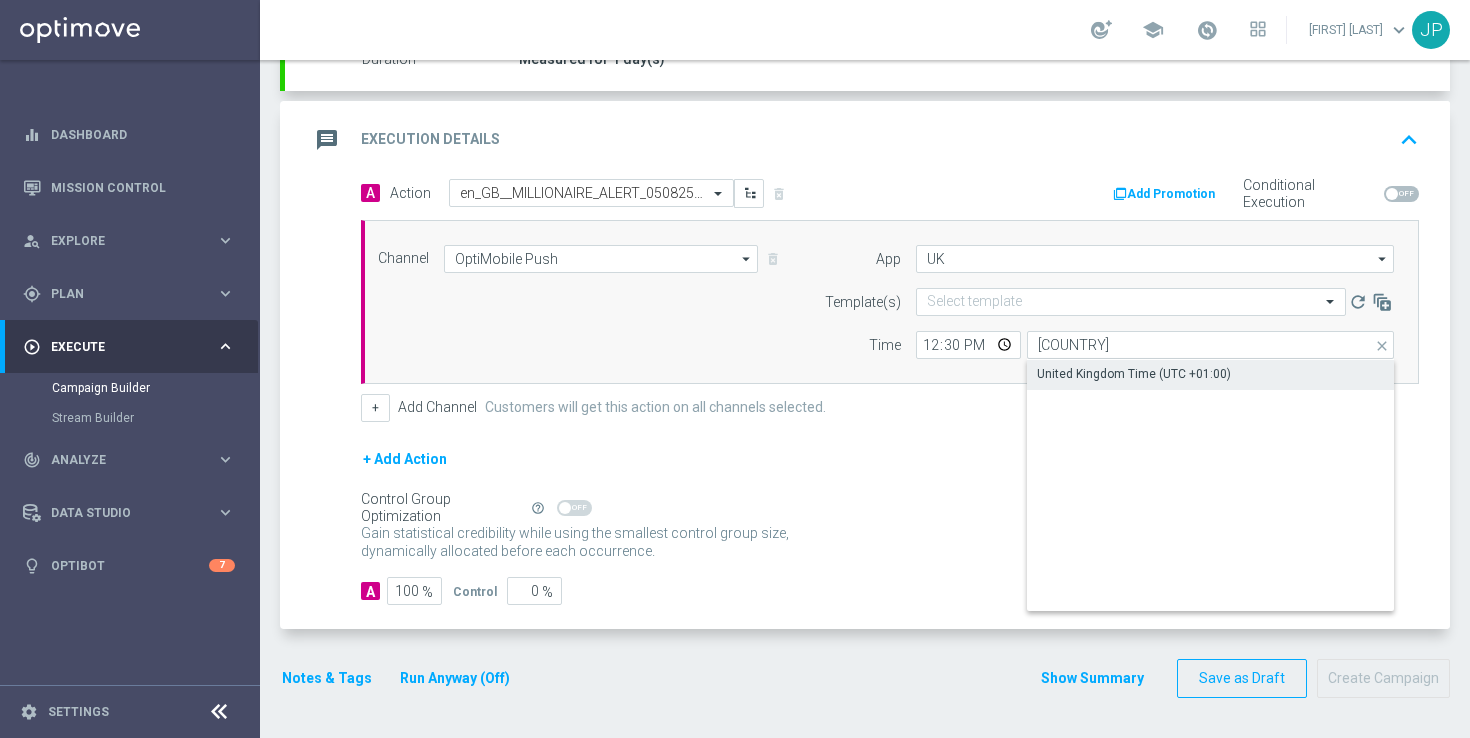 click on "United Kingdom Time (UTC +01:00)" 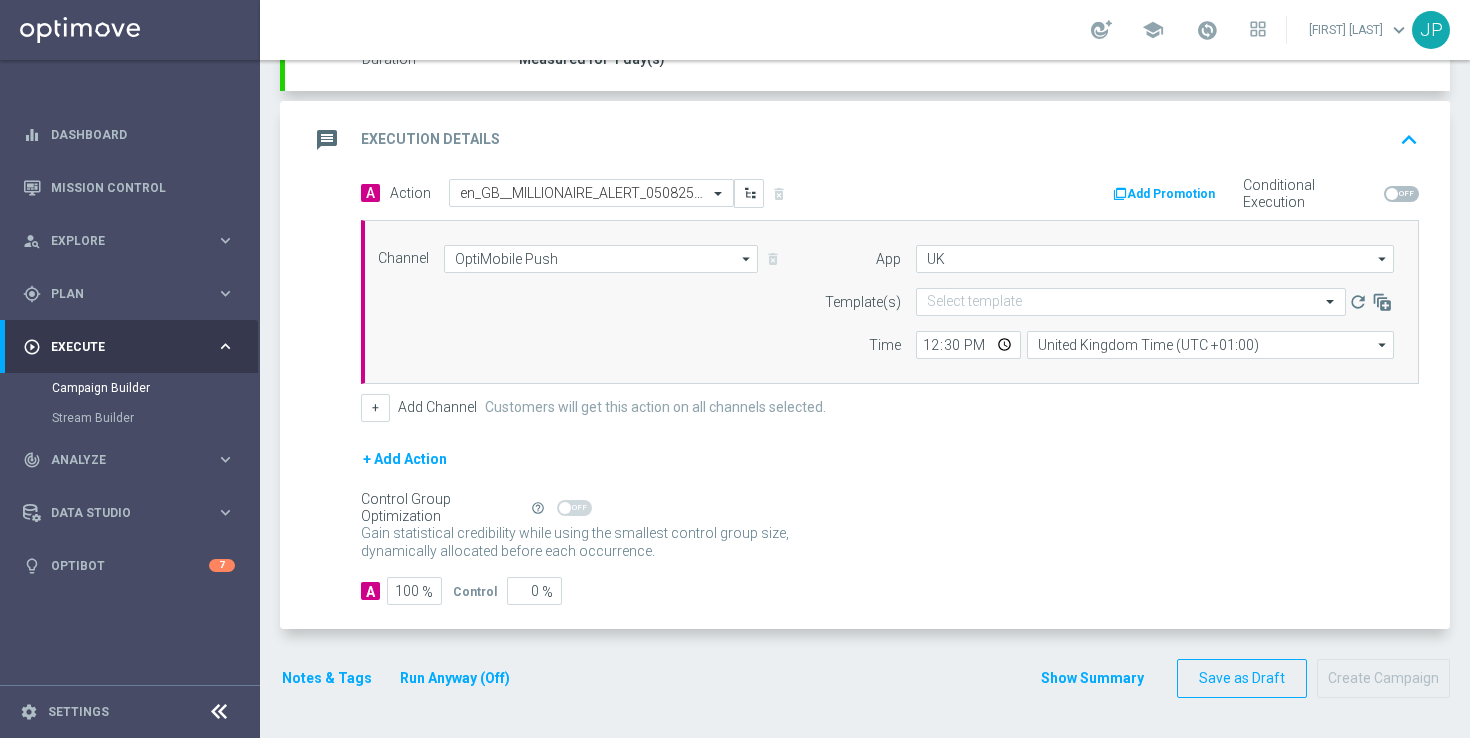 click on "+ Add Action" 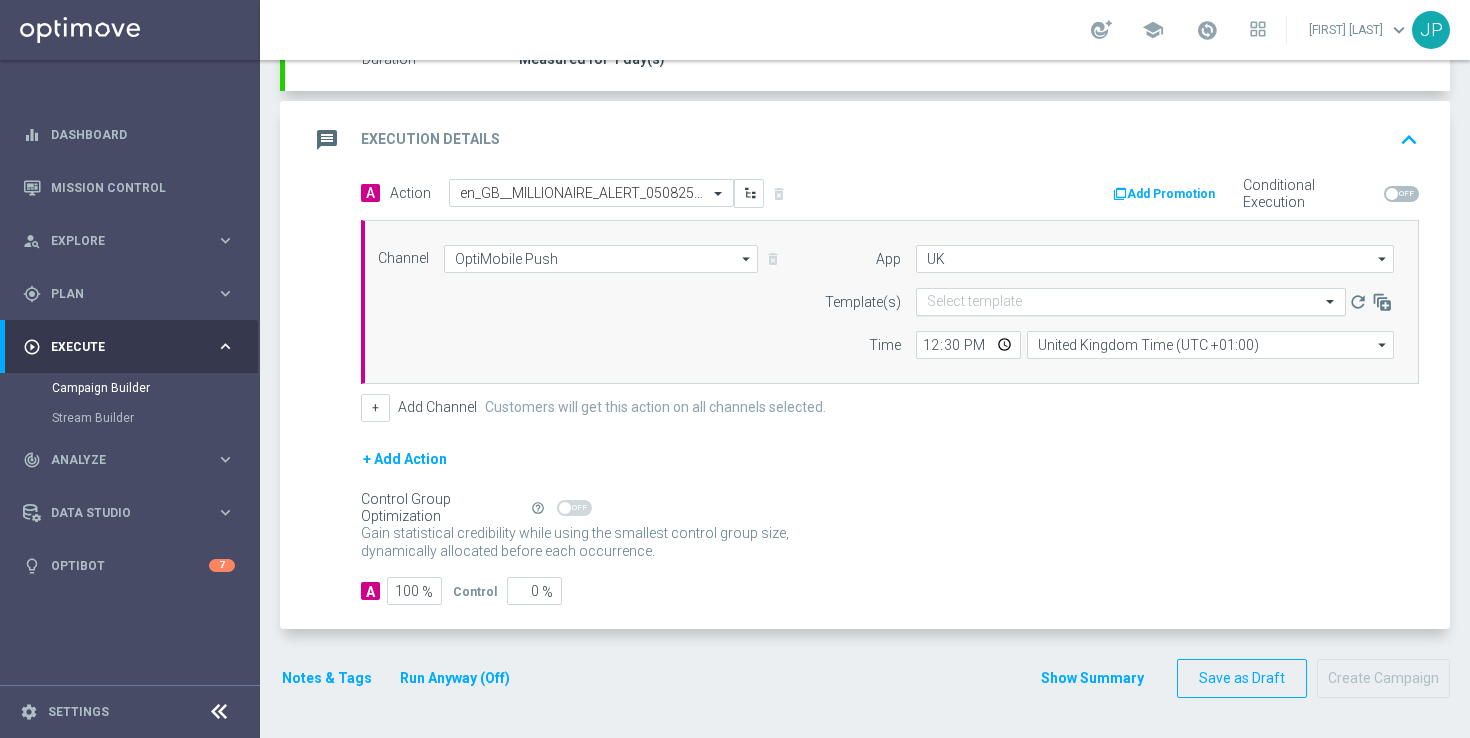 click 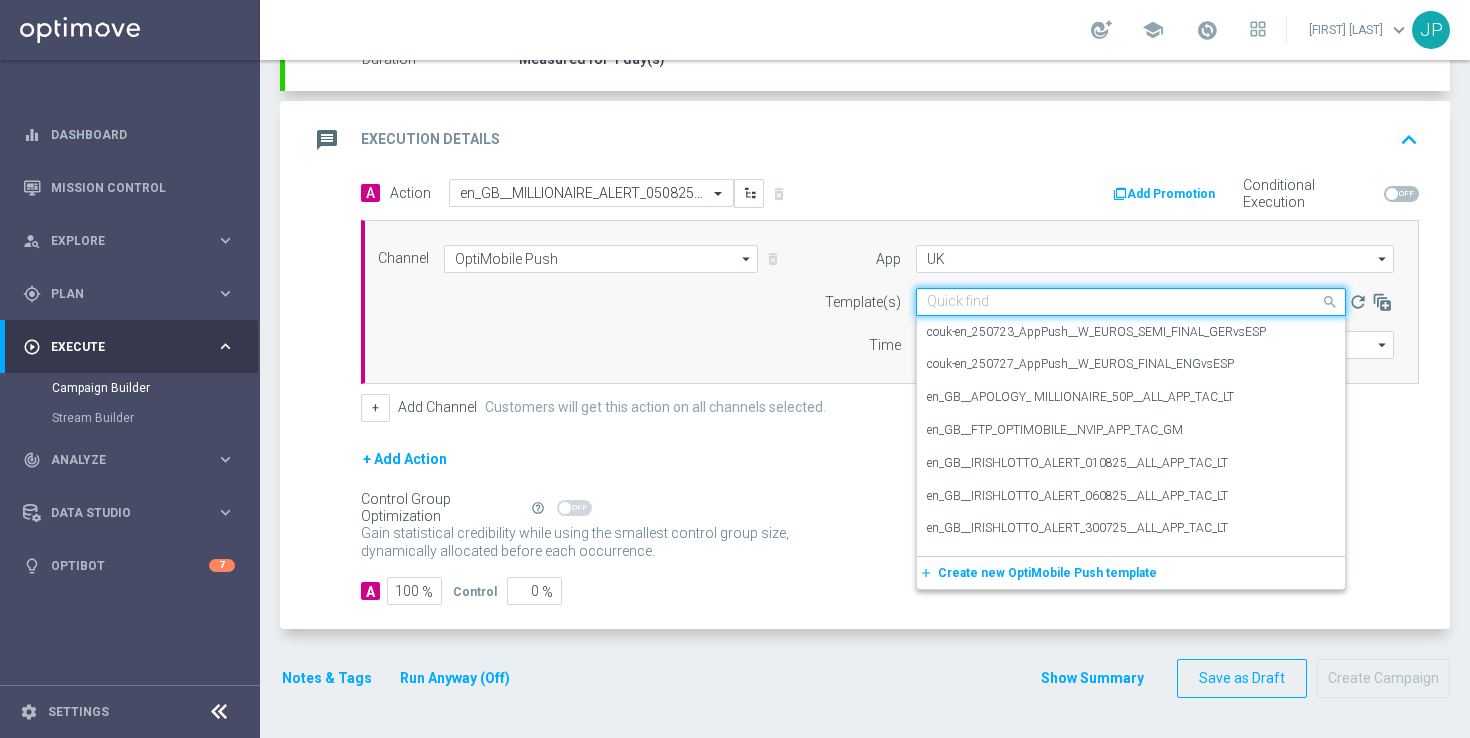 paste on "en_GB__MILLIONAIRE_ALERT_050825__ALL_APP_TAC_LT" 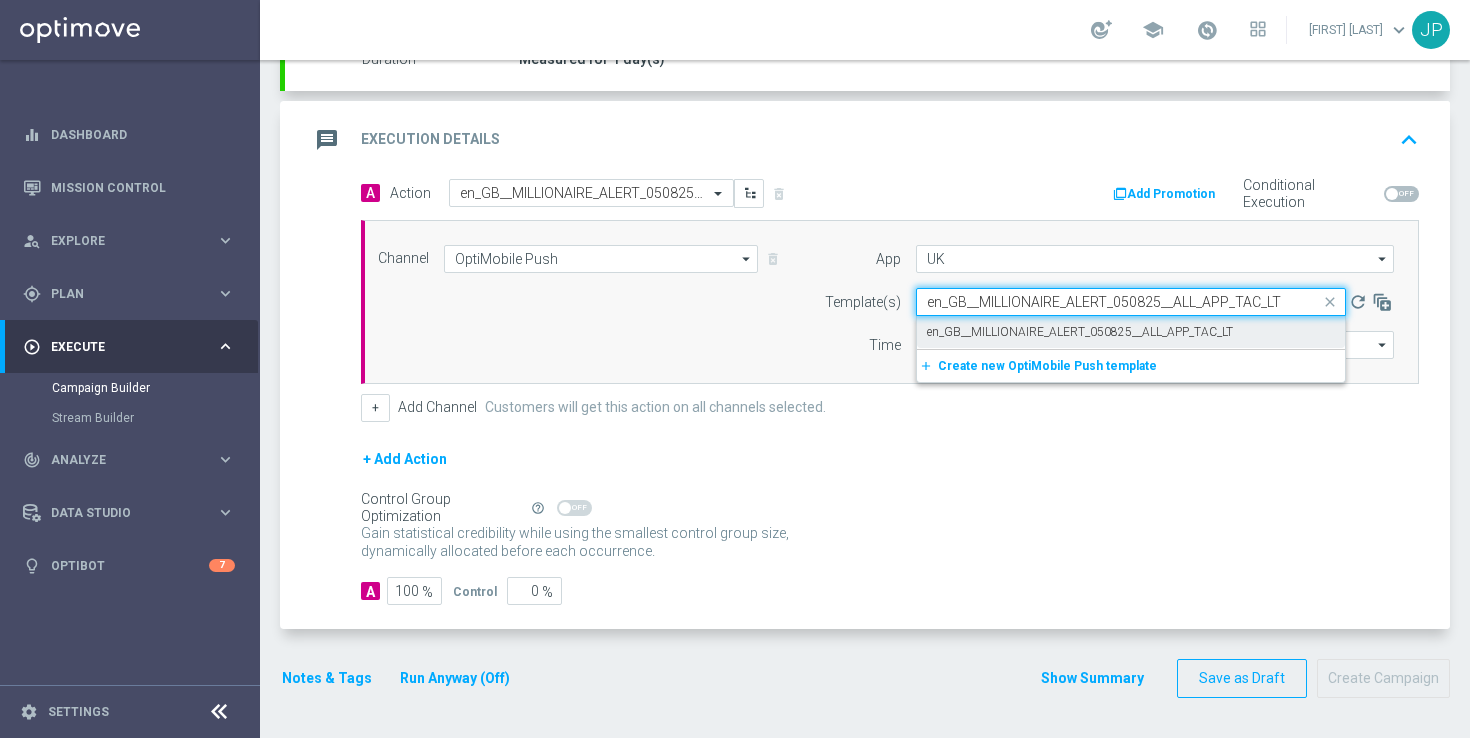 click on "en_GB__MILLIONAIRE_ALERT_050825__ALL_APP_TAC_LT" at bounding box center (1080, 332) 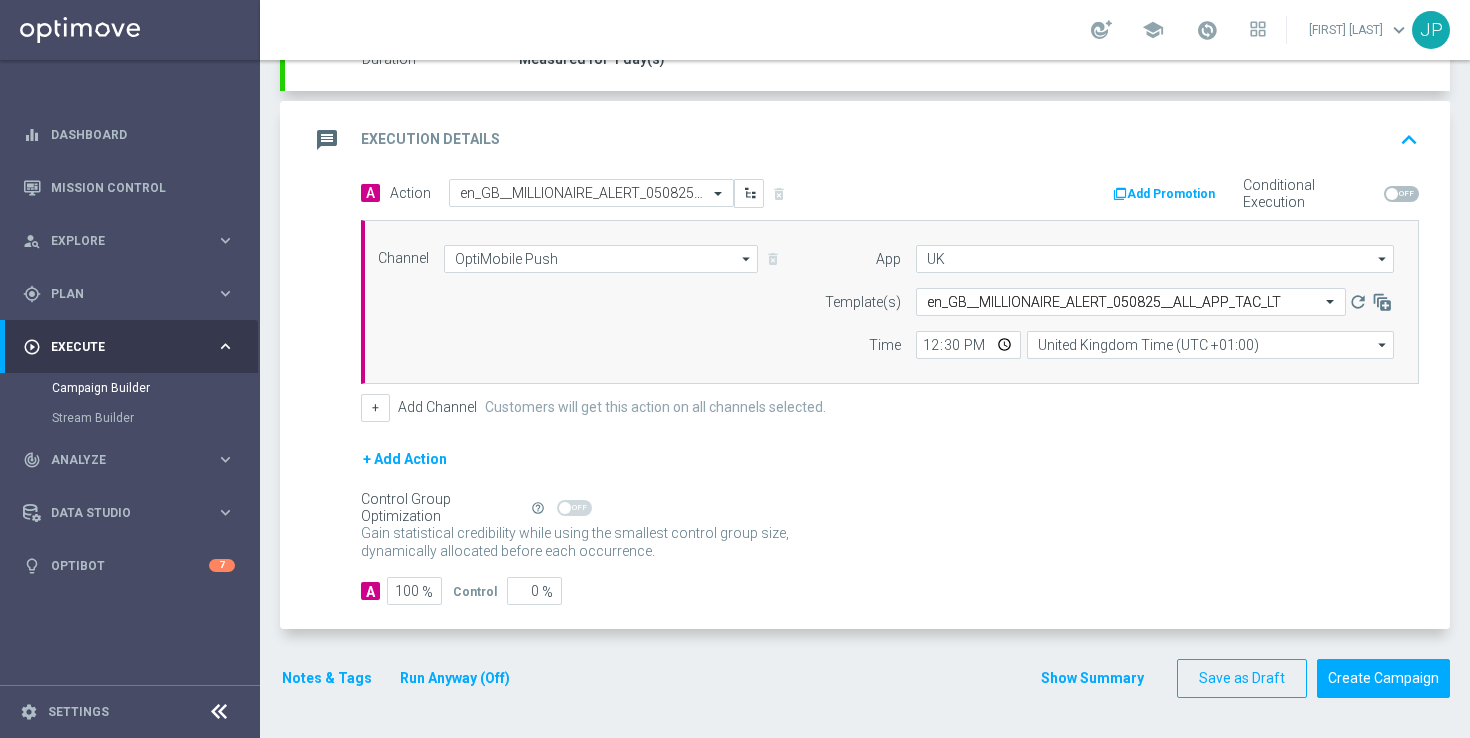 type 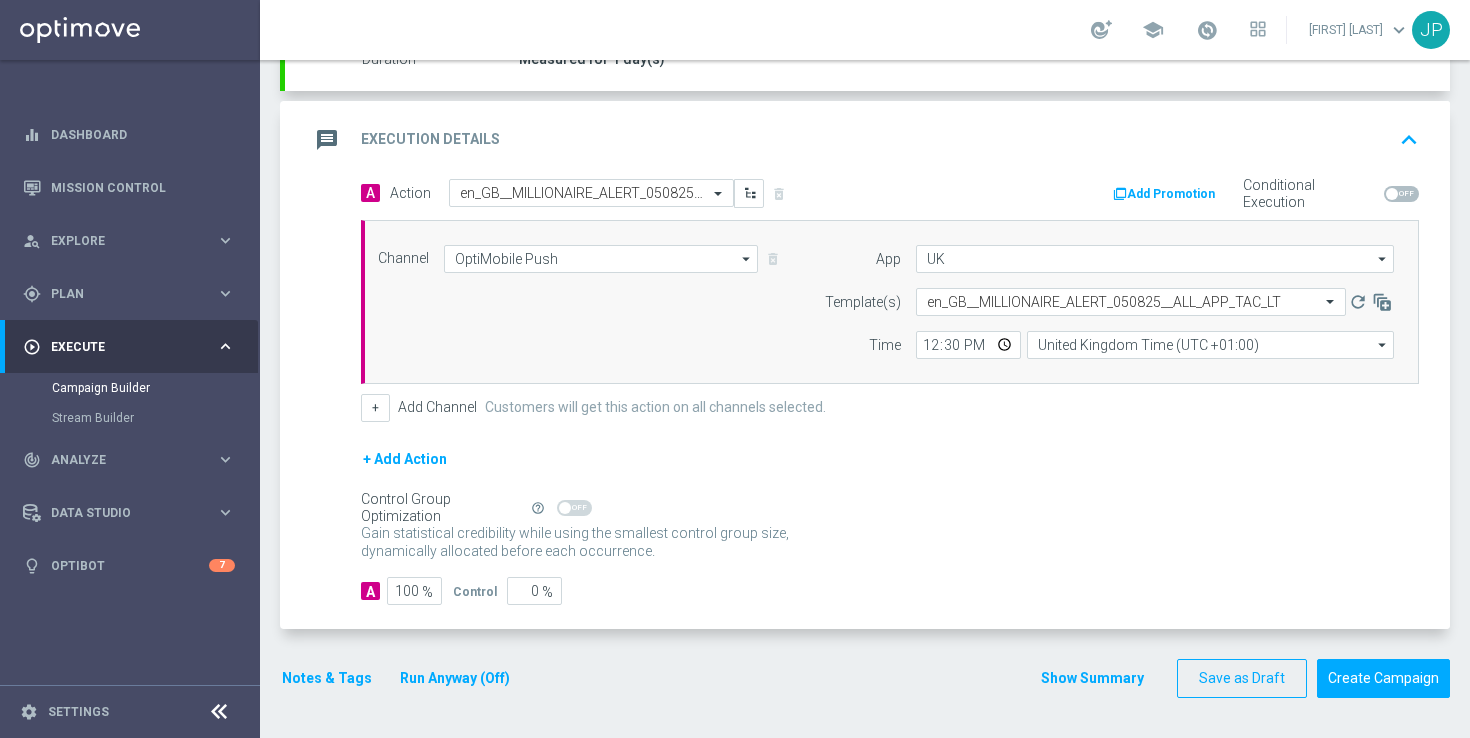 click on "+ Add Action" 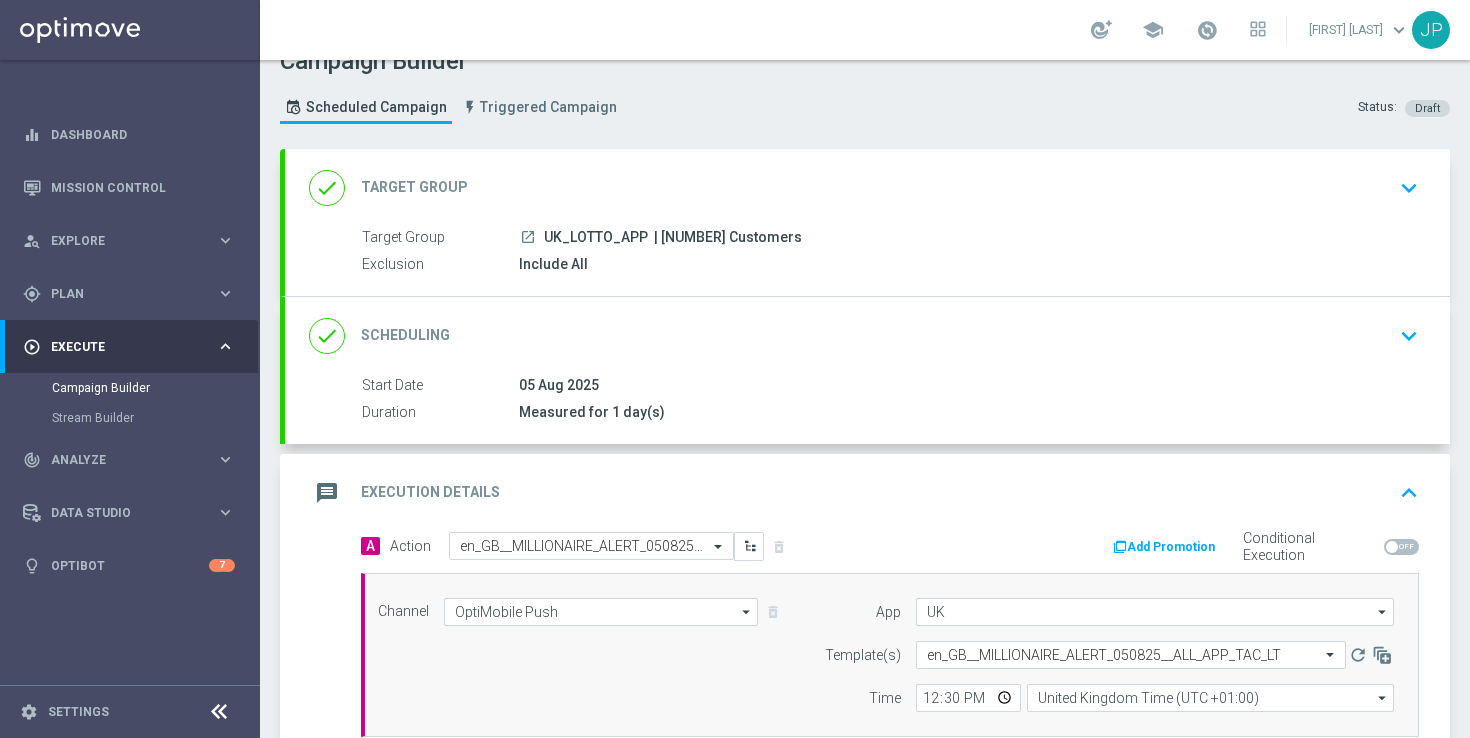 scroll, scrollTop: 0, scrollLeft: 0, axis: both 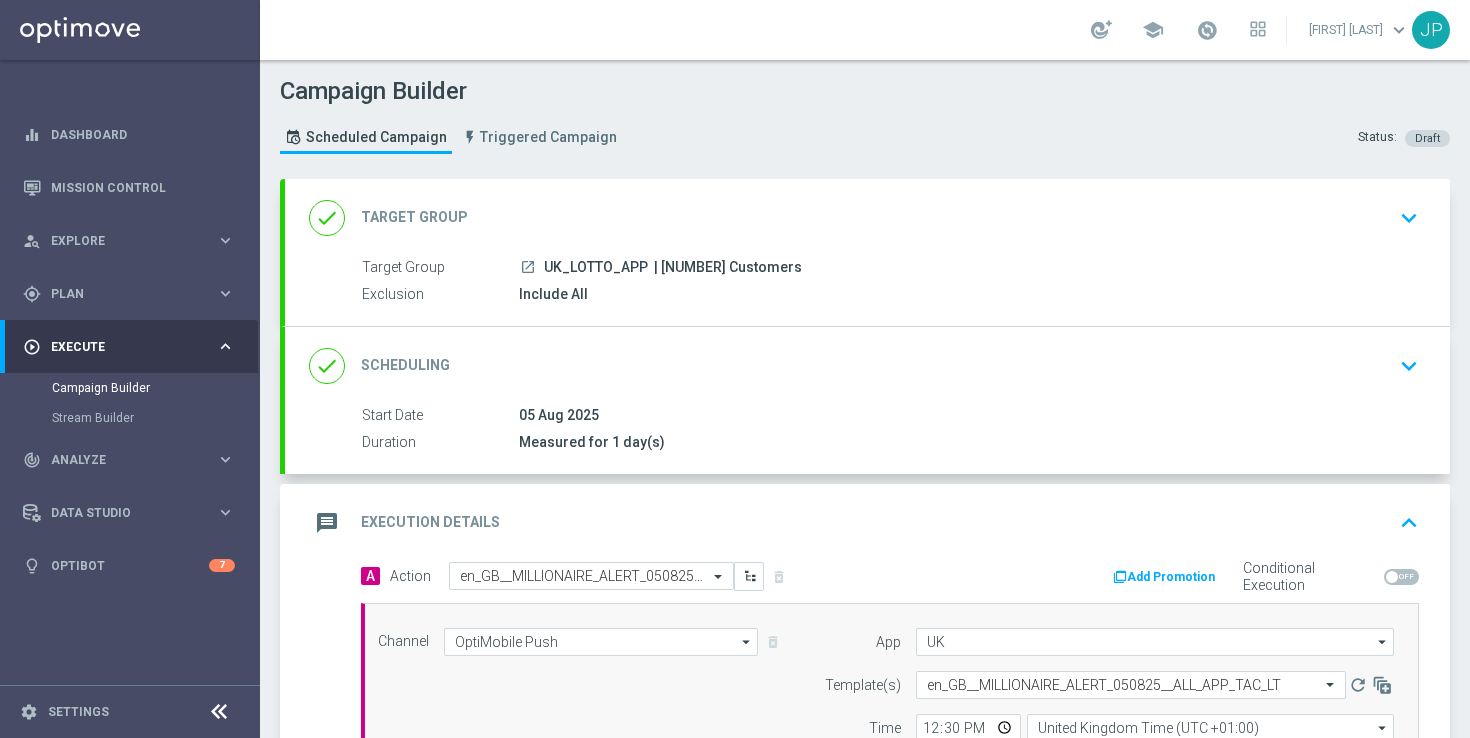 click on "| 14,261 Customers" 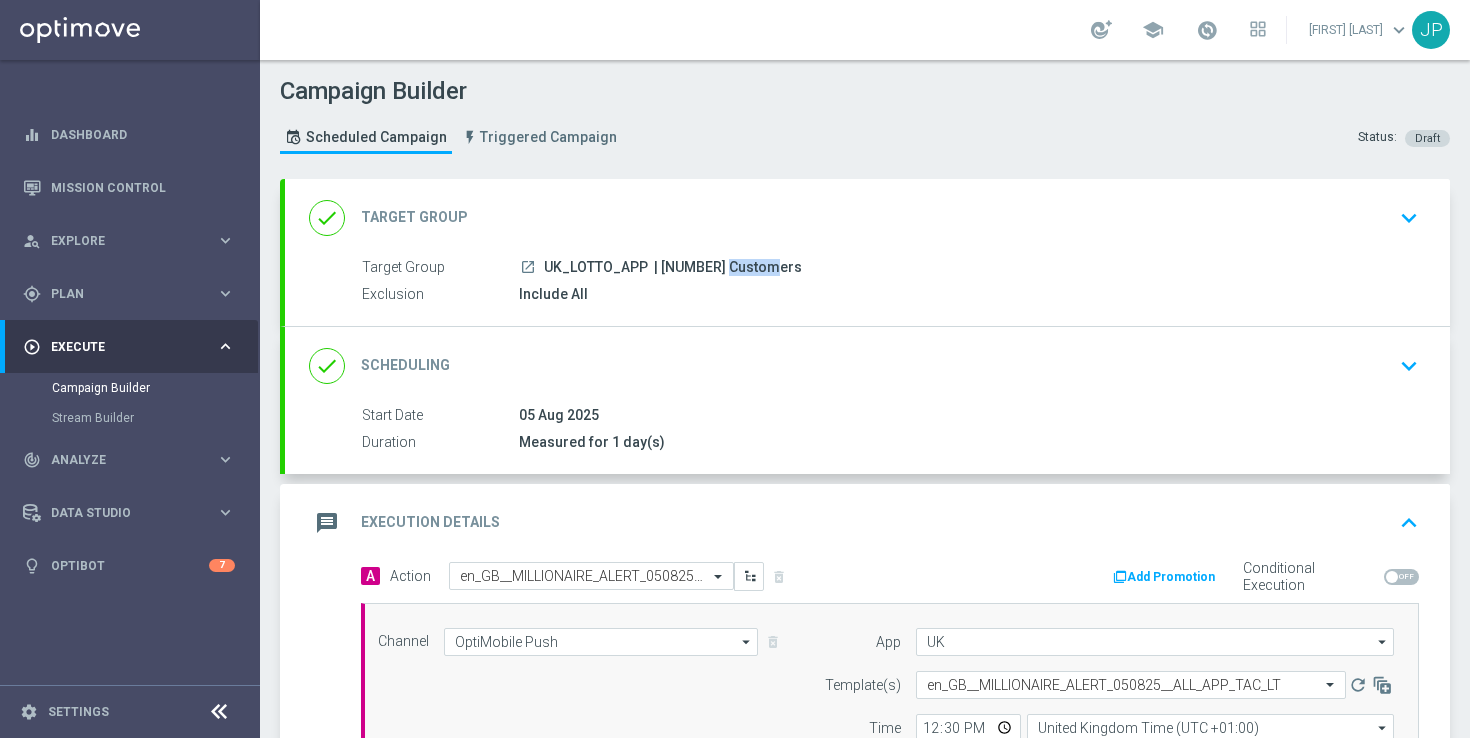 drag, startPoint x: 665, startPoint y: 263, endPoint x: 683, endPoint y: 264, distance: 18.027756 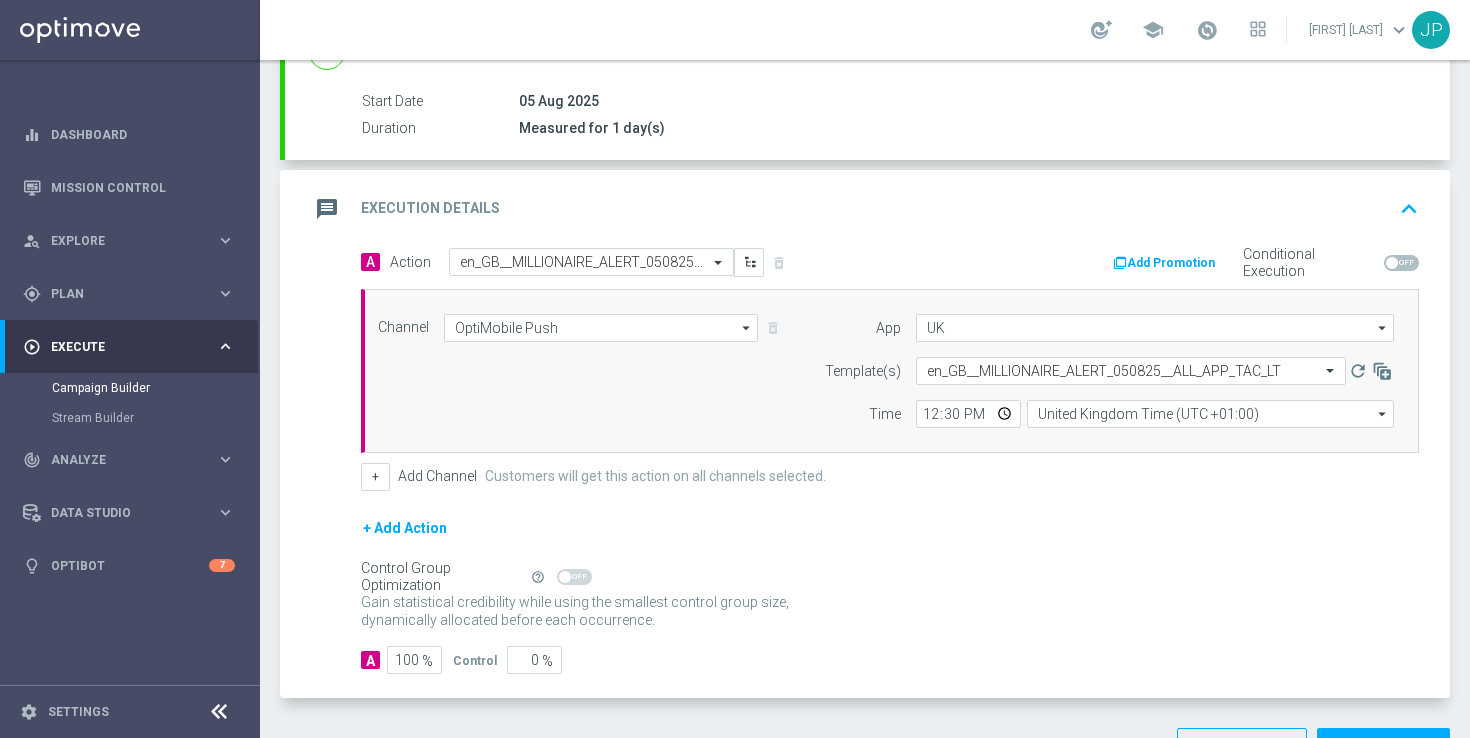scroll, scrollTop: 383, scrollLeft: 0, axis: vertical 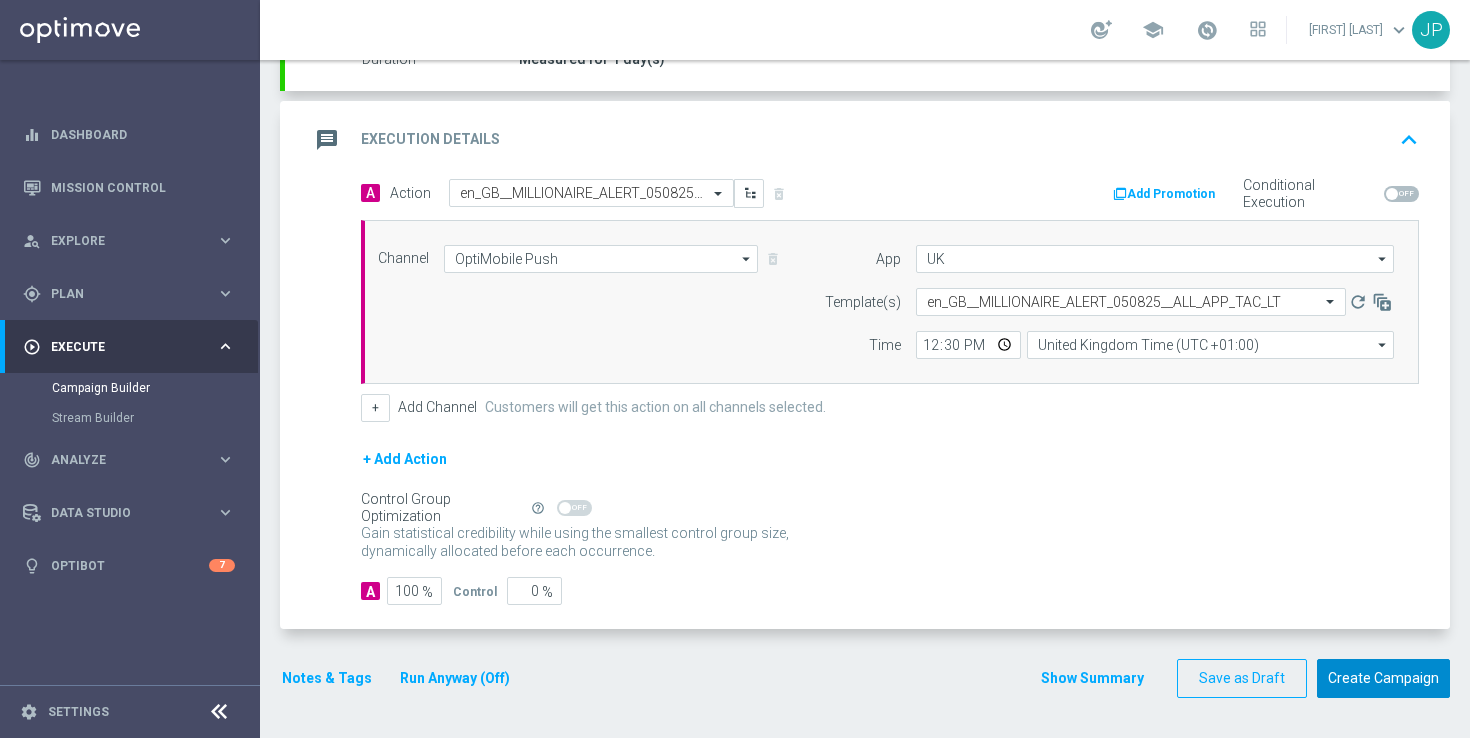 click on "Create Campaign" 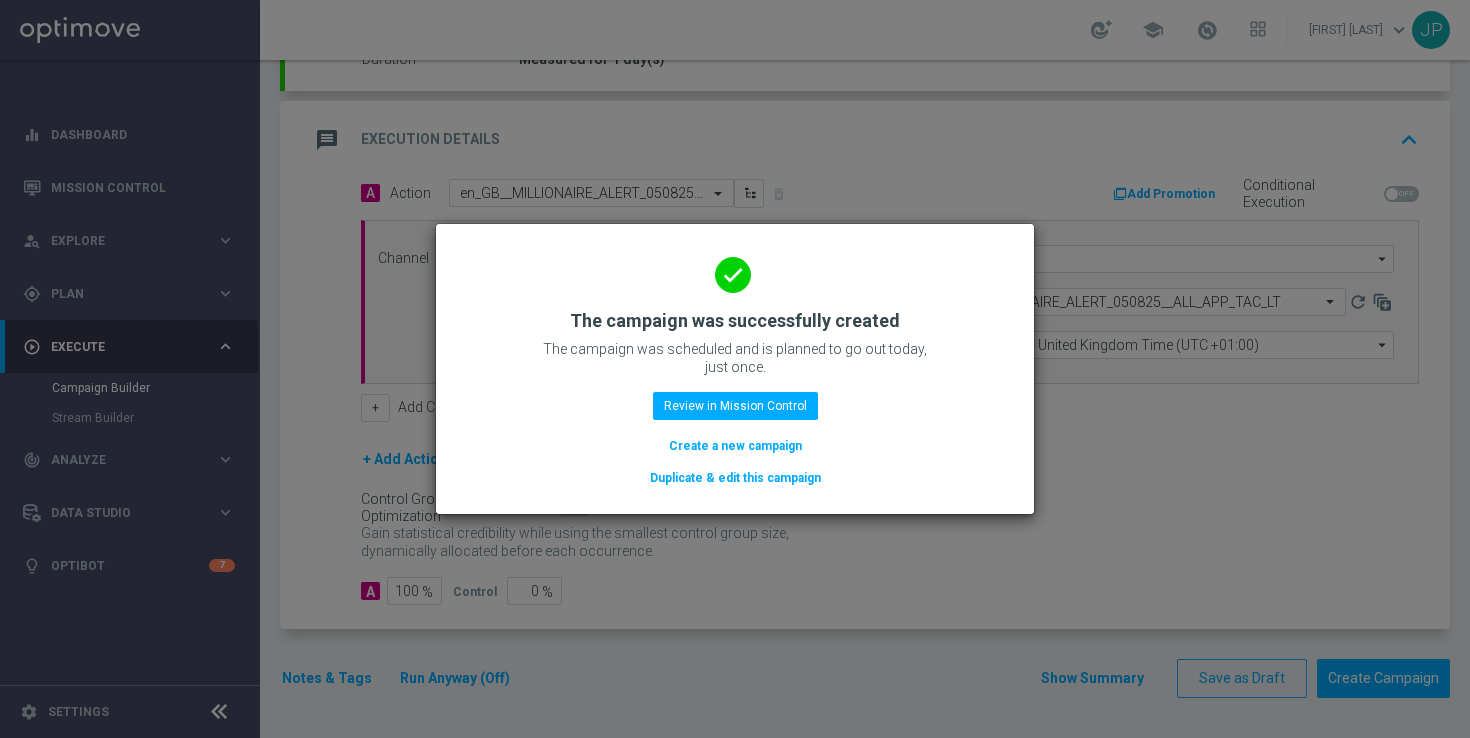 click on "Duplicate & edit this campaign" 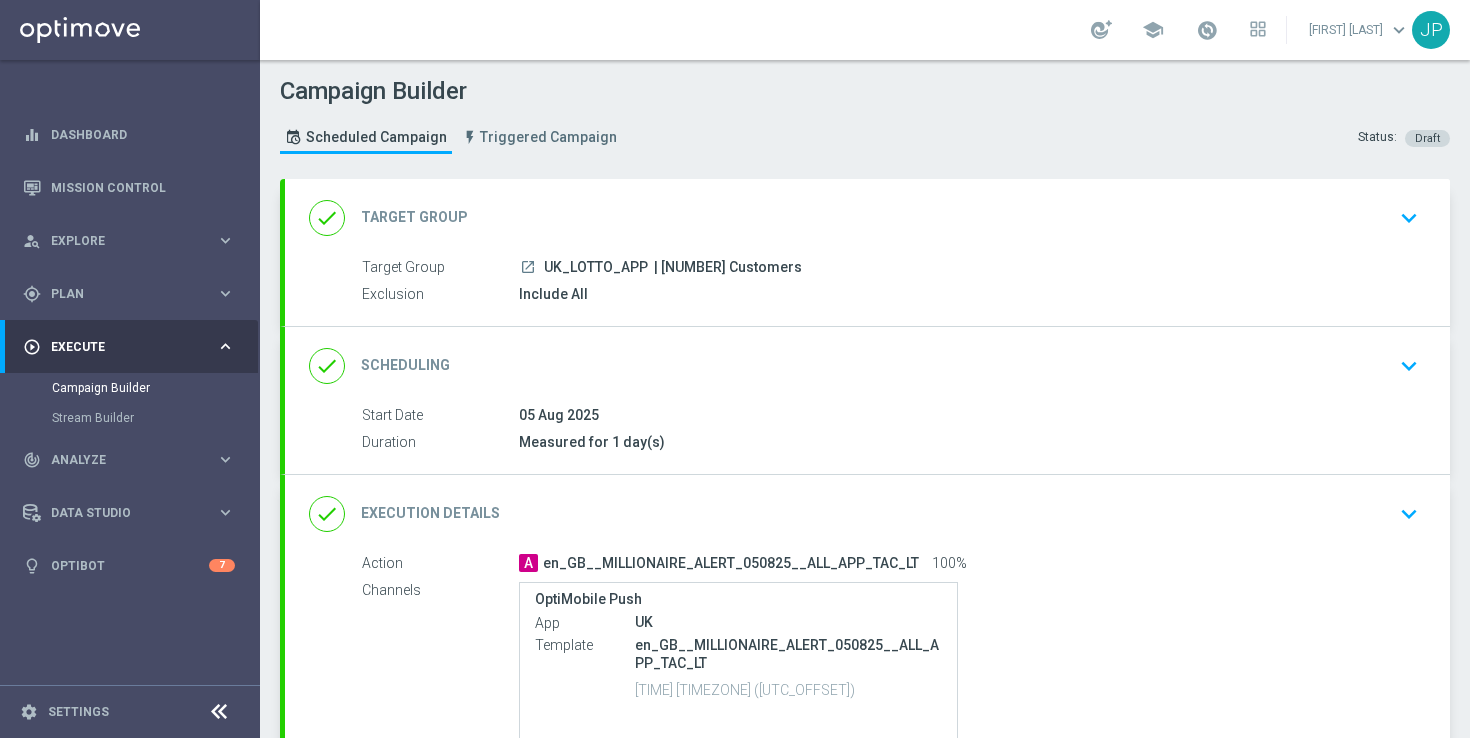 click on "done
Target Group
keyboard_arrow_down" 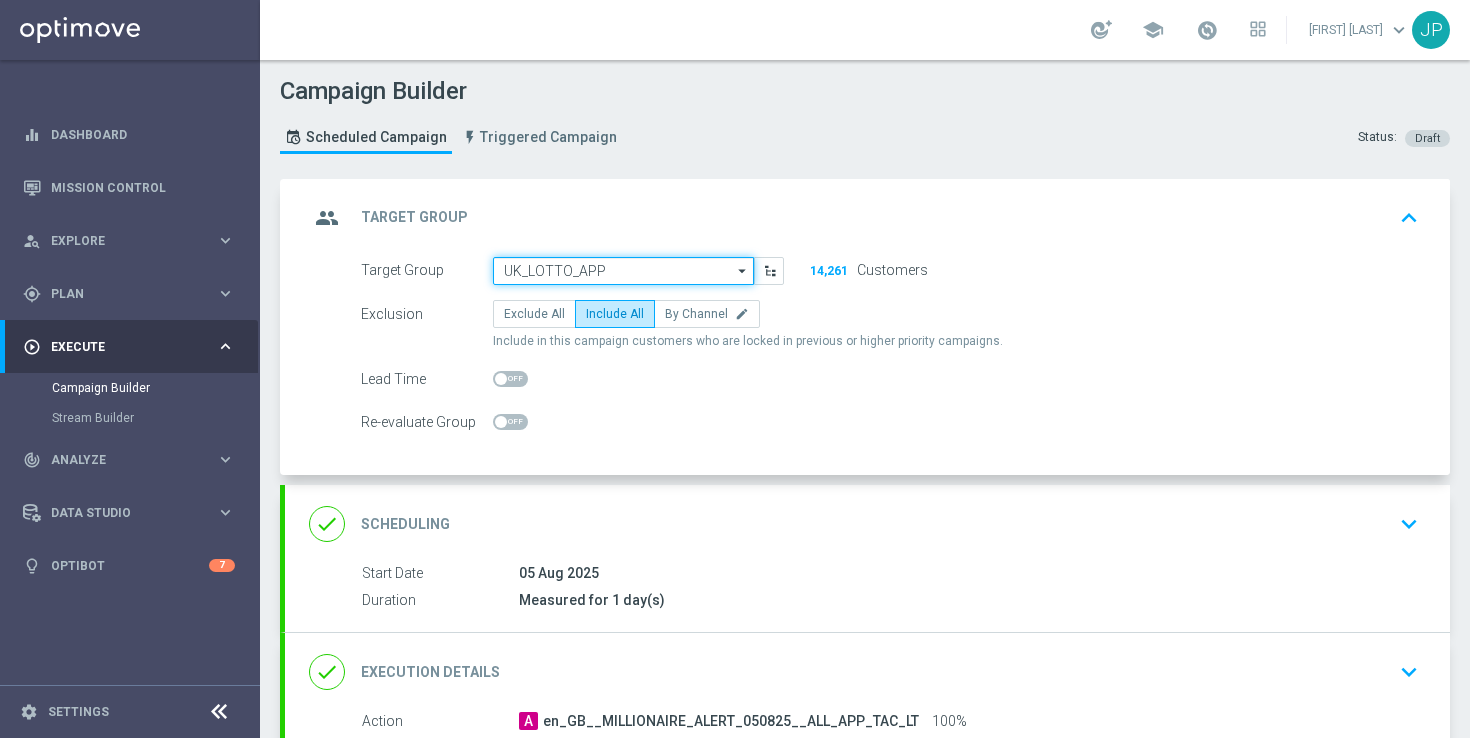 click on "UK_LOTTO_APP" 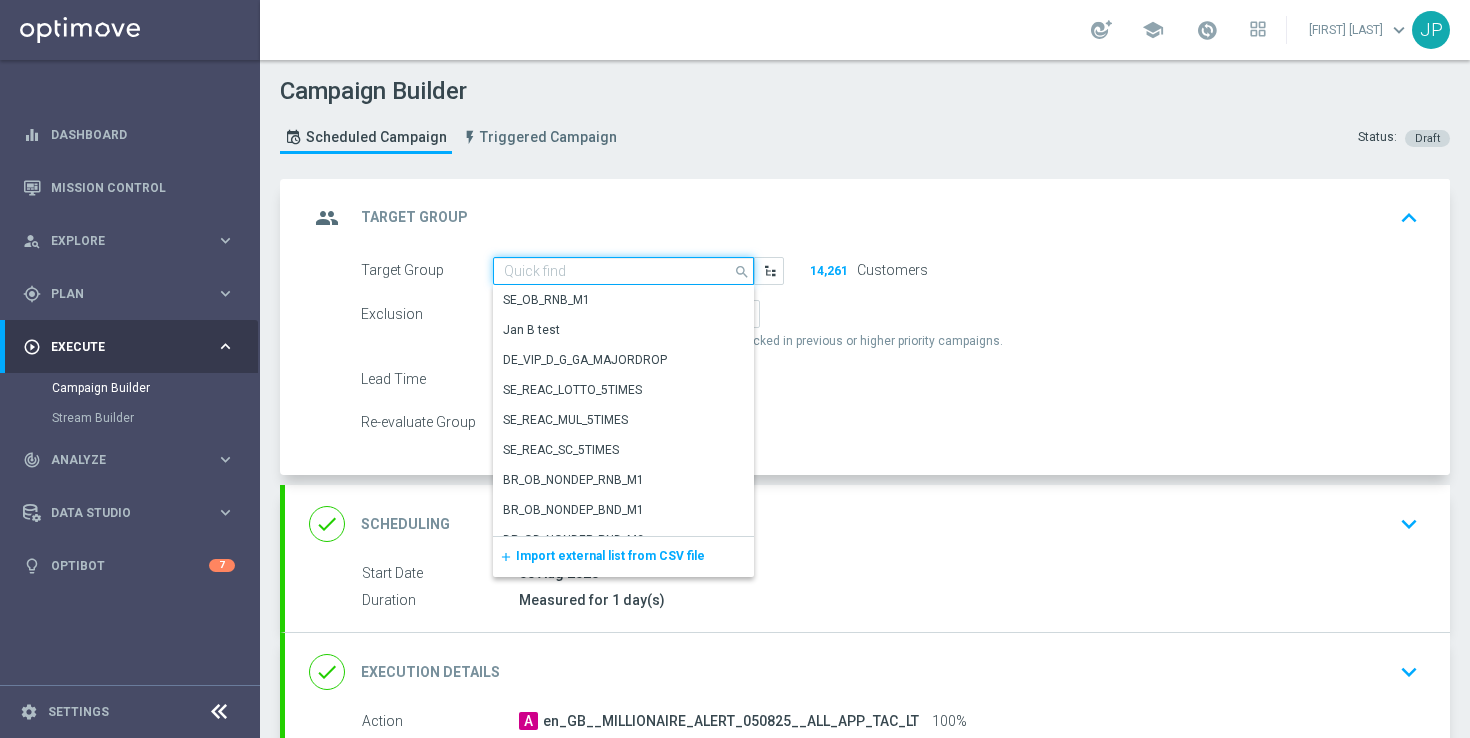paste on "PUSH - IE_OPT | ALL" 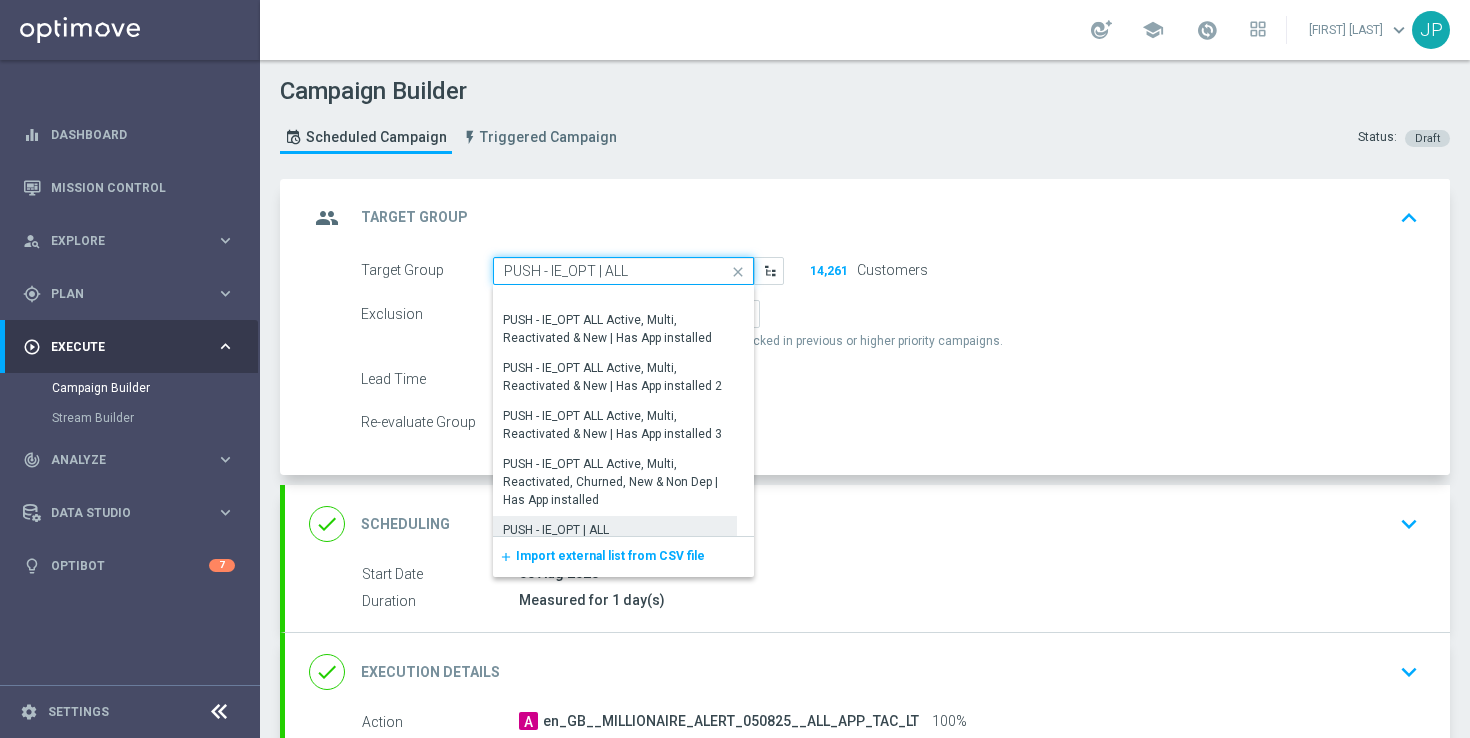 scroll, scrollTop: 2132, scrollLeft: 0, axis: vertical 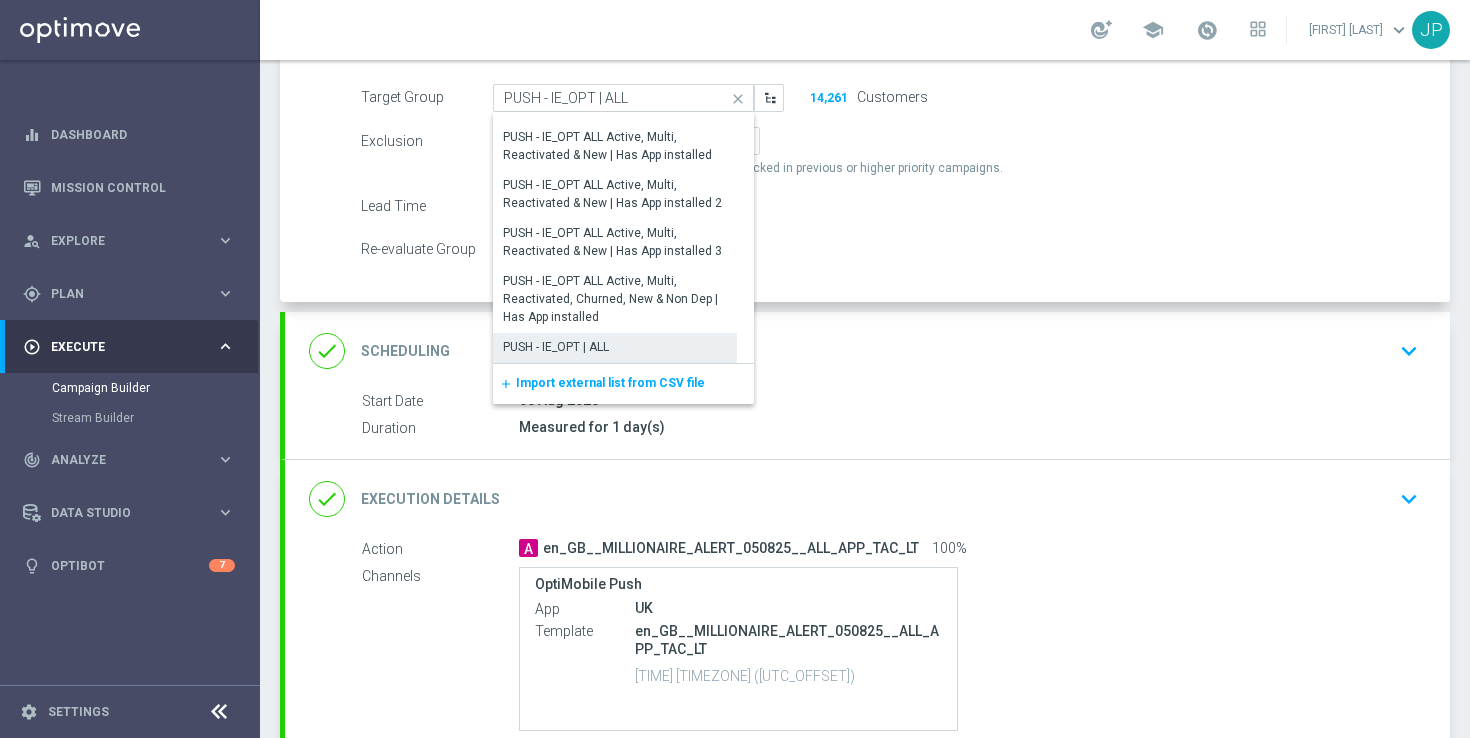 click on "PUSH - IE_OPT | ALL" 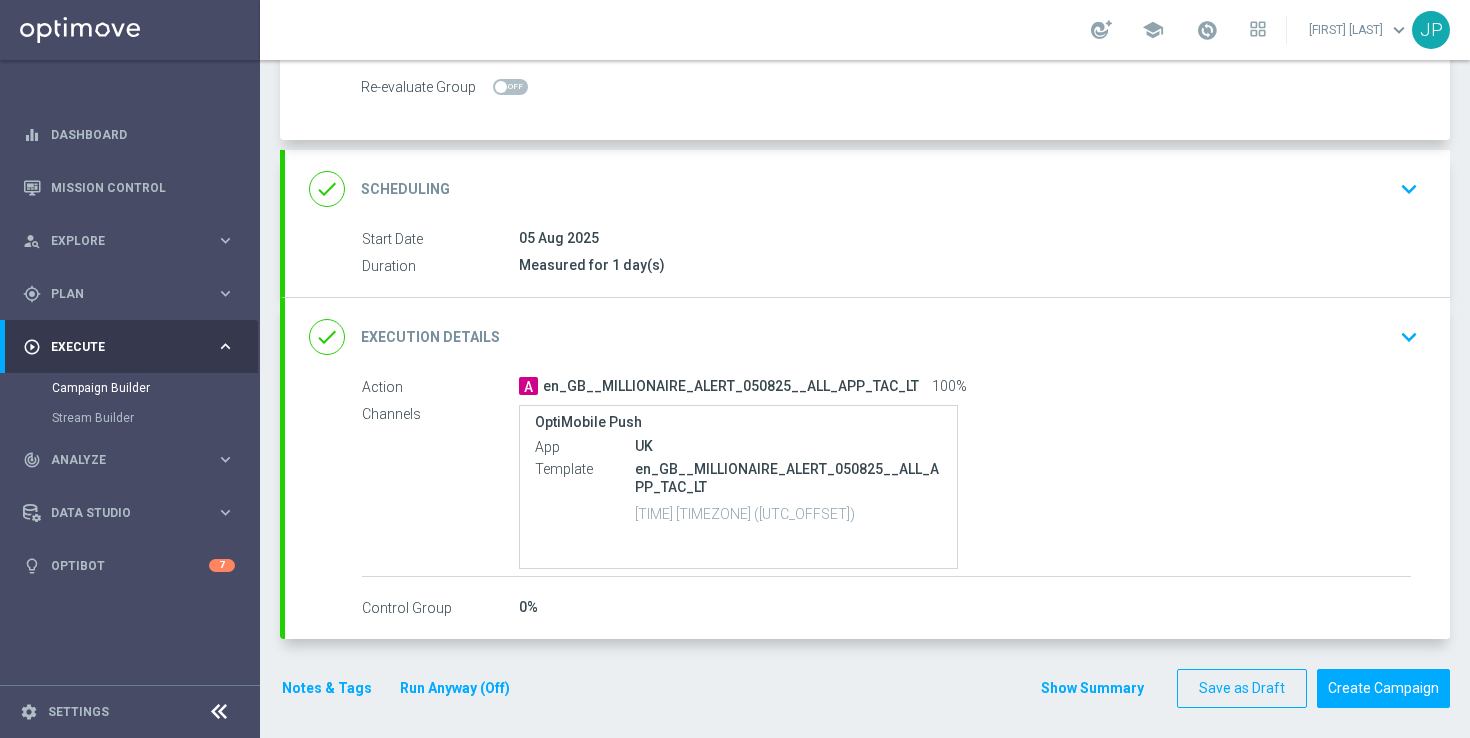 click on "done
Execution Details
keyboard_arrow_down" 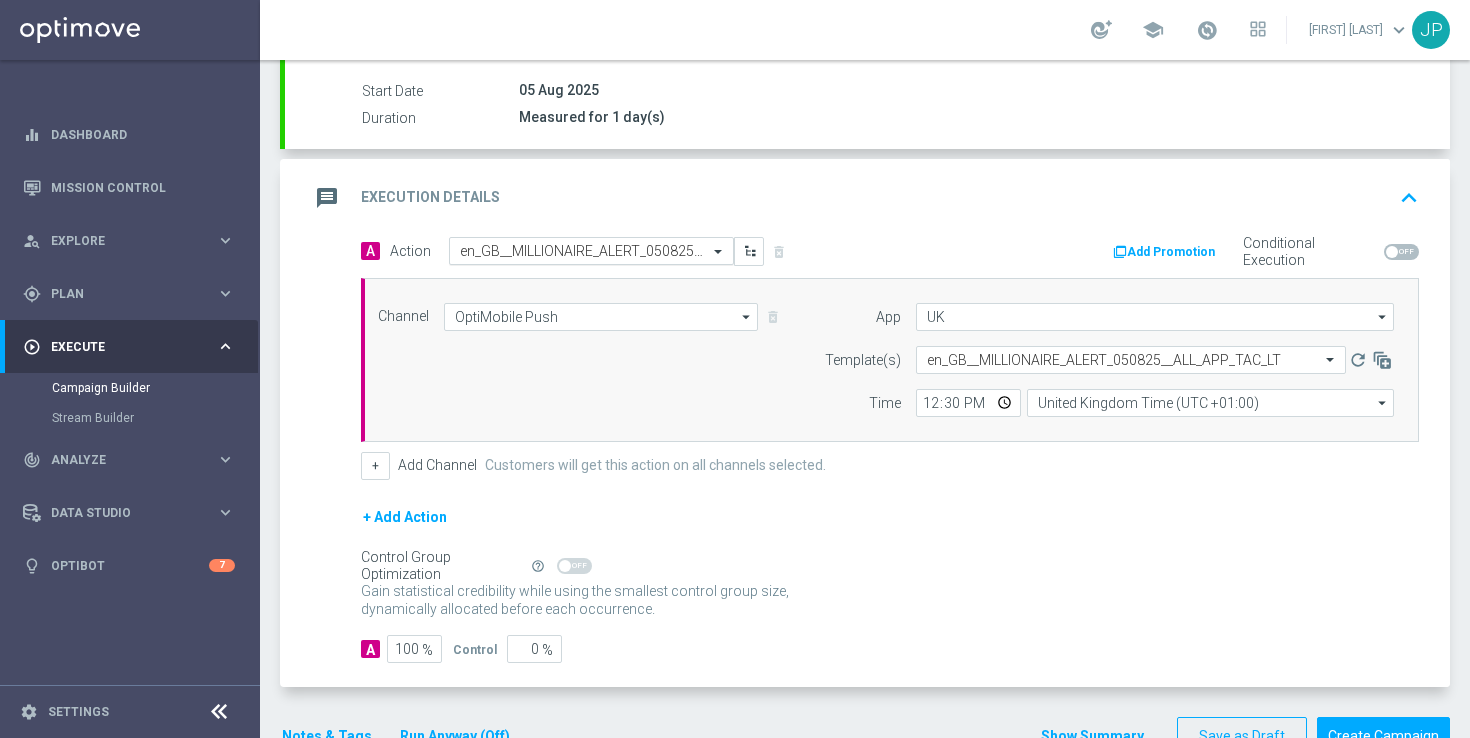 click 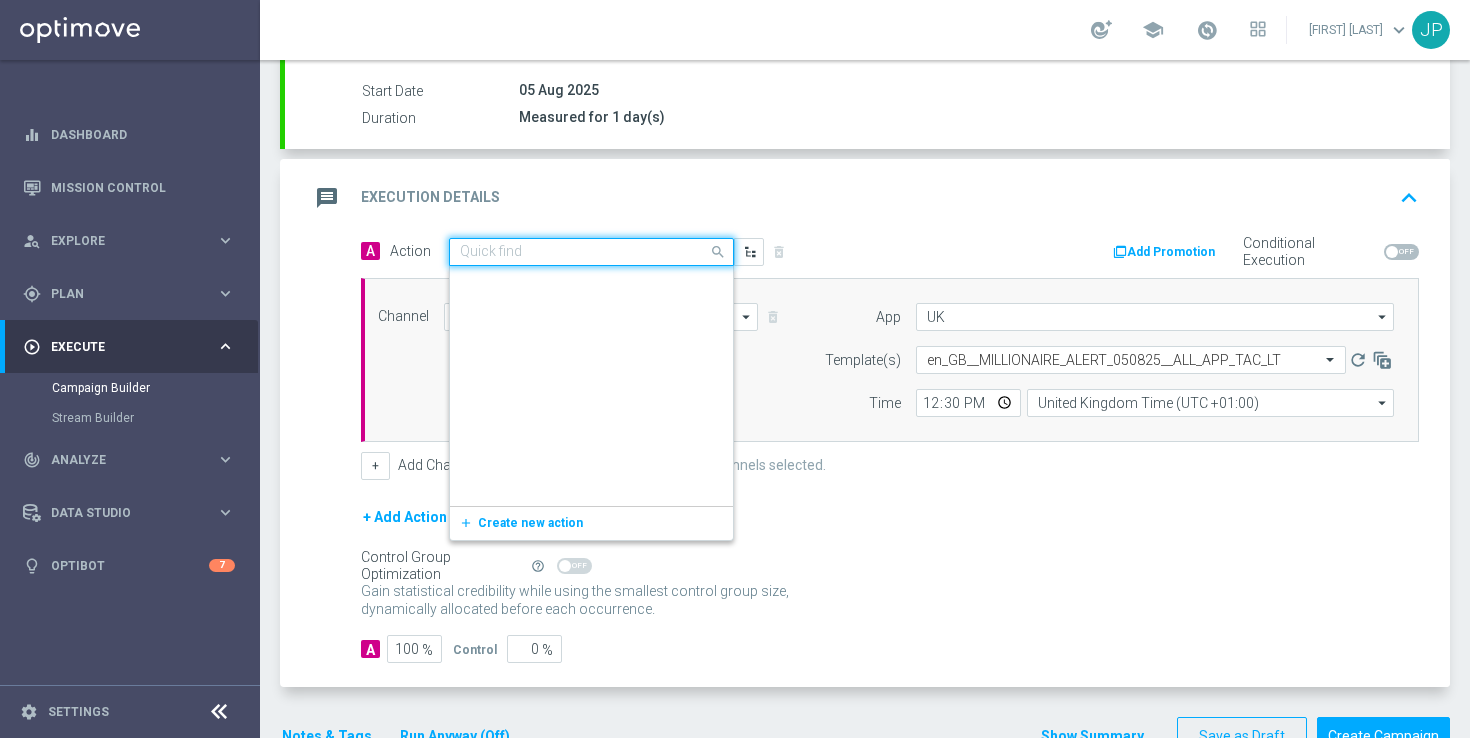 scroll, scrollTop: 467907, scrollLeft: 0, axis: vertical 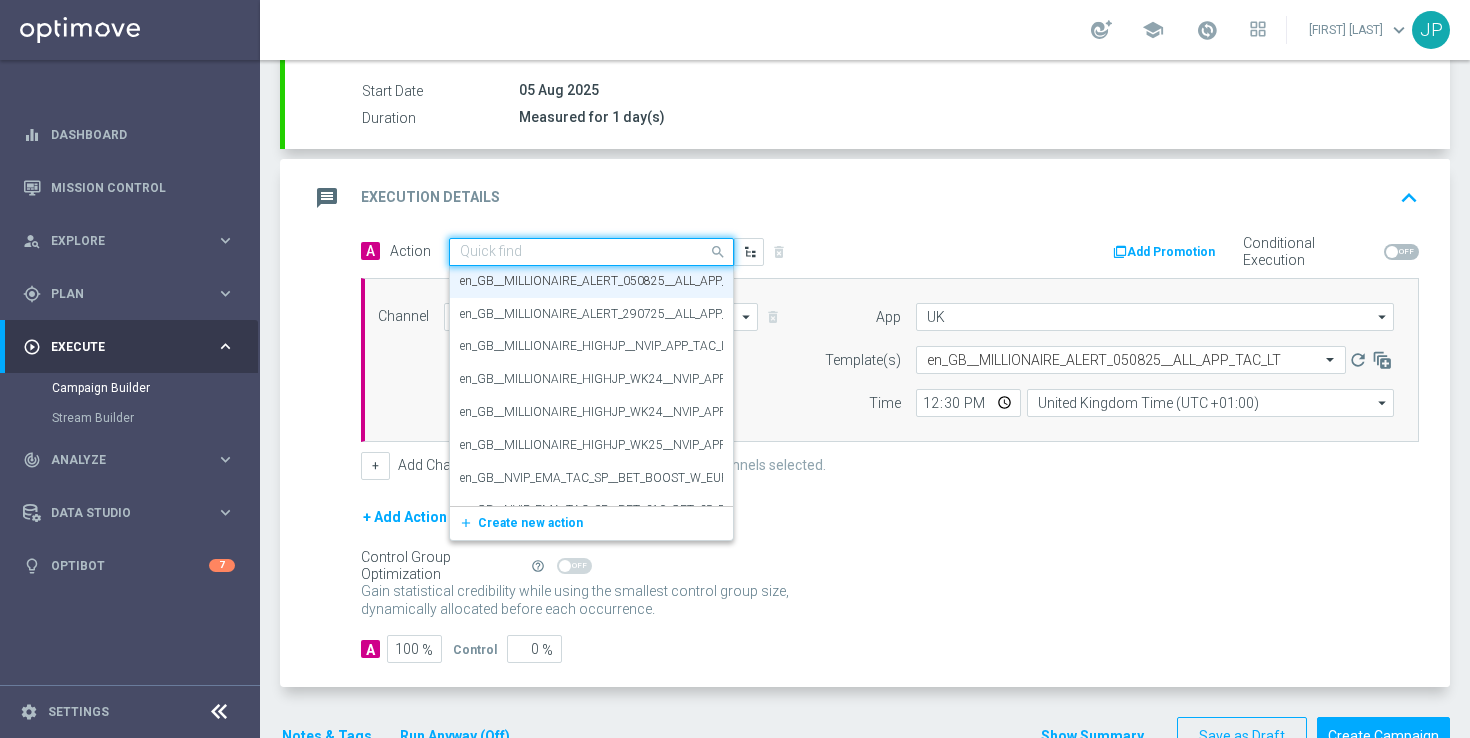 paste on "en_IE__MILLIONAIRE_ALERT_050825__ALL_APP_TAC_LT" 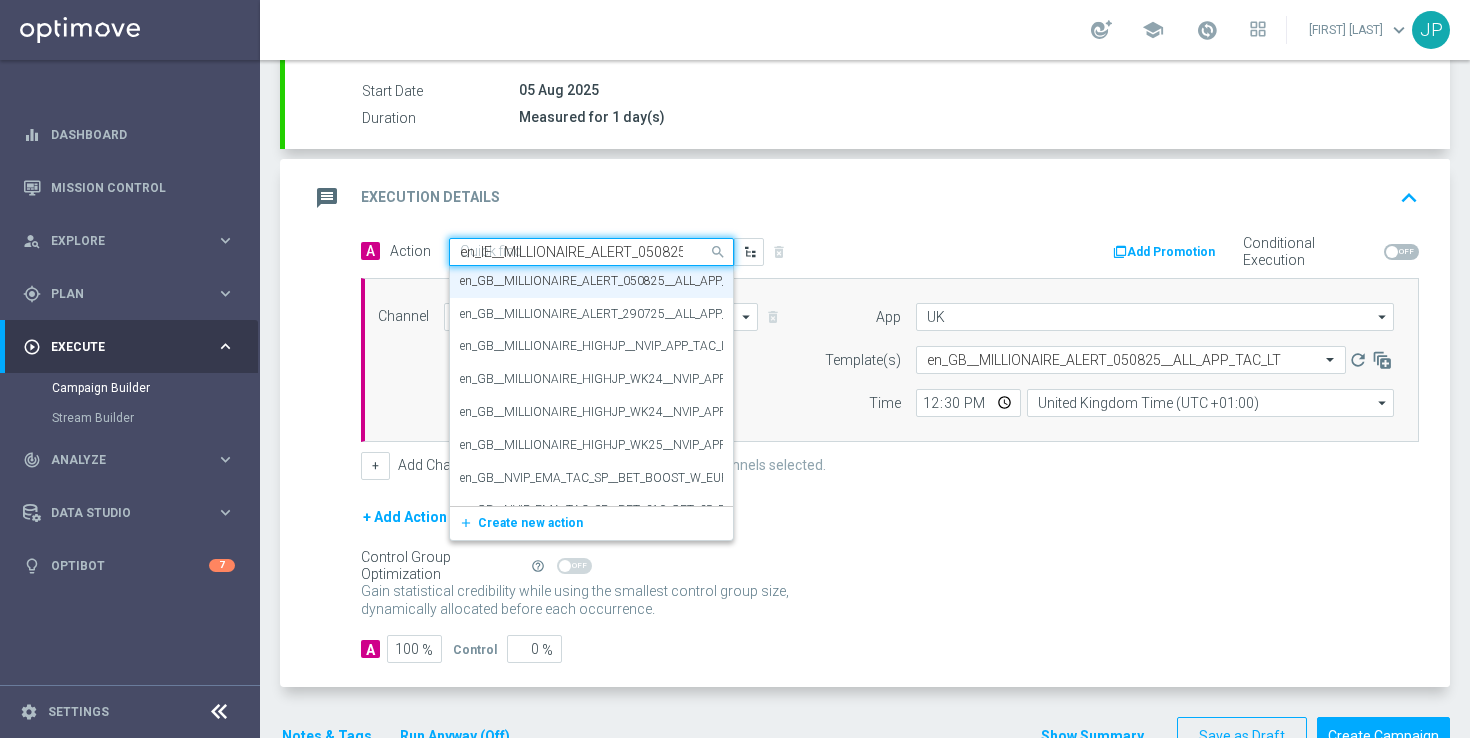 scroll, scrollTop: 0, scrollLeft: 123, axis: horizontal 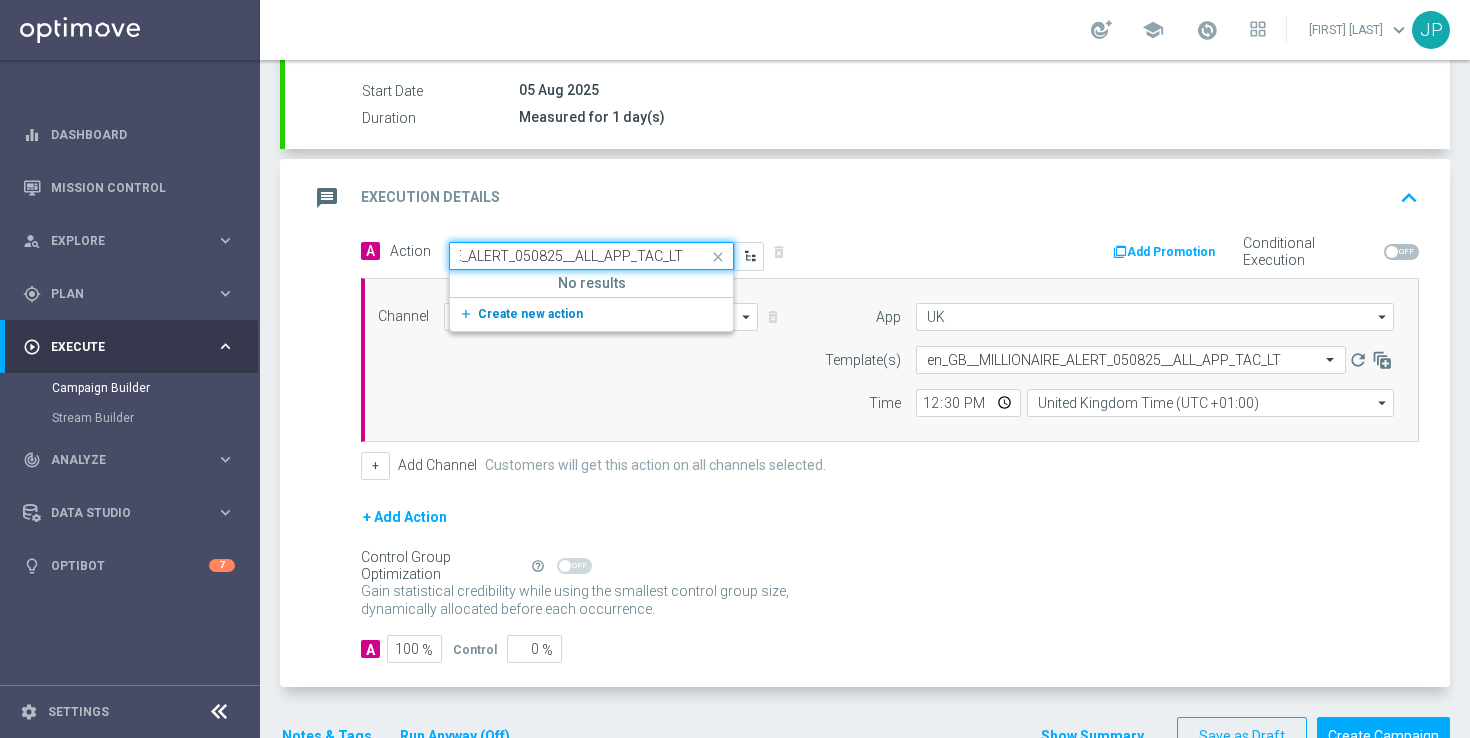 click on "add_new Create new action" at bounding box center (588, 314) 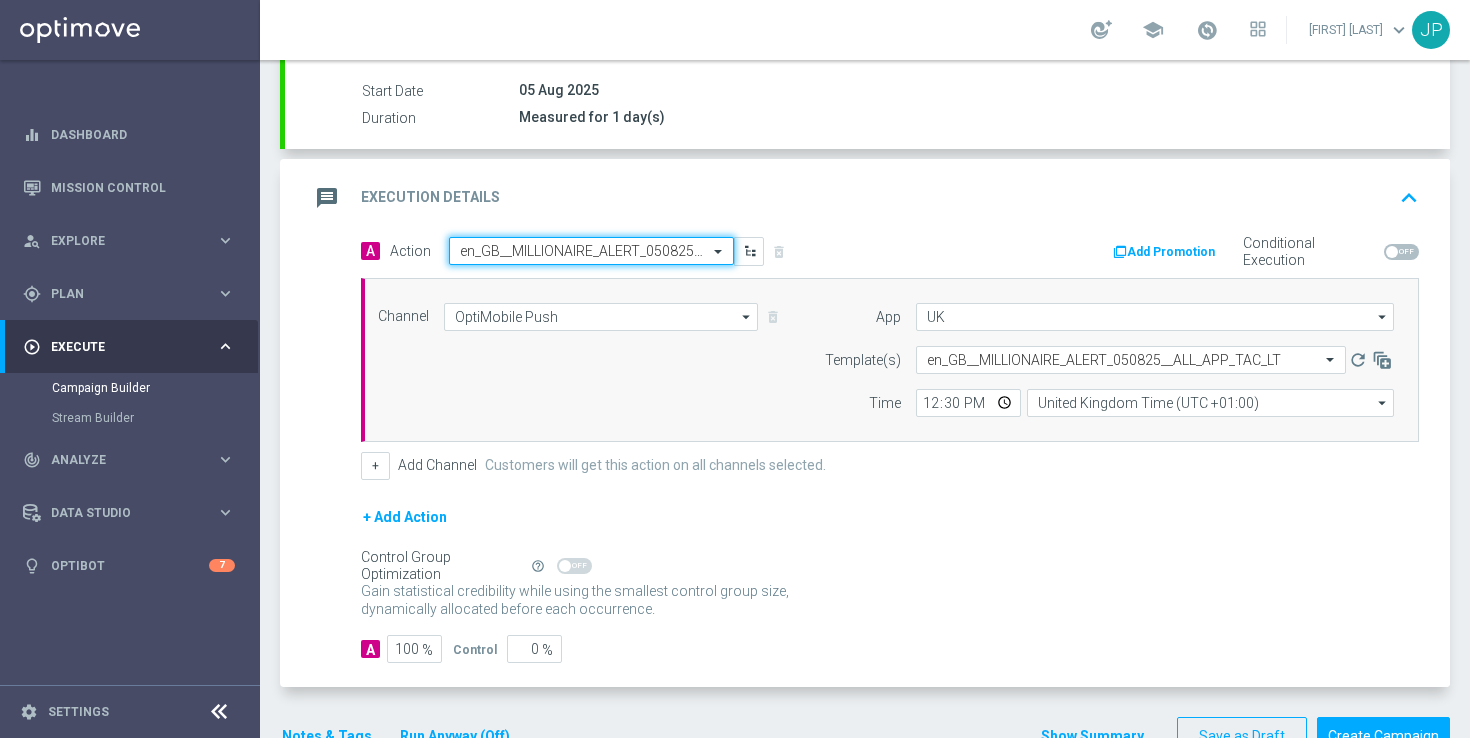 scroll, scrollTop: 0, scrollLeft: 0, axis: both 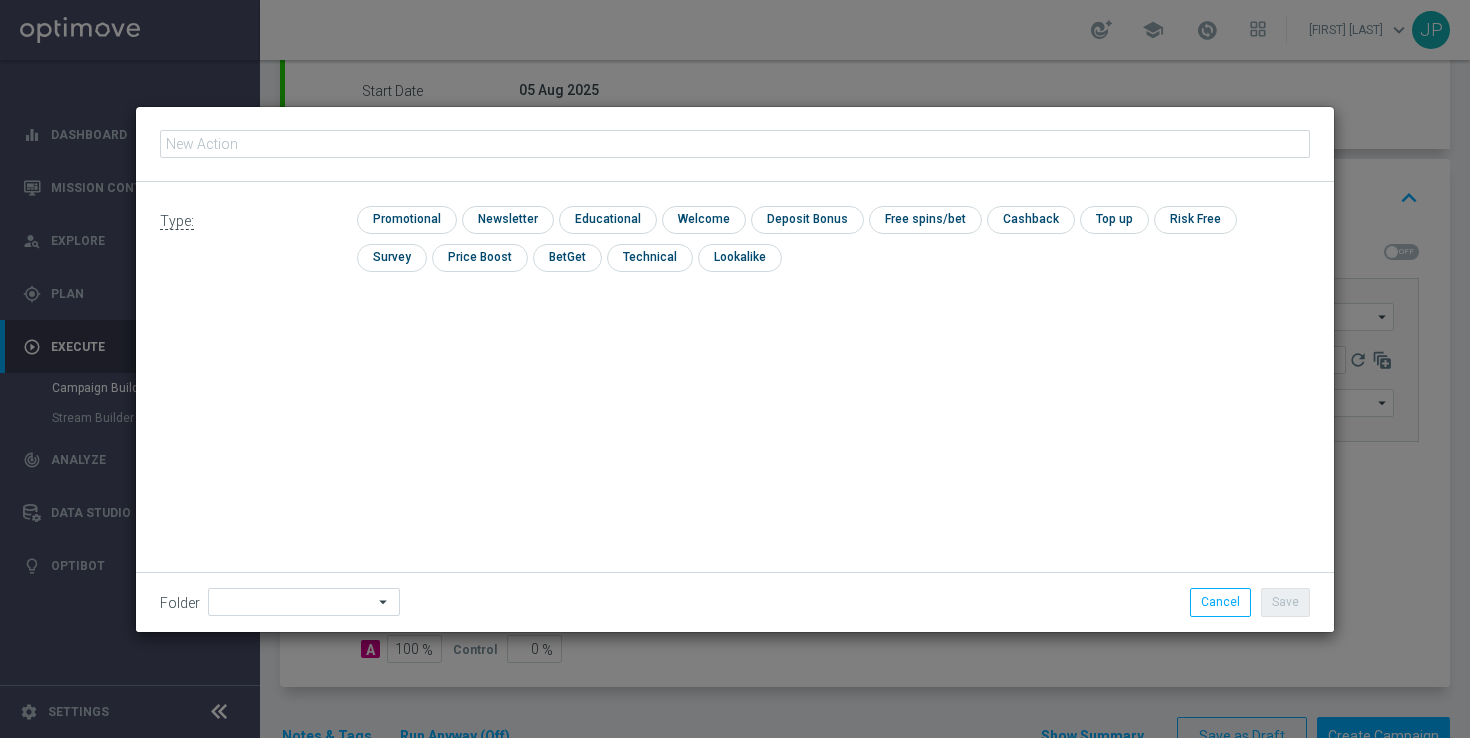 type on "en_IE__MILLIONAIRE_ALERT_050825__ALL_APP_TAC_LT" 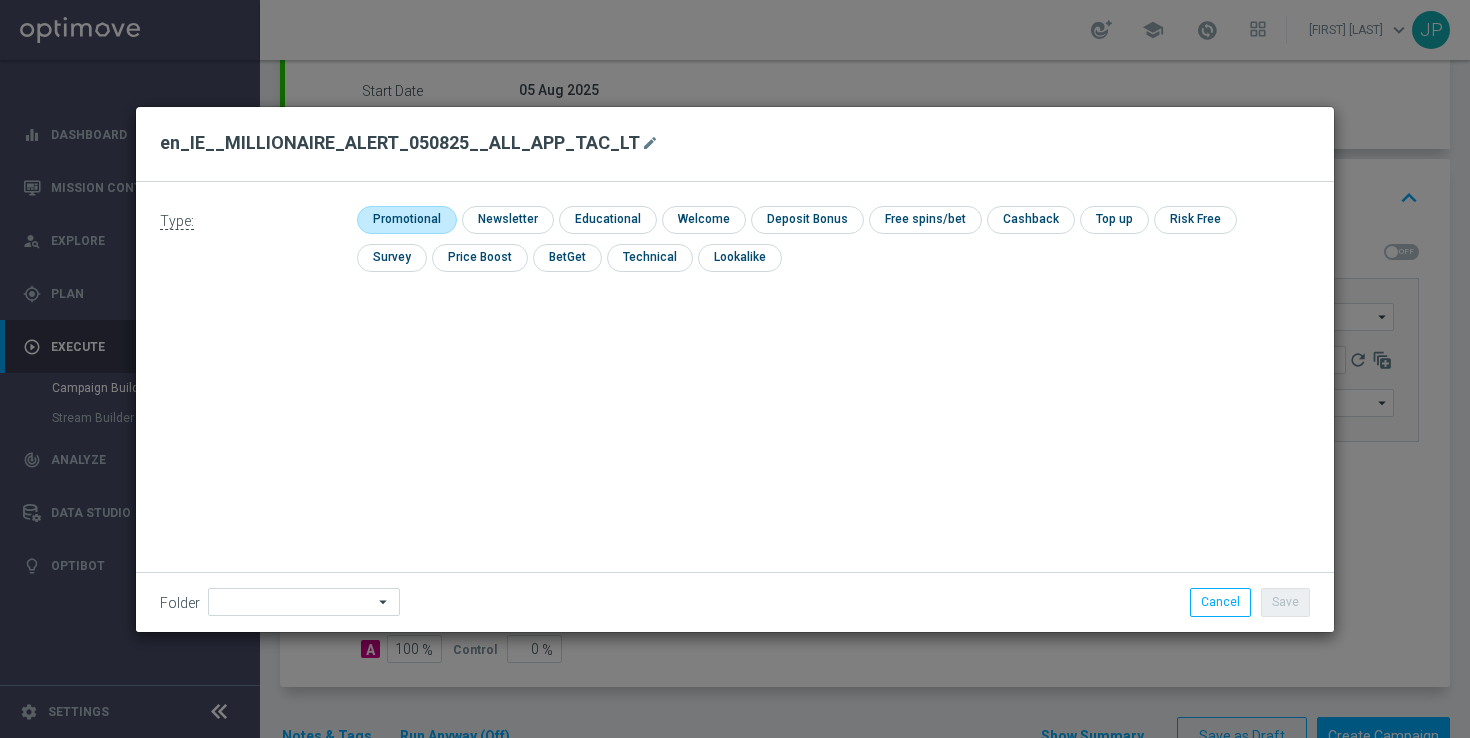 click 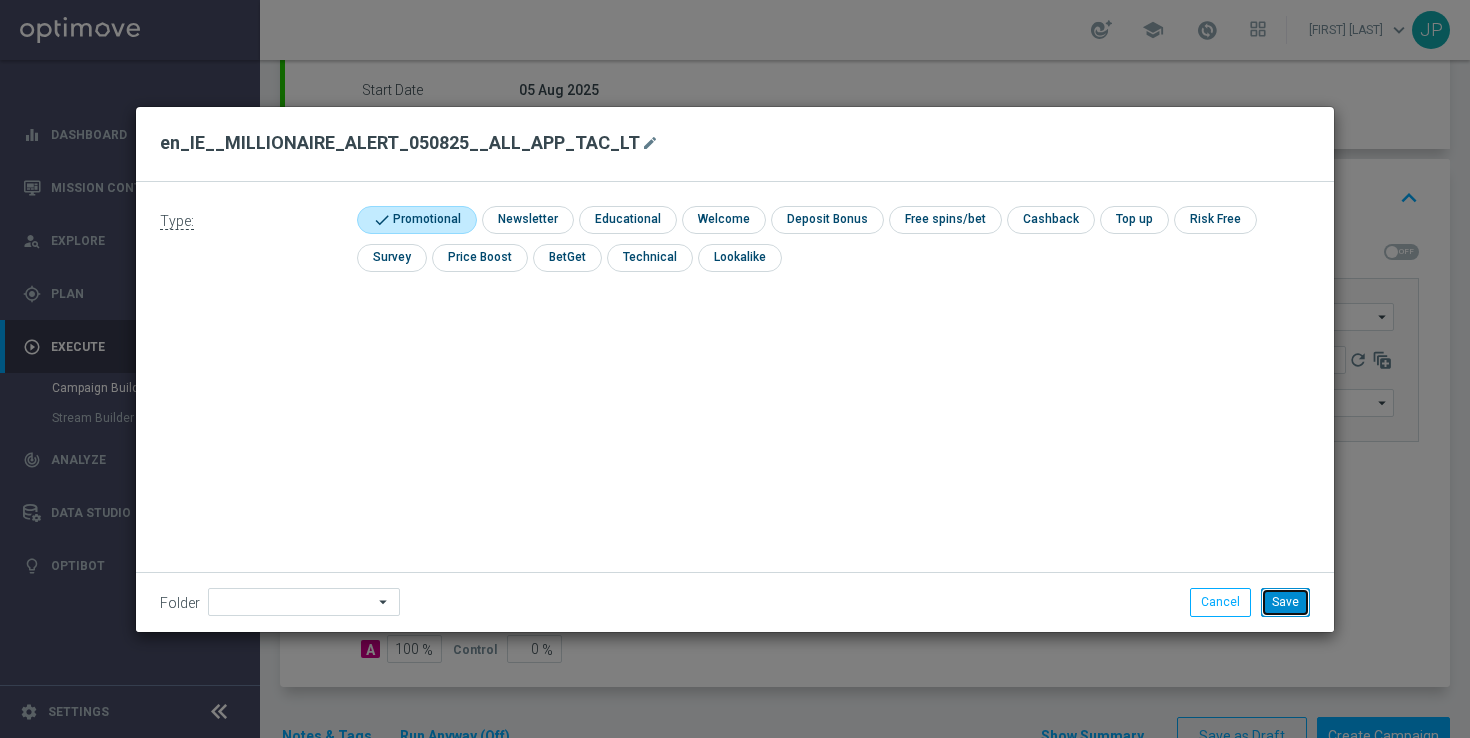 click on "Save" 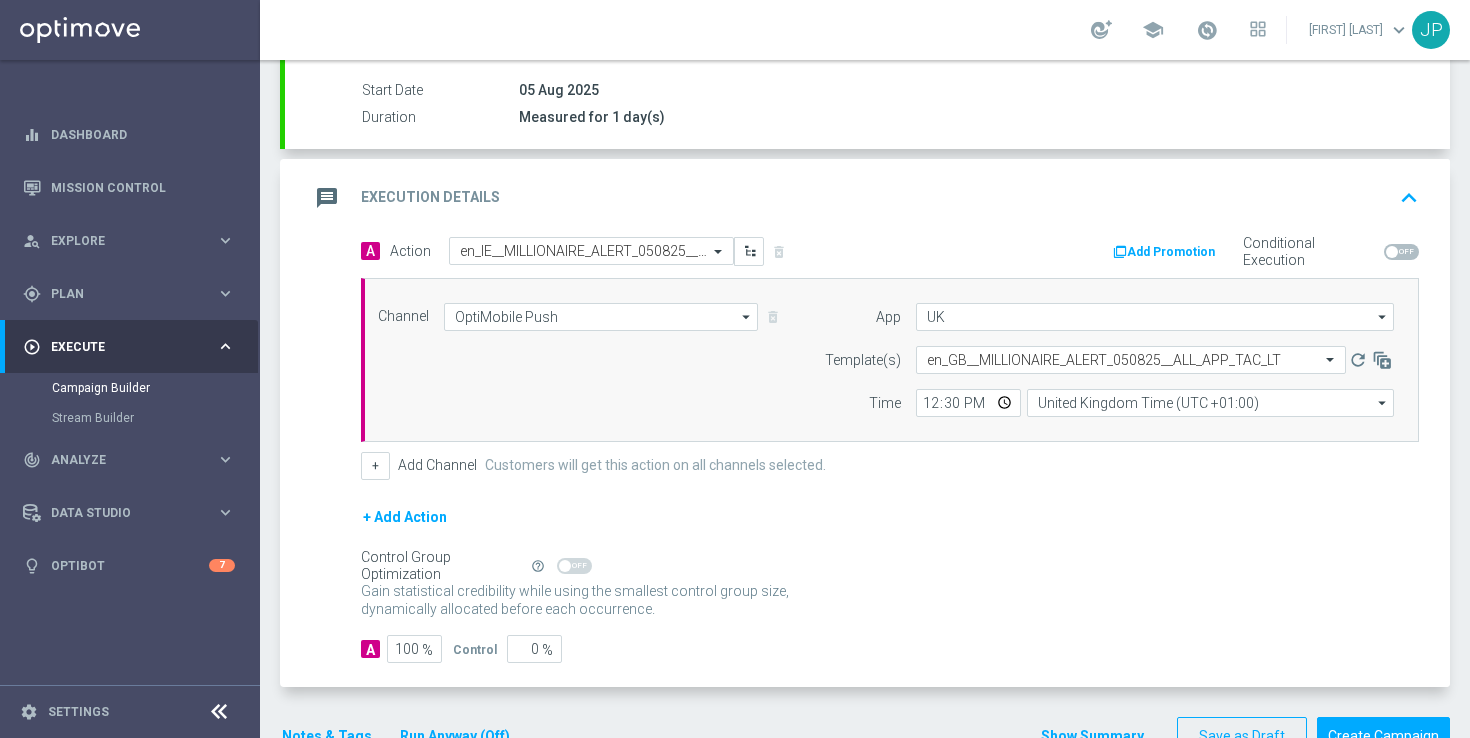 scroll, scrollTop: 383, scrollLeft: 0, axis: vertical 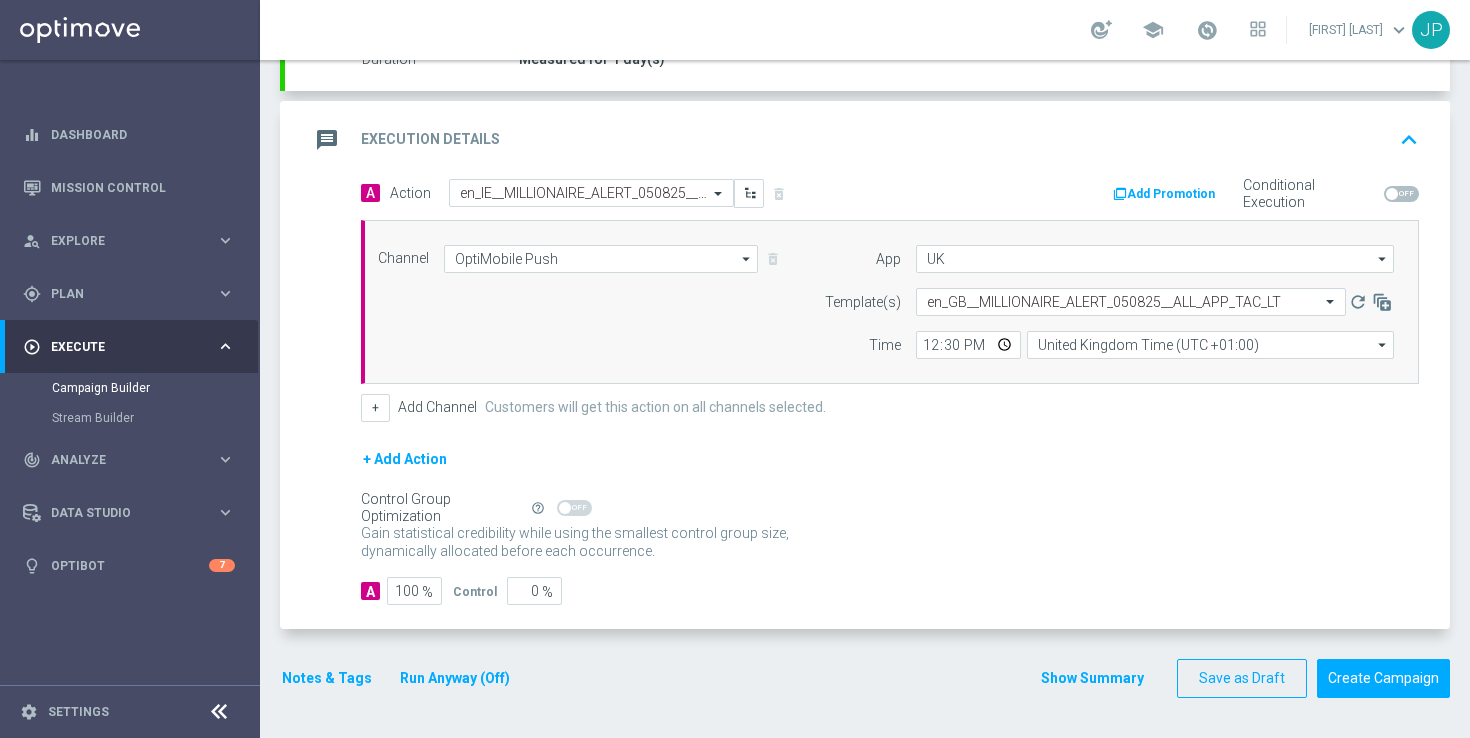 click on "Notes & Tags" 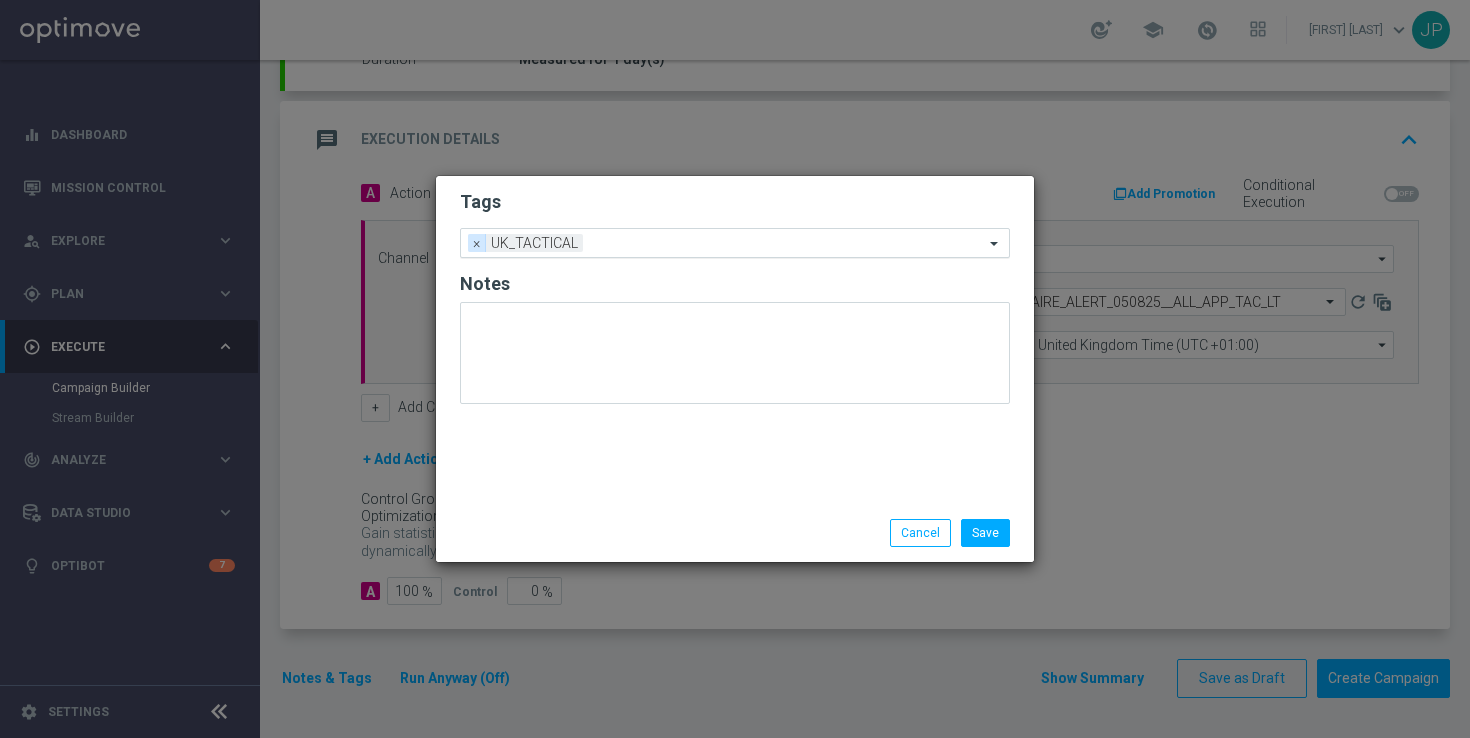 click on "×" 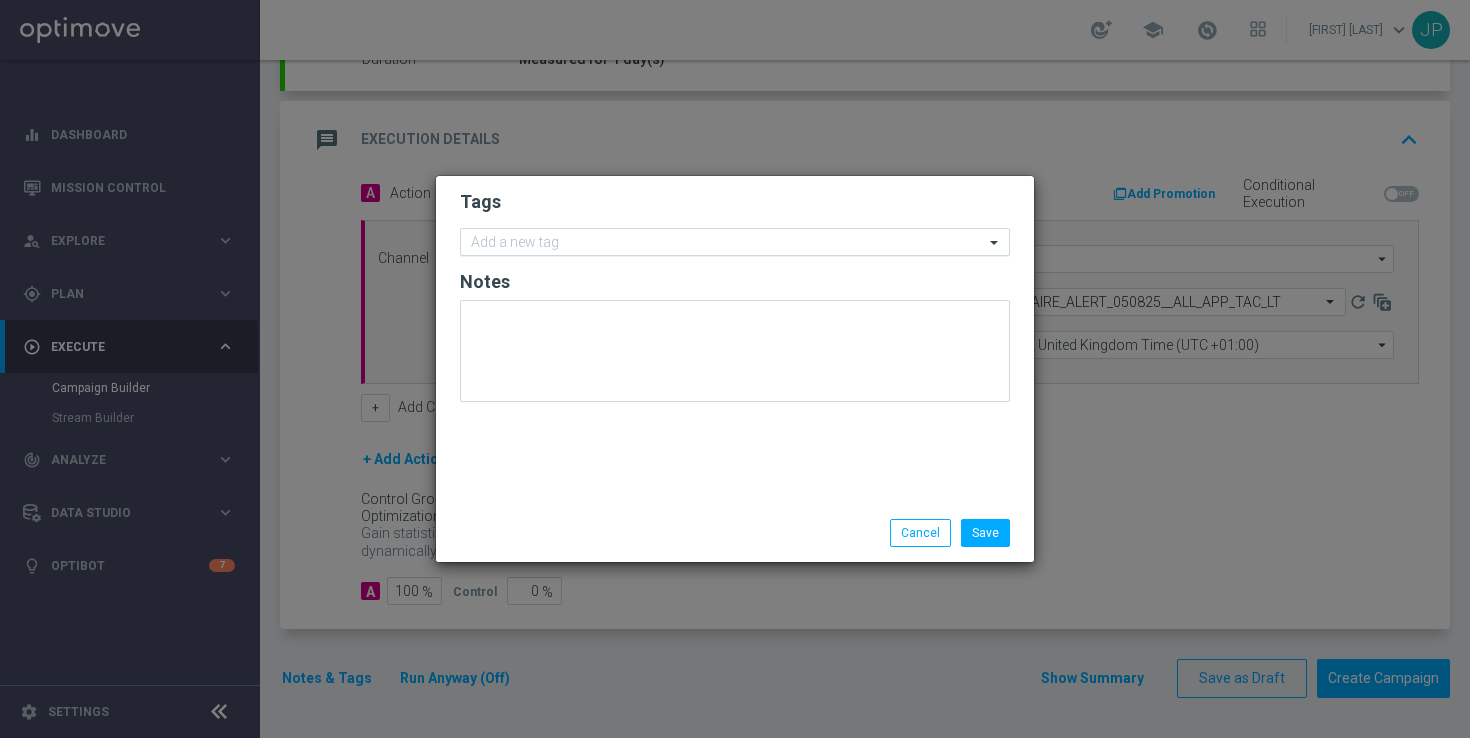 click 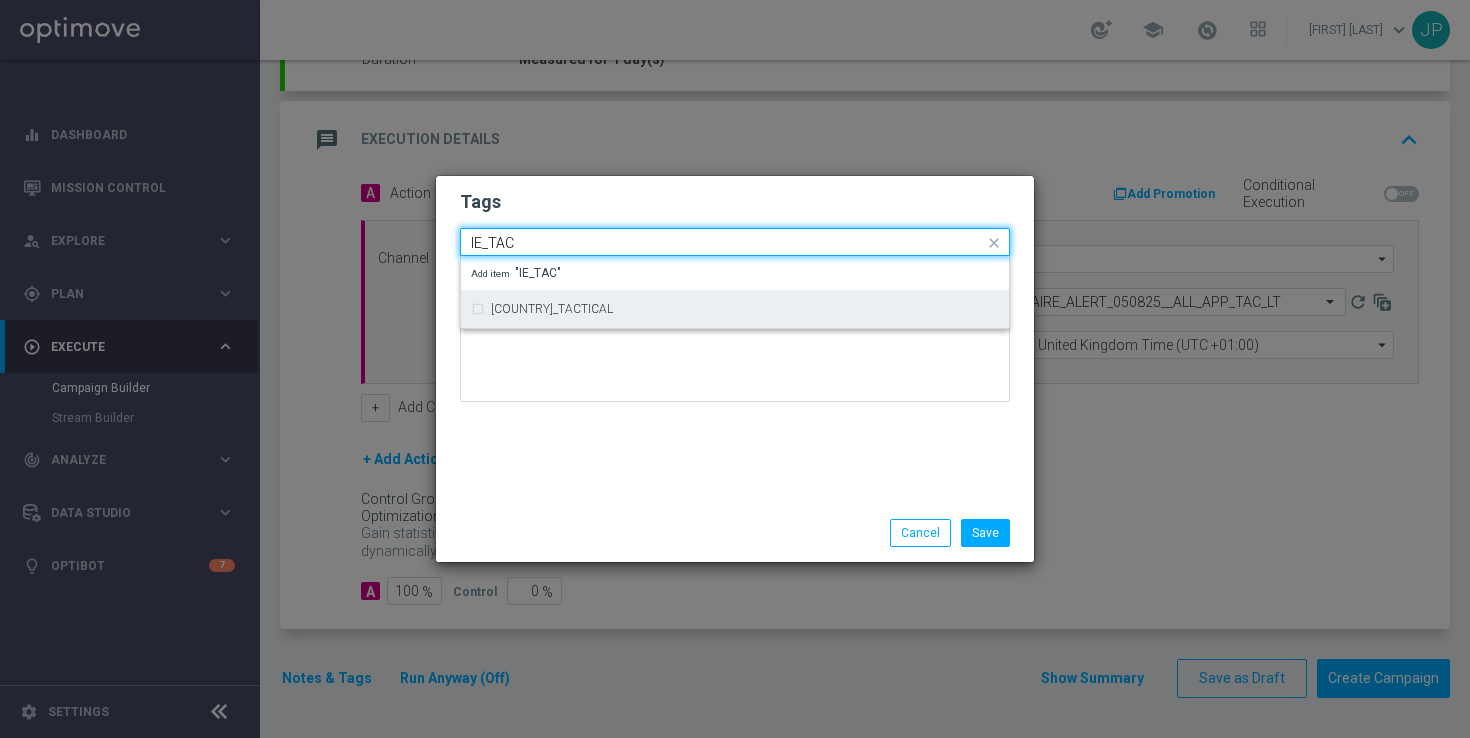 click on "IE_TACTICAL" at bounding box center [735, 309] 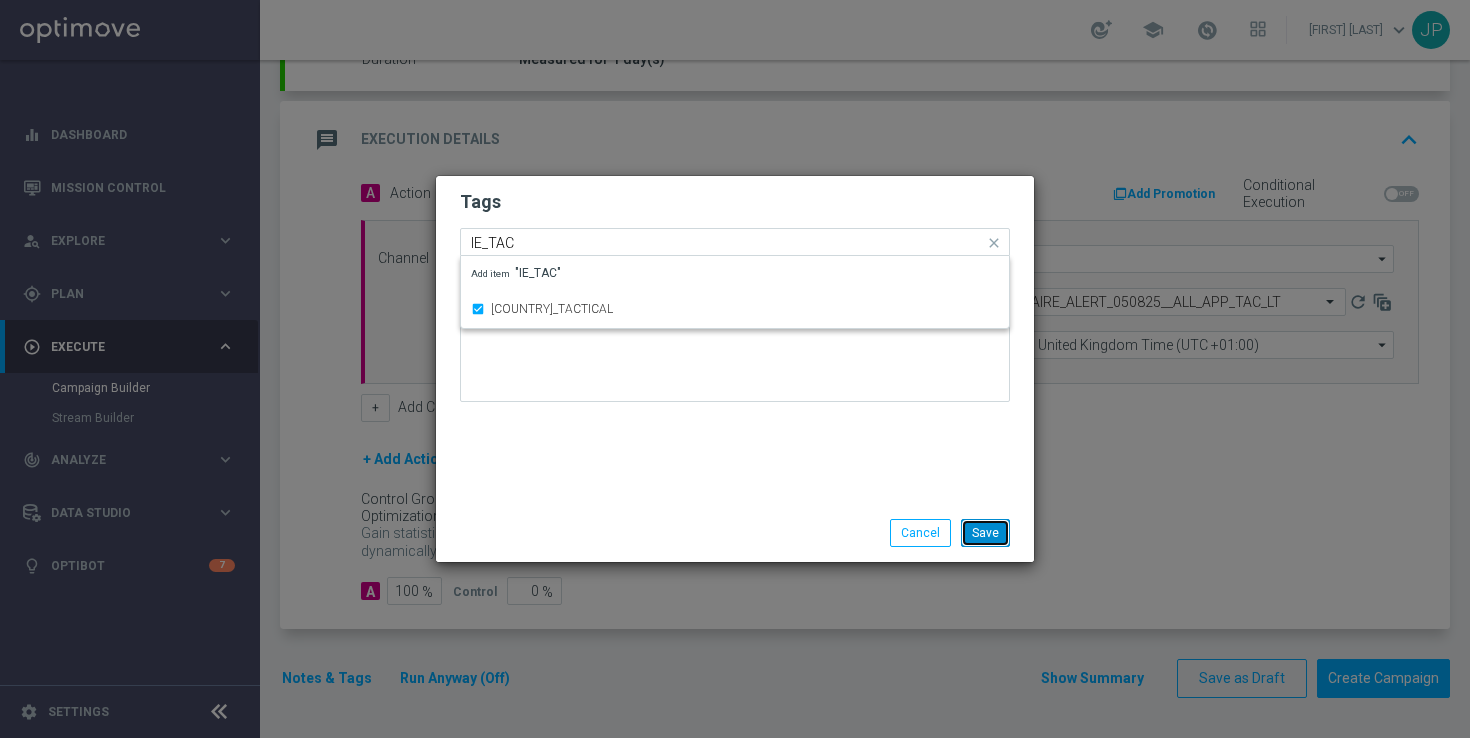 type 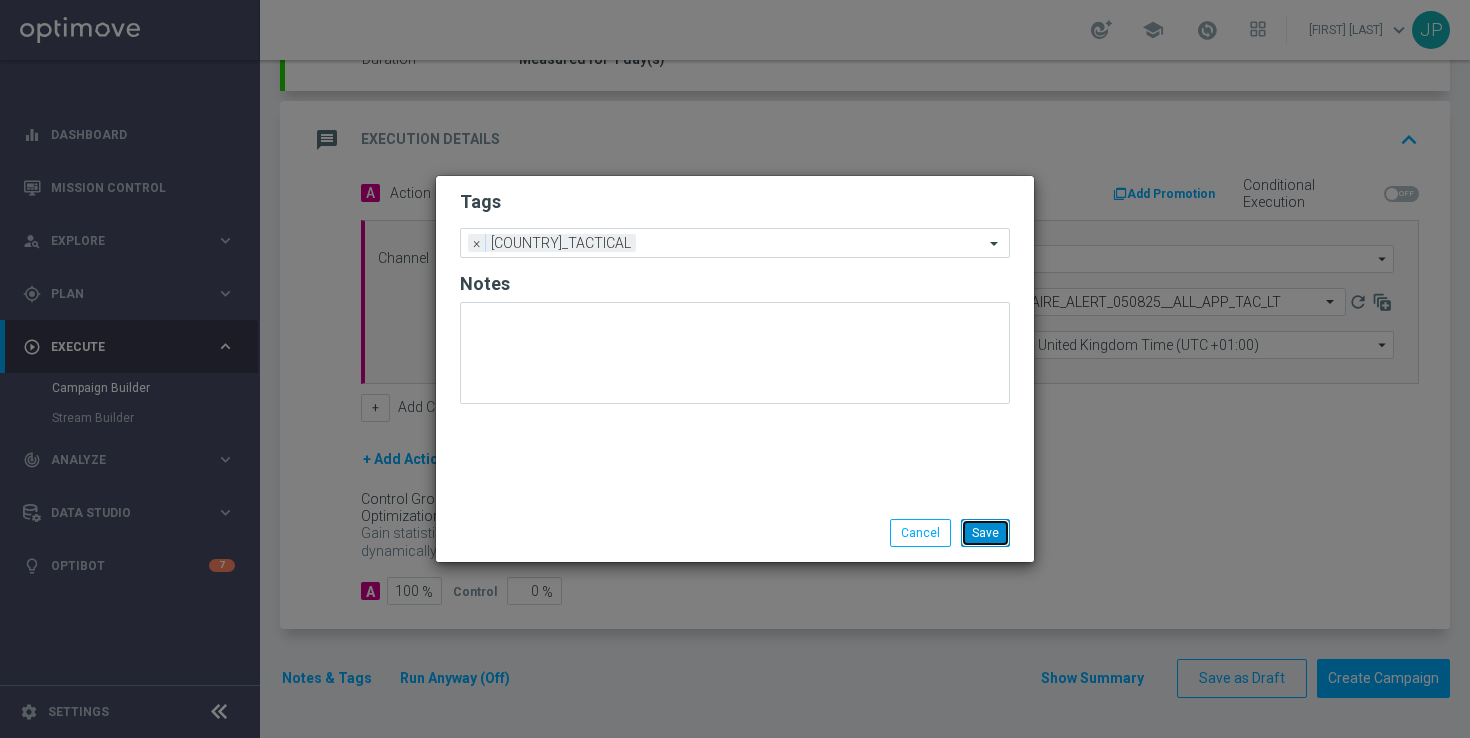 click on "Save" 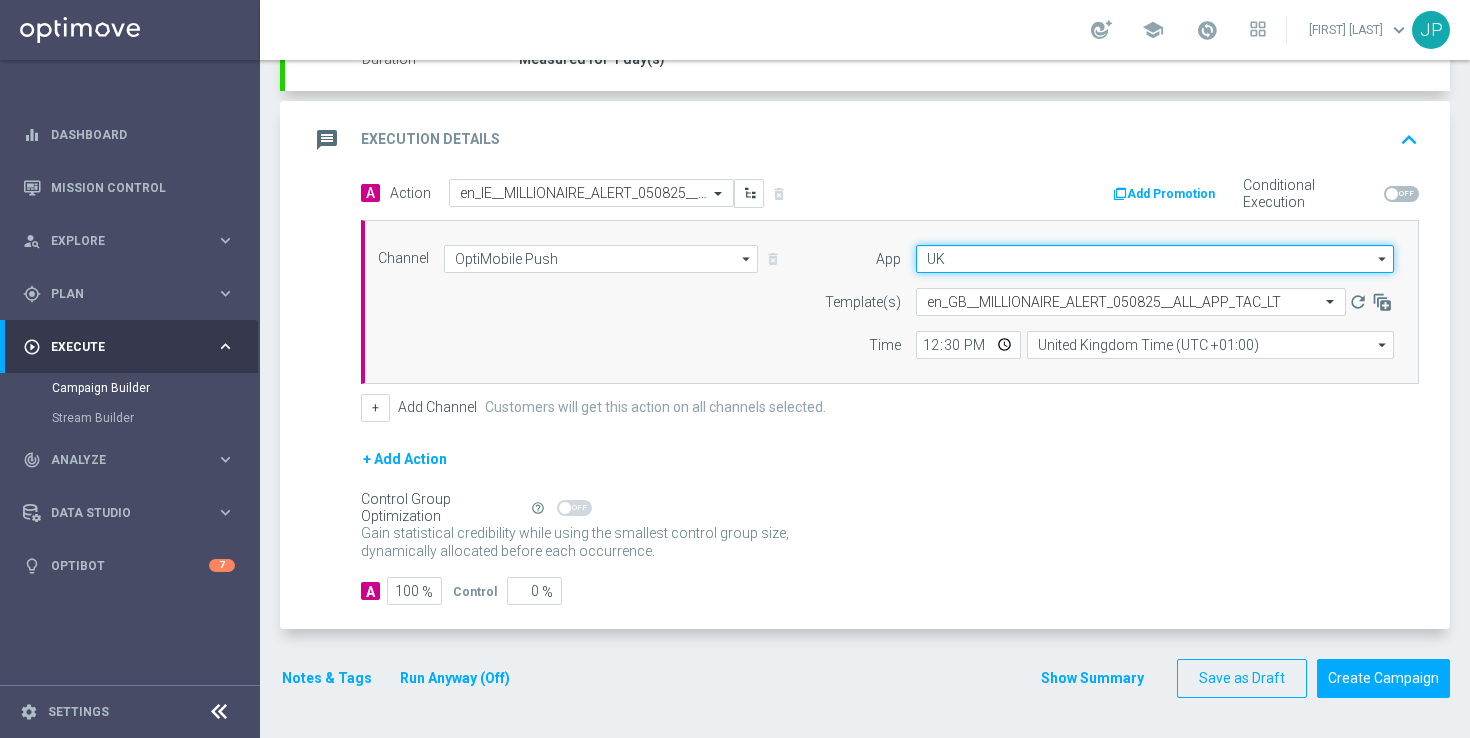 click on "UK" 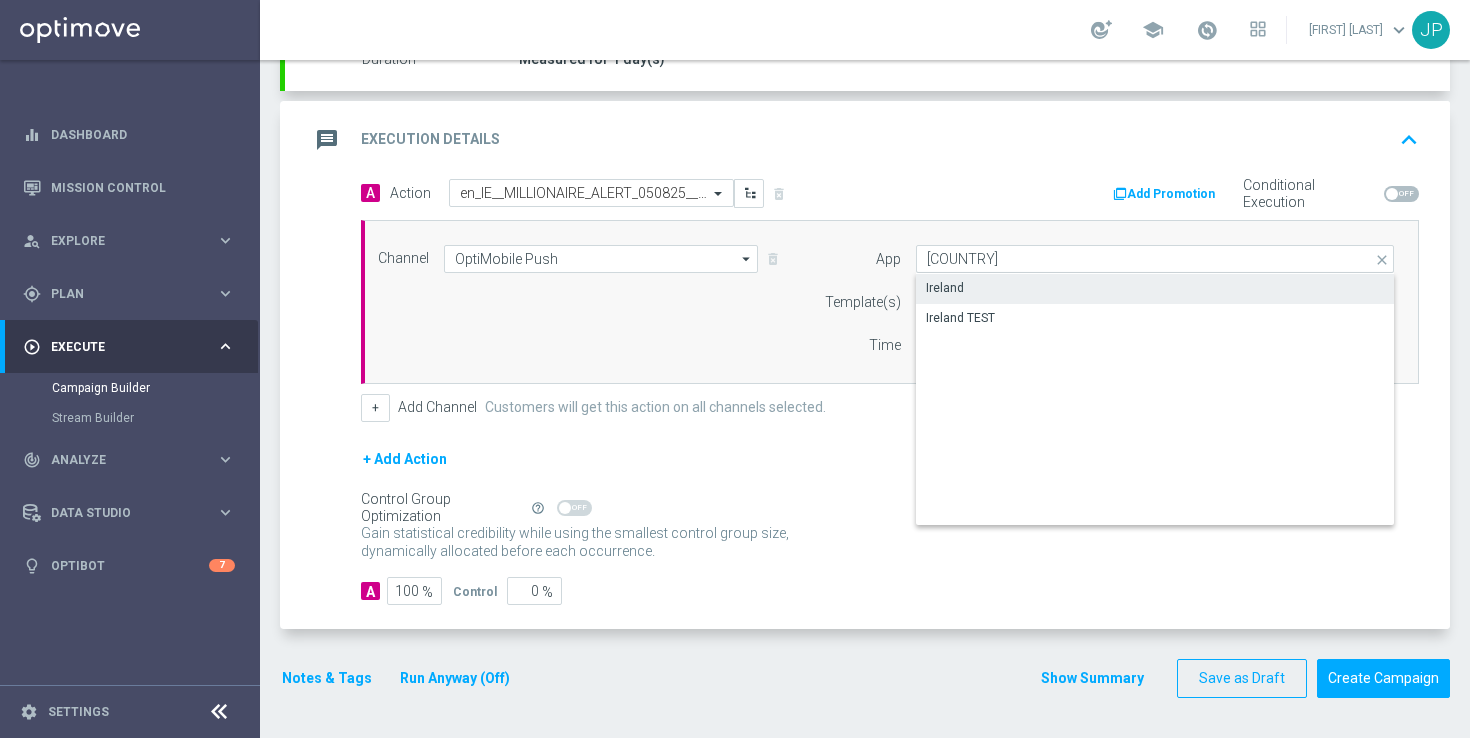 click on "Ireland" 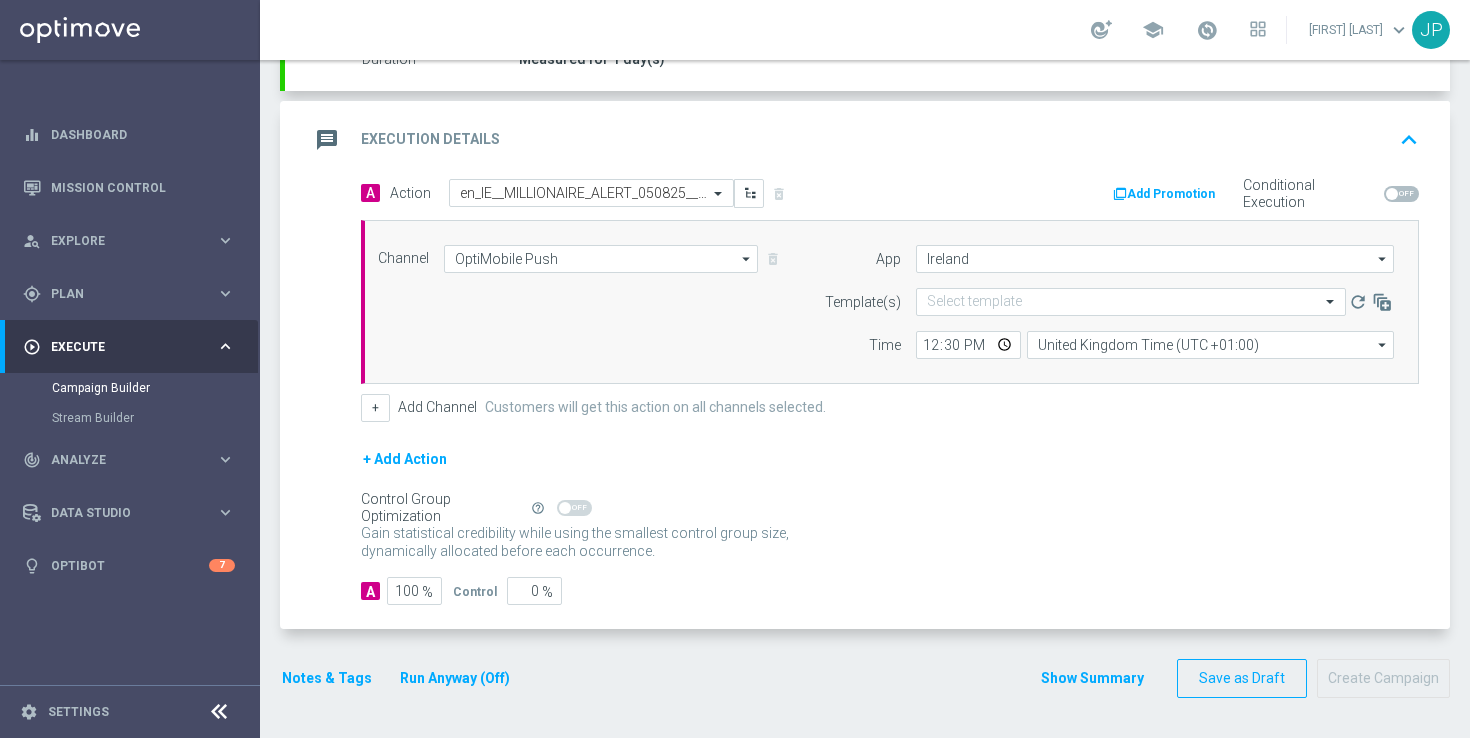 click on "+ Add Action" 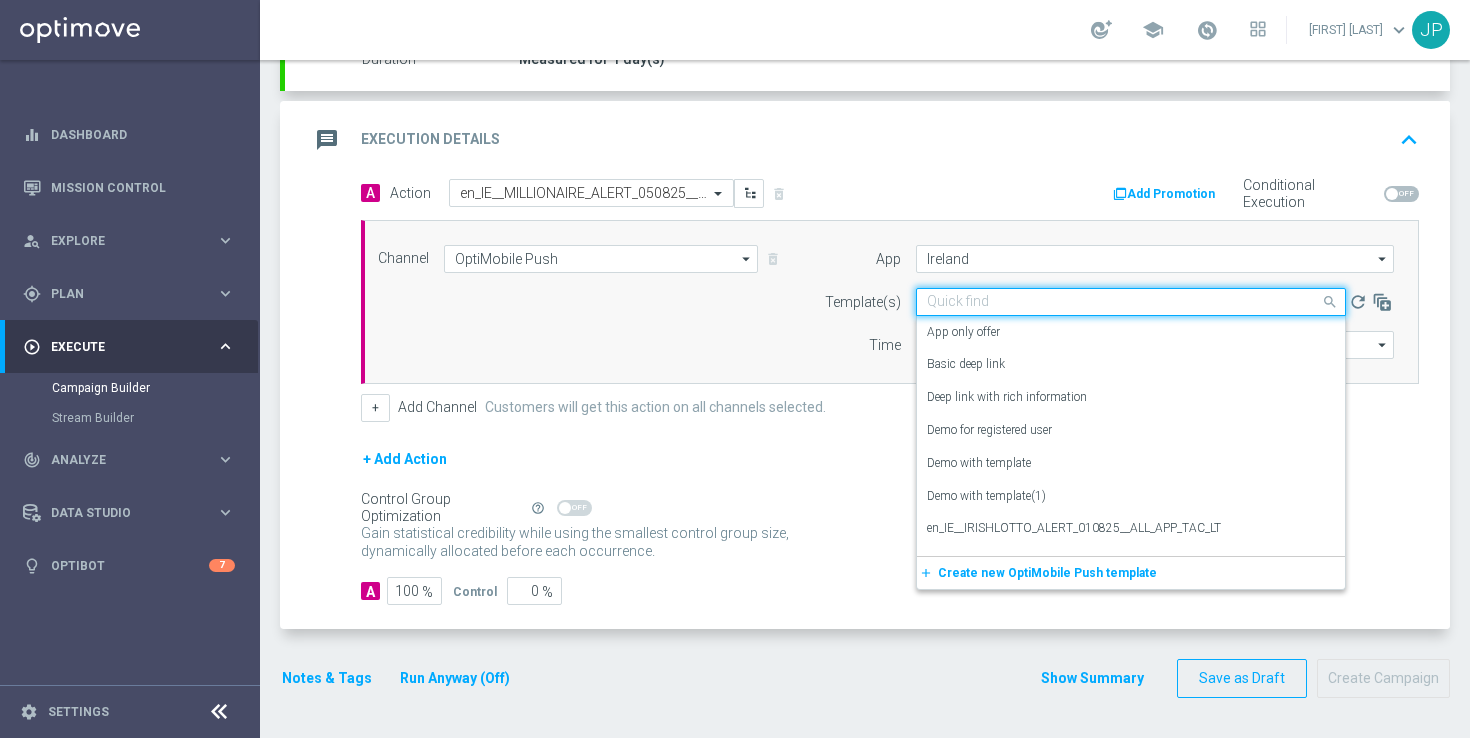 click 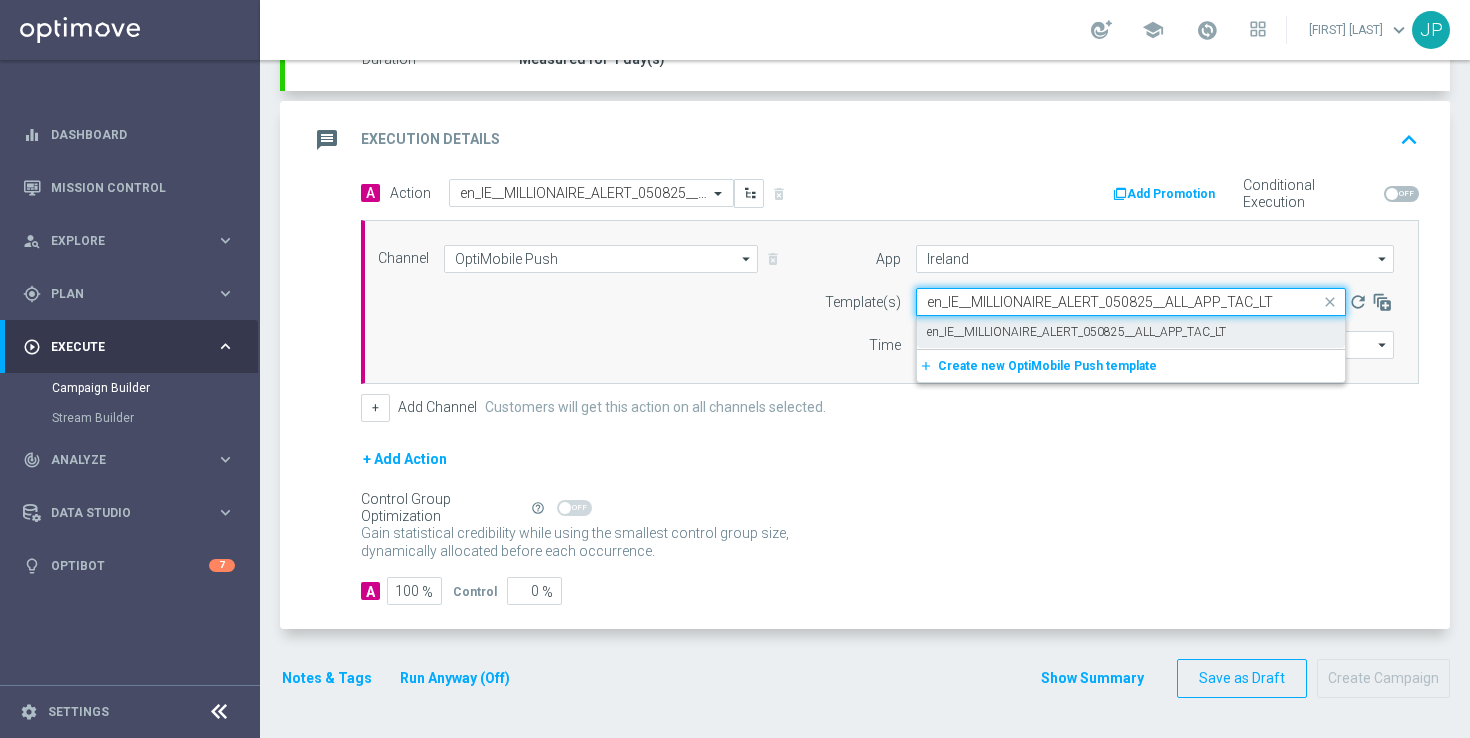 click on "en_IE__MILLIONAIRE_ALERT_050825__ALL_APP_TAC_LT" at bounding box center (1076, 332) 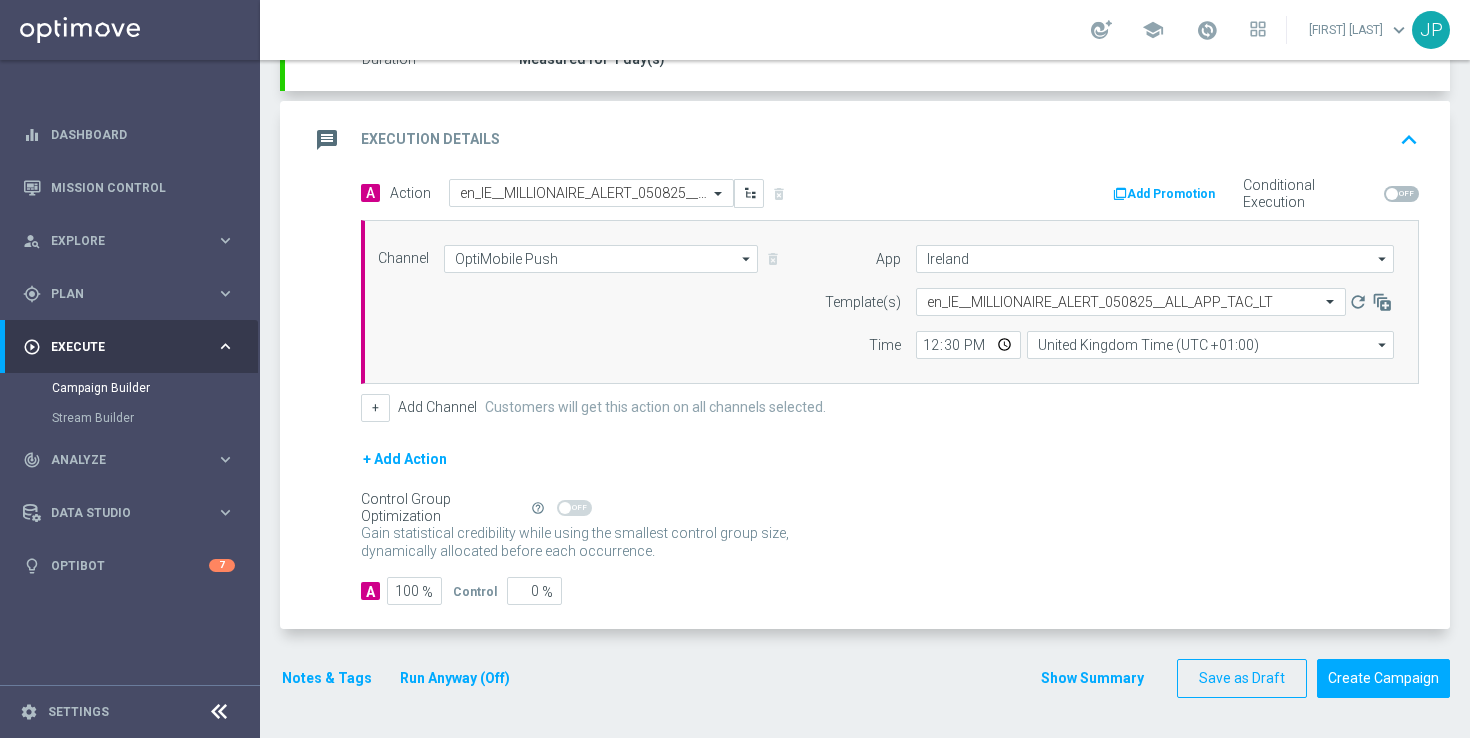 click on "Gain statistical credibility while using the smallest control group size, dynamically allocated before each occurrence.
Gain higher response rates by matching the most effective action with each customer. The action-customer fit increases after each occurrence." 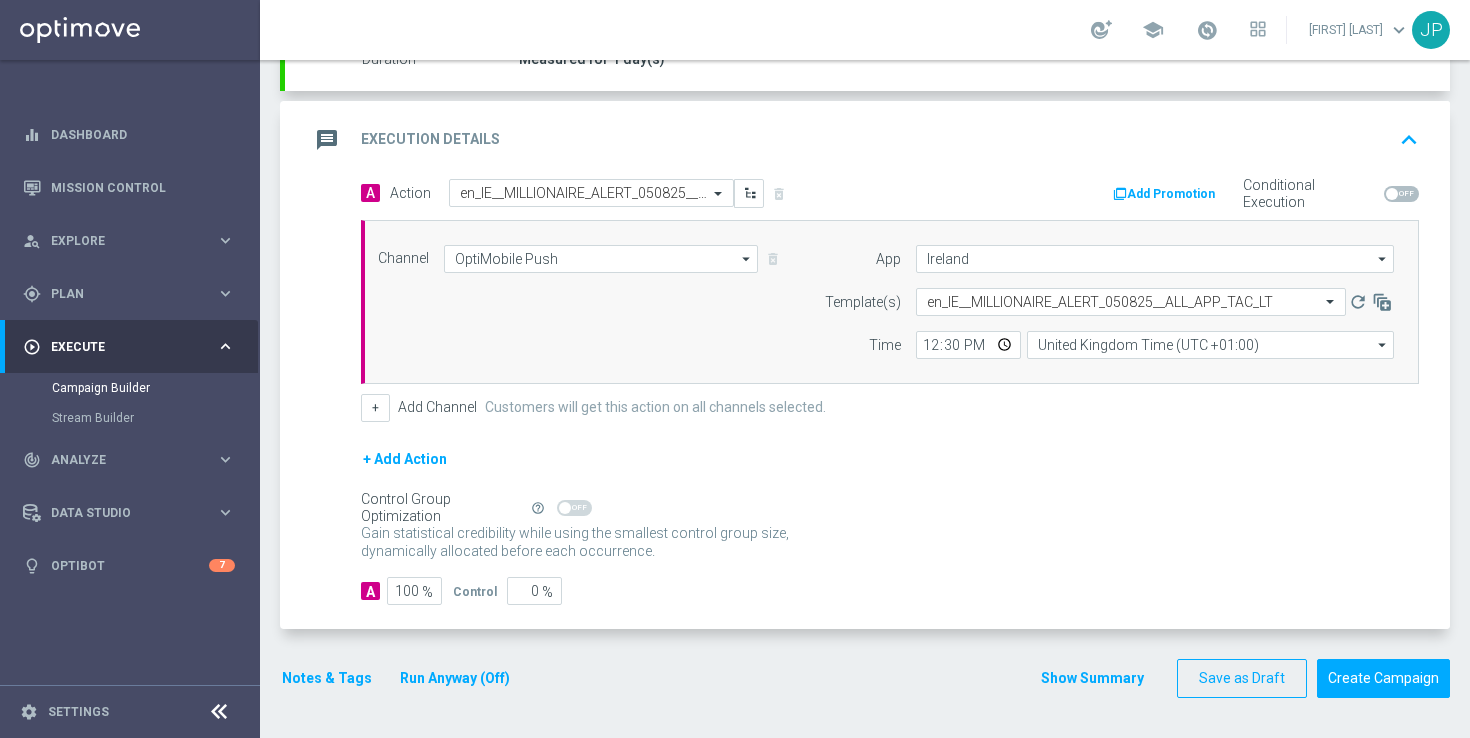 scroll, scrollTop: 0, scrollLeft: 0, axis: both 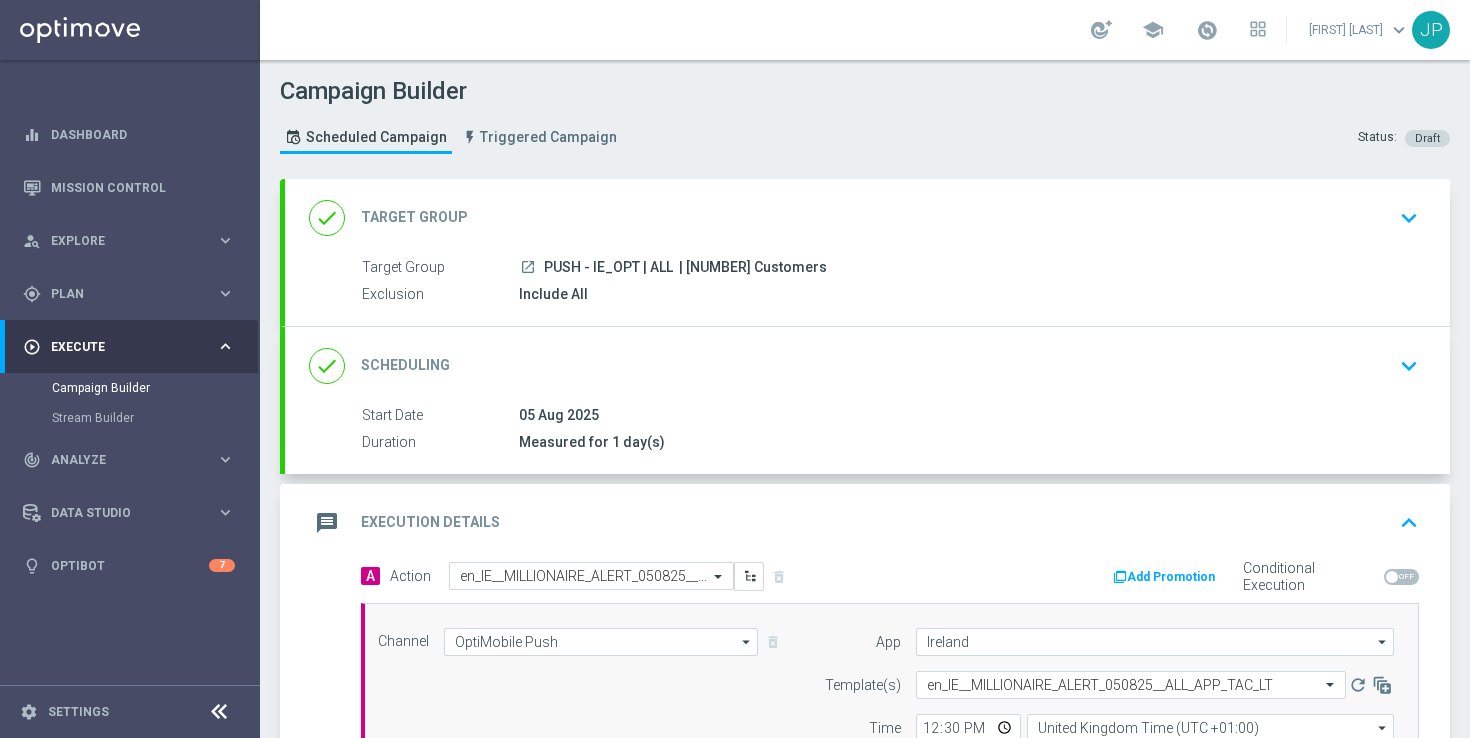 click on "| 866 Customers" 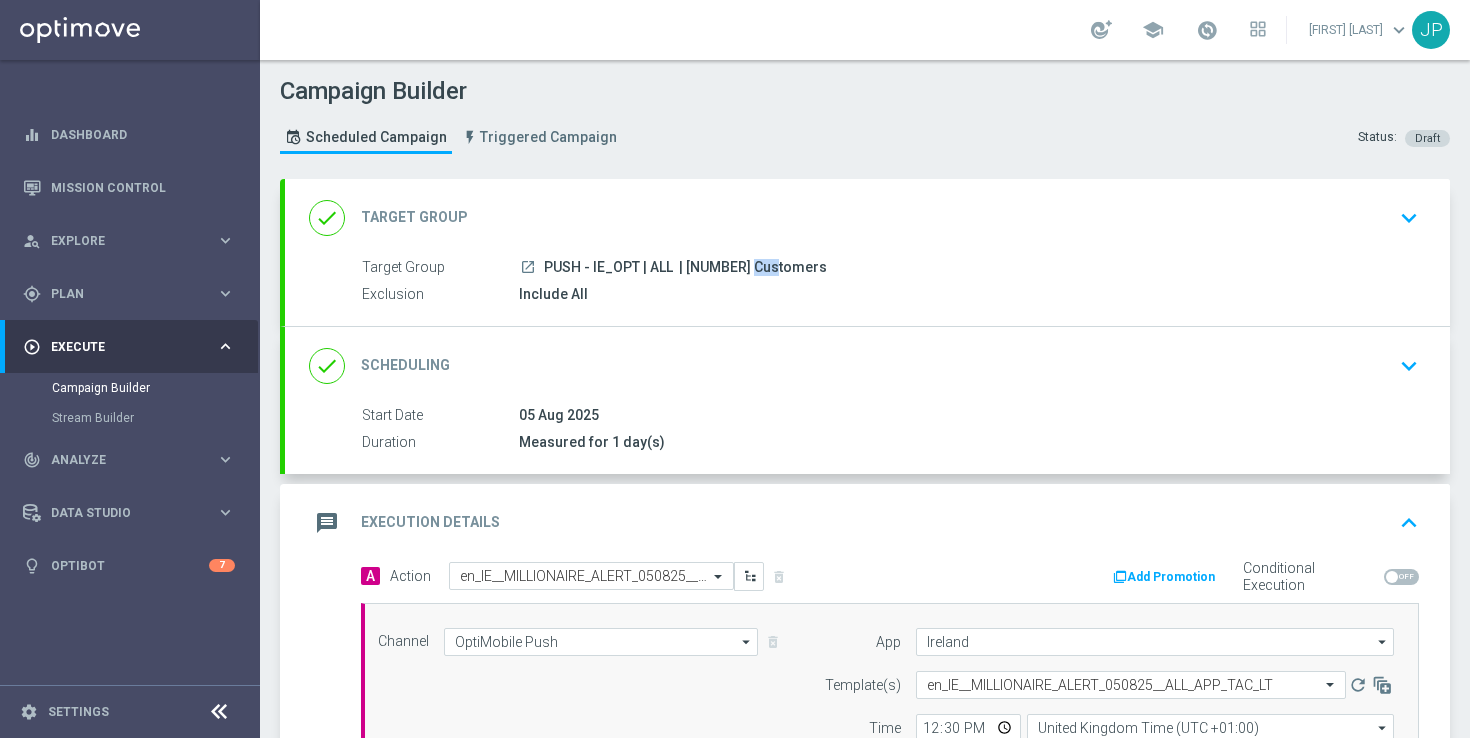 click on "| 866 Customers" 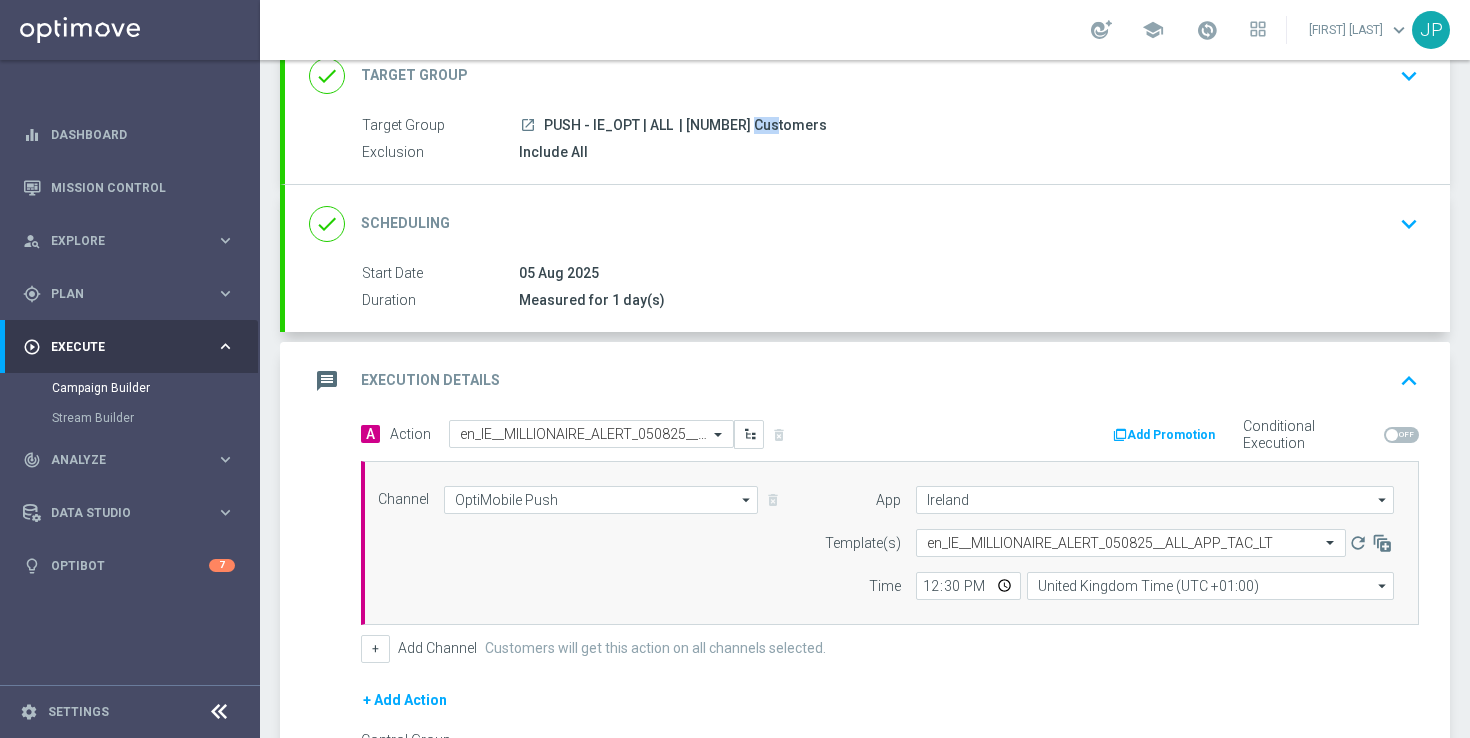 scroll, scrollTop: 383, scrollLeft: 0, axis: vertical 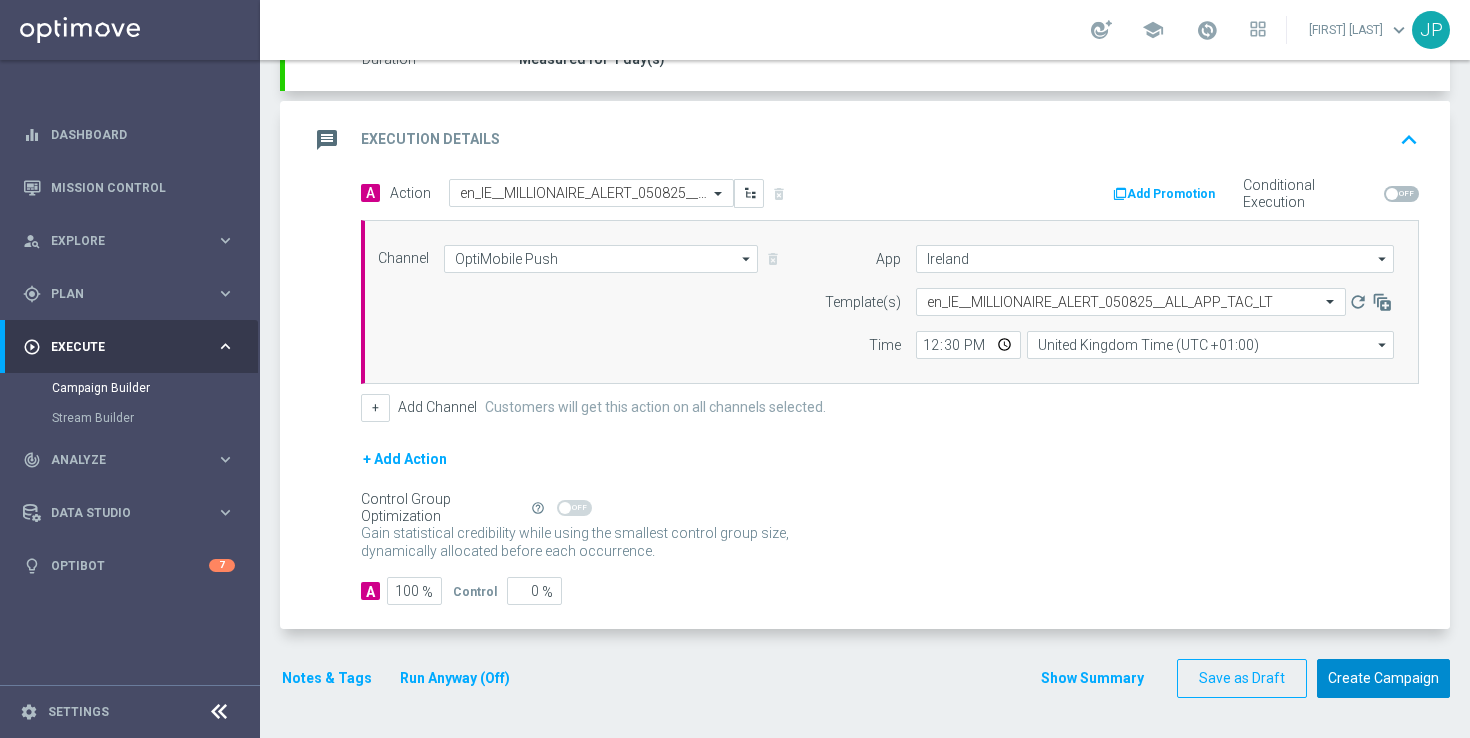 click on "Create Campaign" 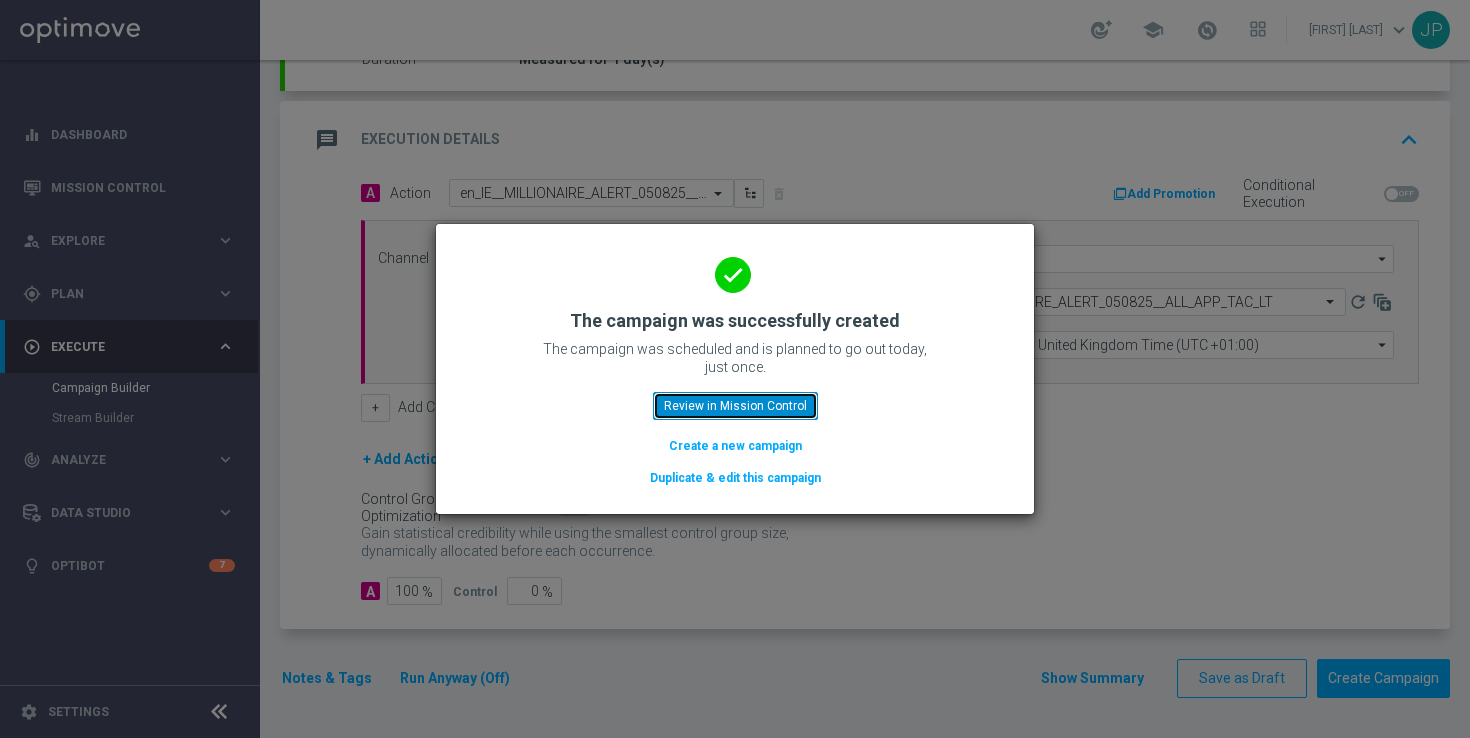 click on "Review in Mission Control" 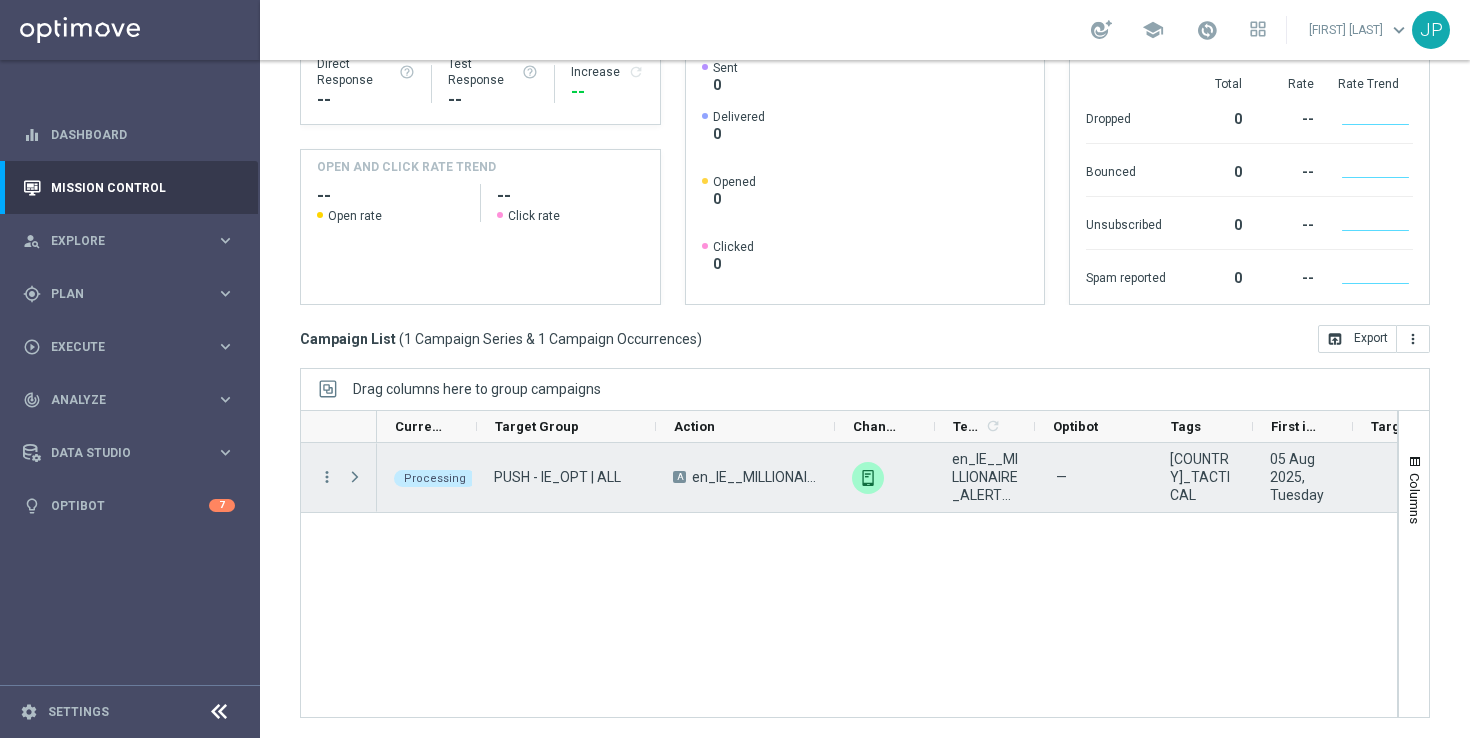 scroll, scrollTop: 0, scrollLeft: 0, axis: both 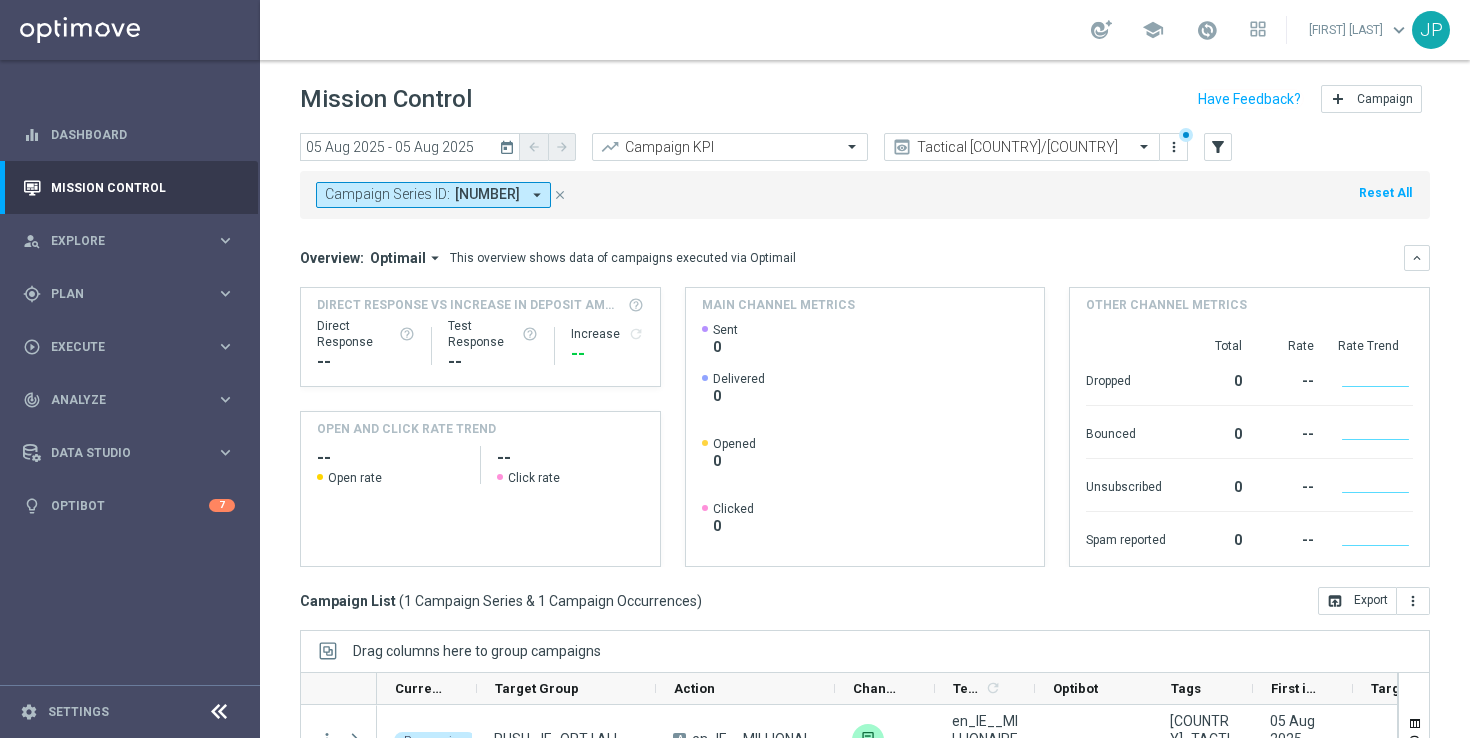 click on "close" 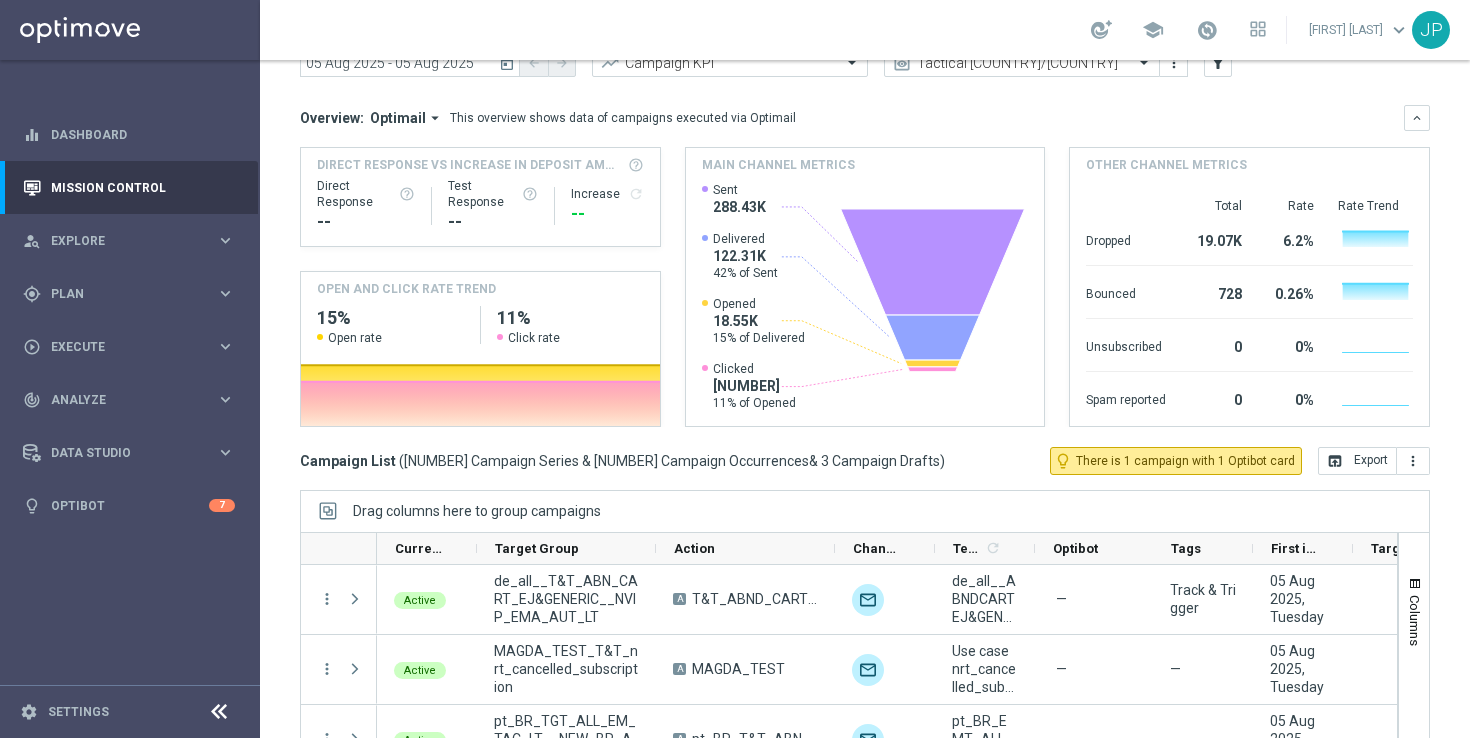 scroll, scrollTop: 0, scrollLeft: 0, axis: both 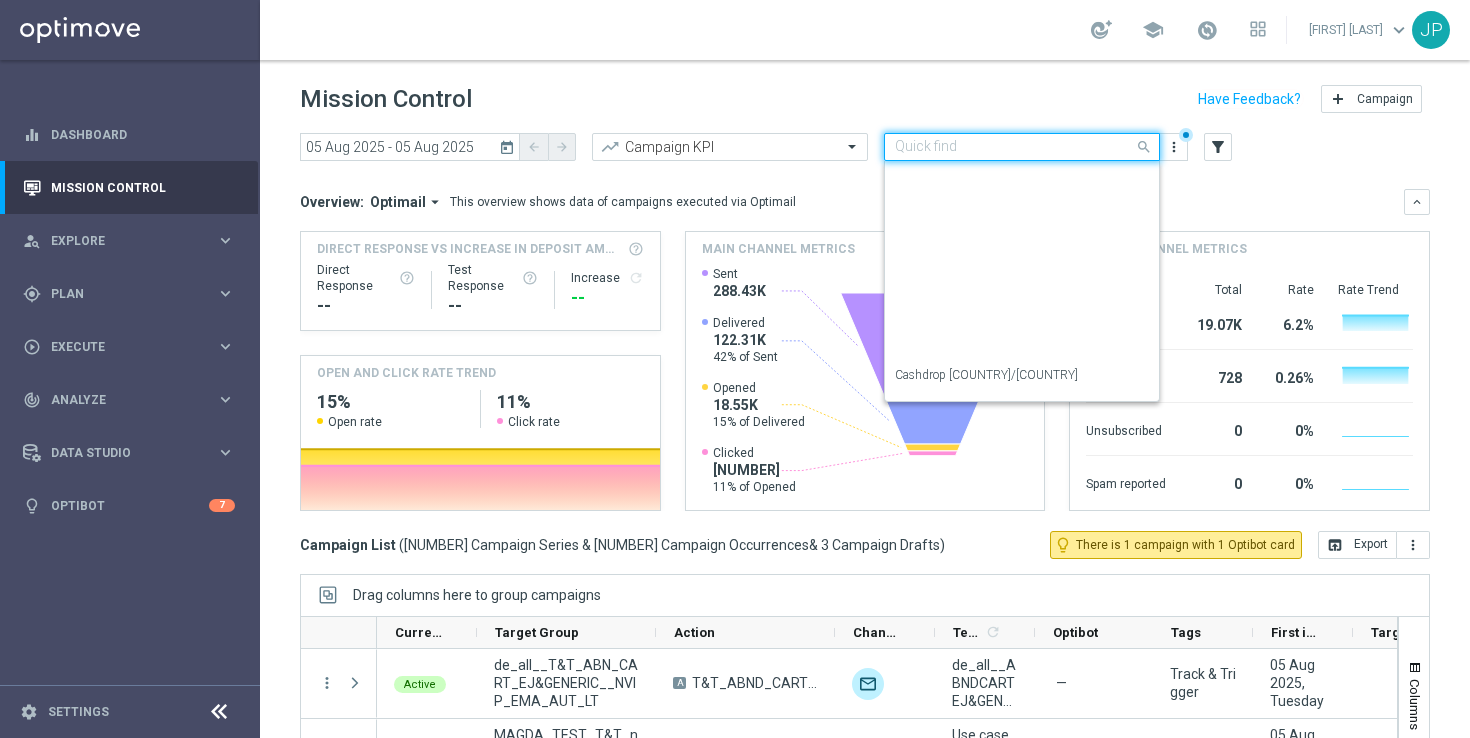 click 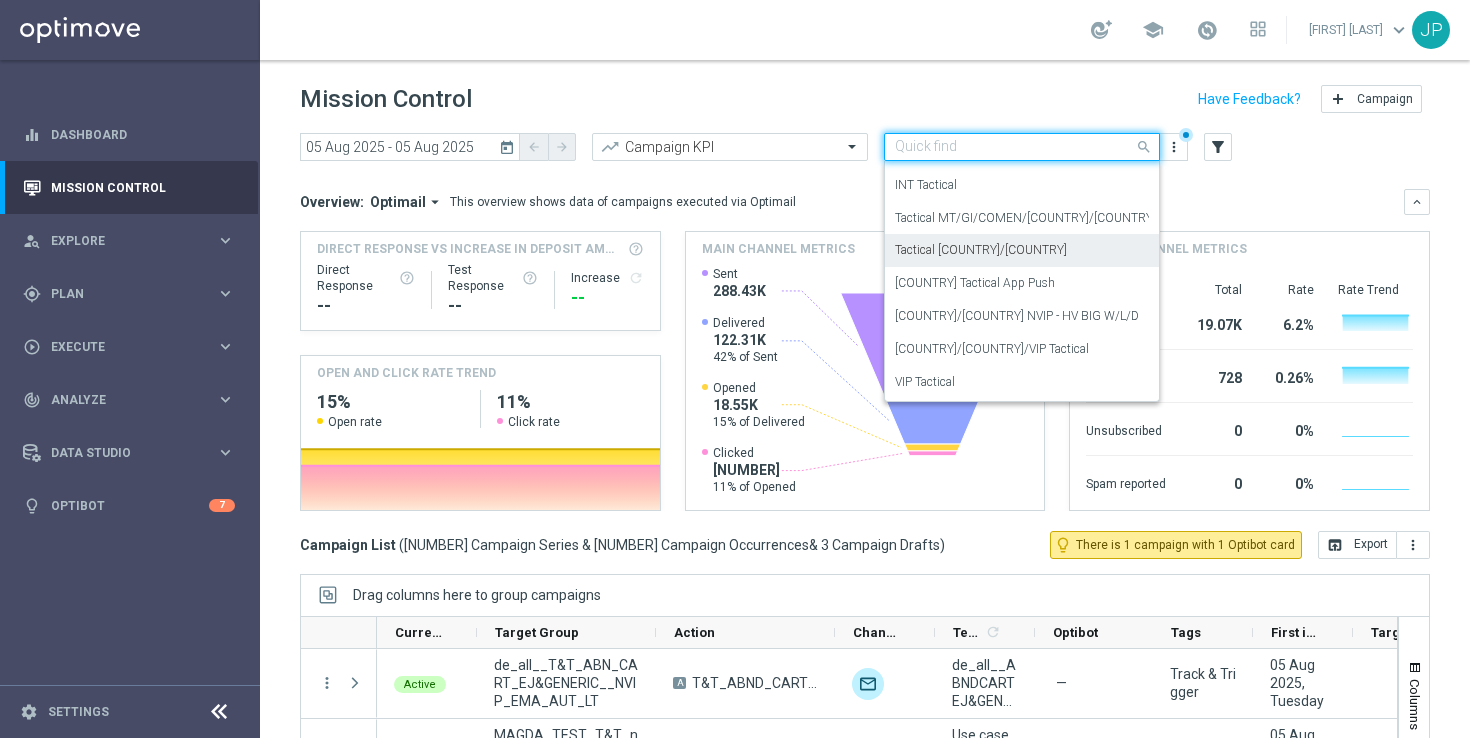 click on "Tactical UK/IE" at bounding box center [1022, 250] 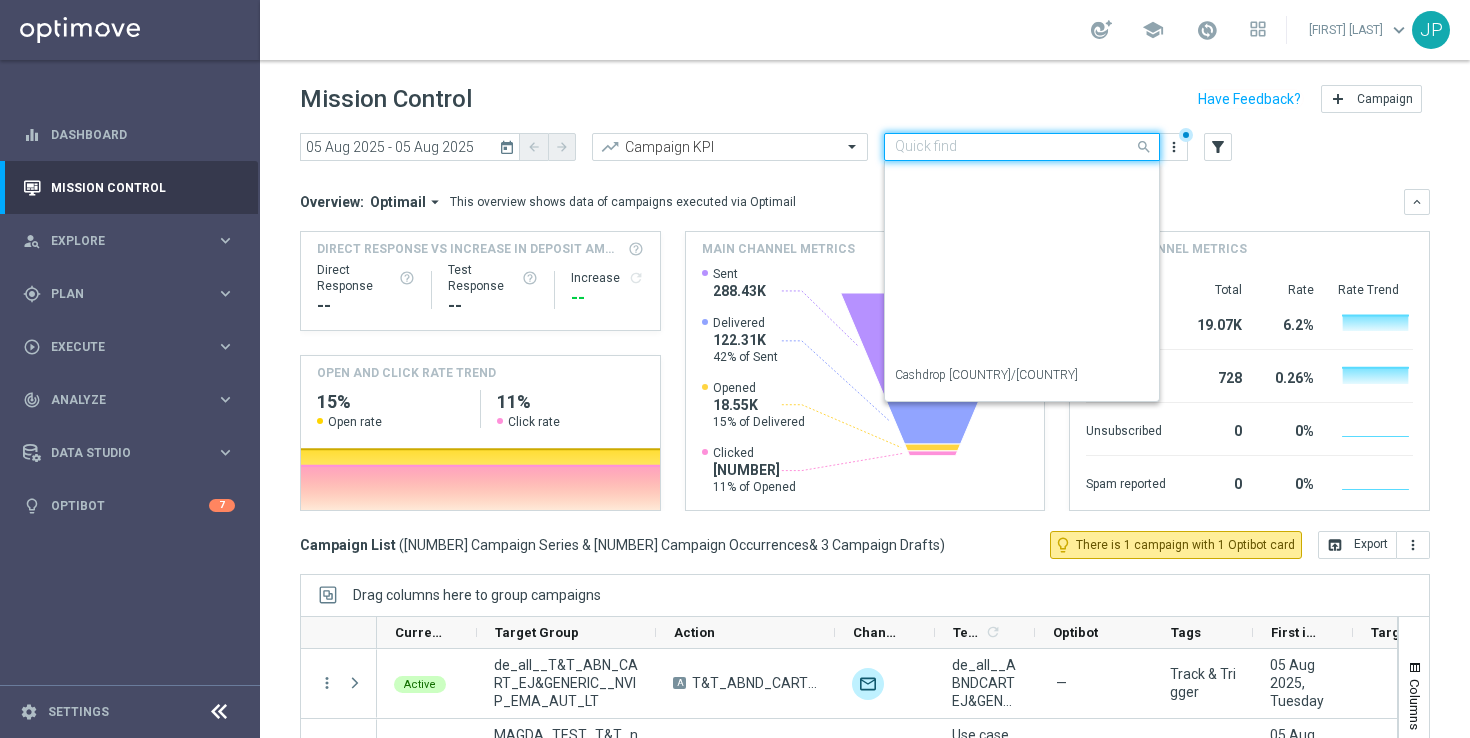 click 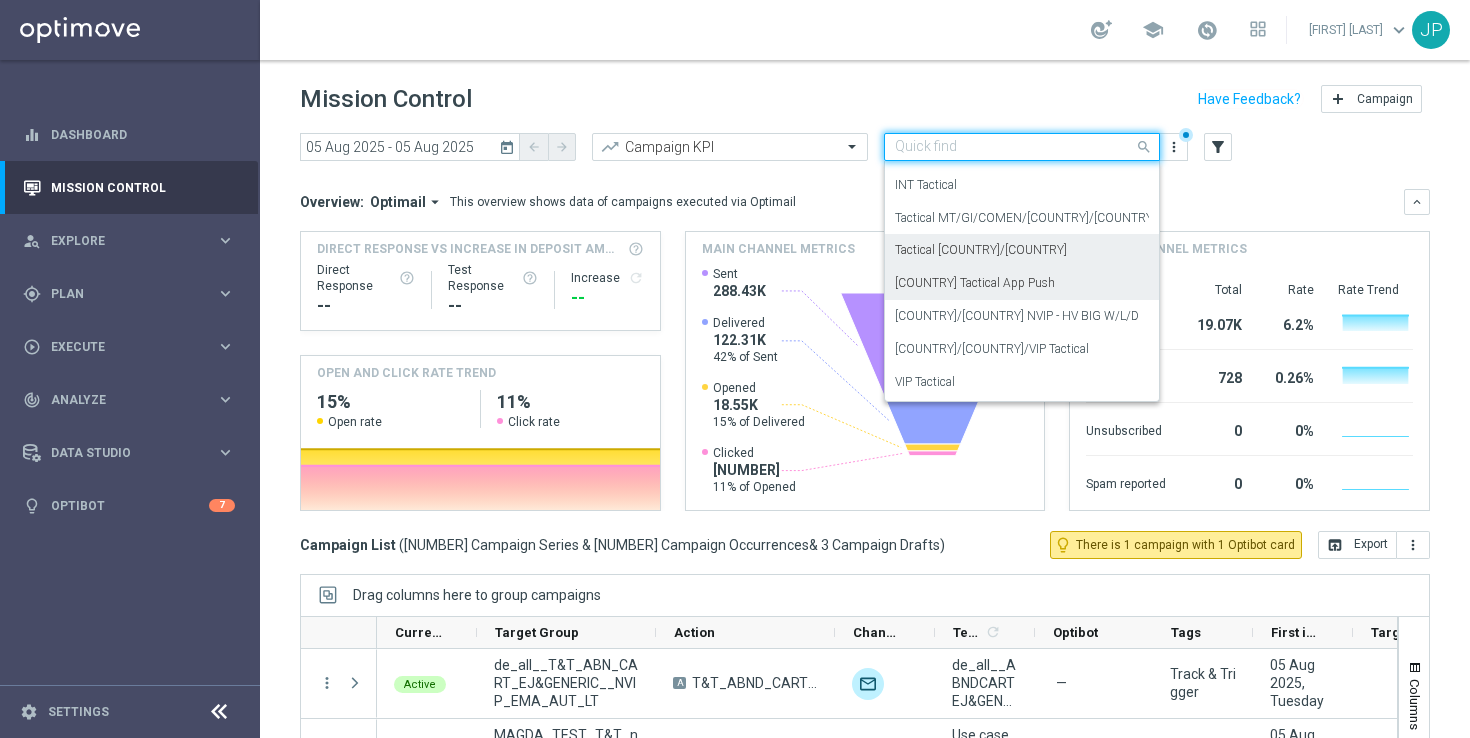 click on "UK Tactical App Push" at bounding box center (975, 283) 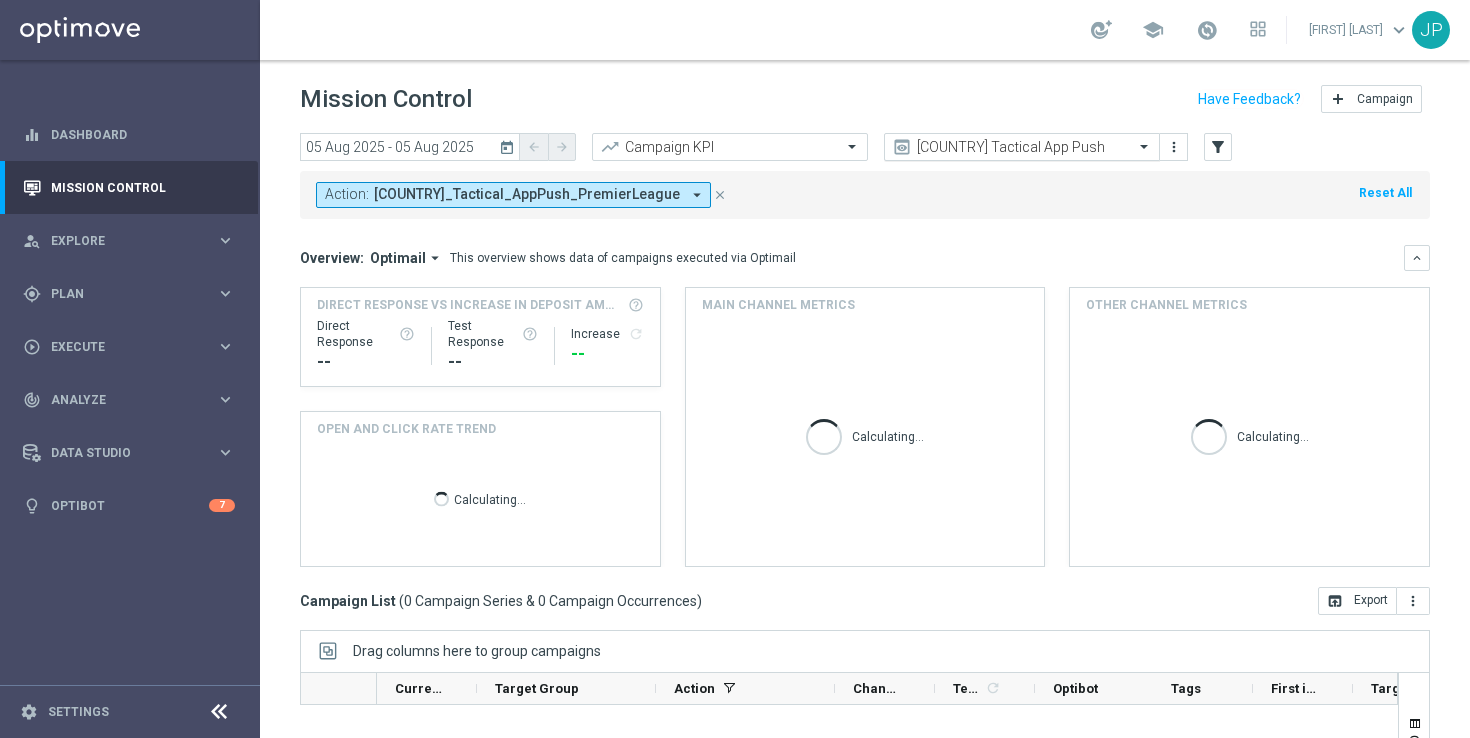 click 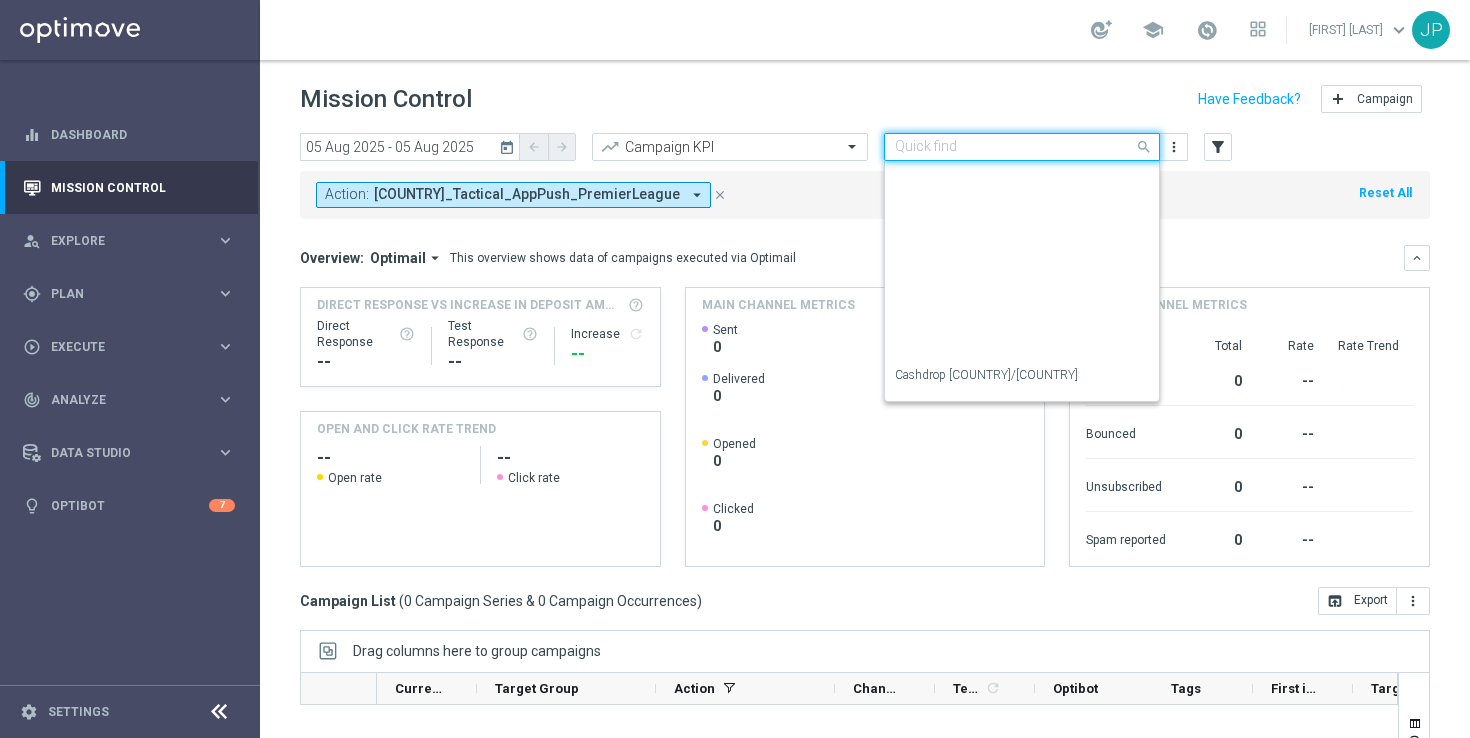 scroll, scrollTop: 354, scrollLeft: 0, axis: vertical 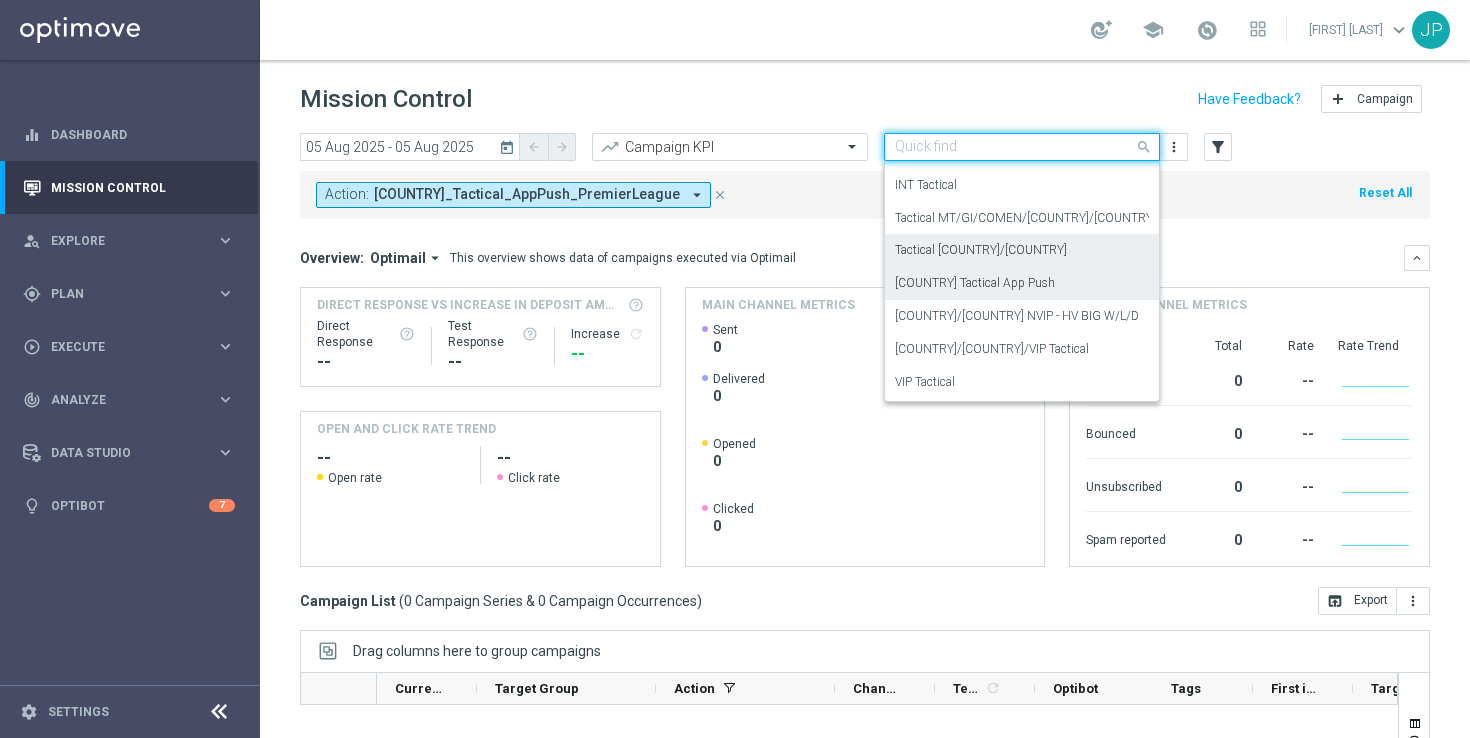 click on "Tactical UK/IE" at bounding box center (1022, 250) 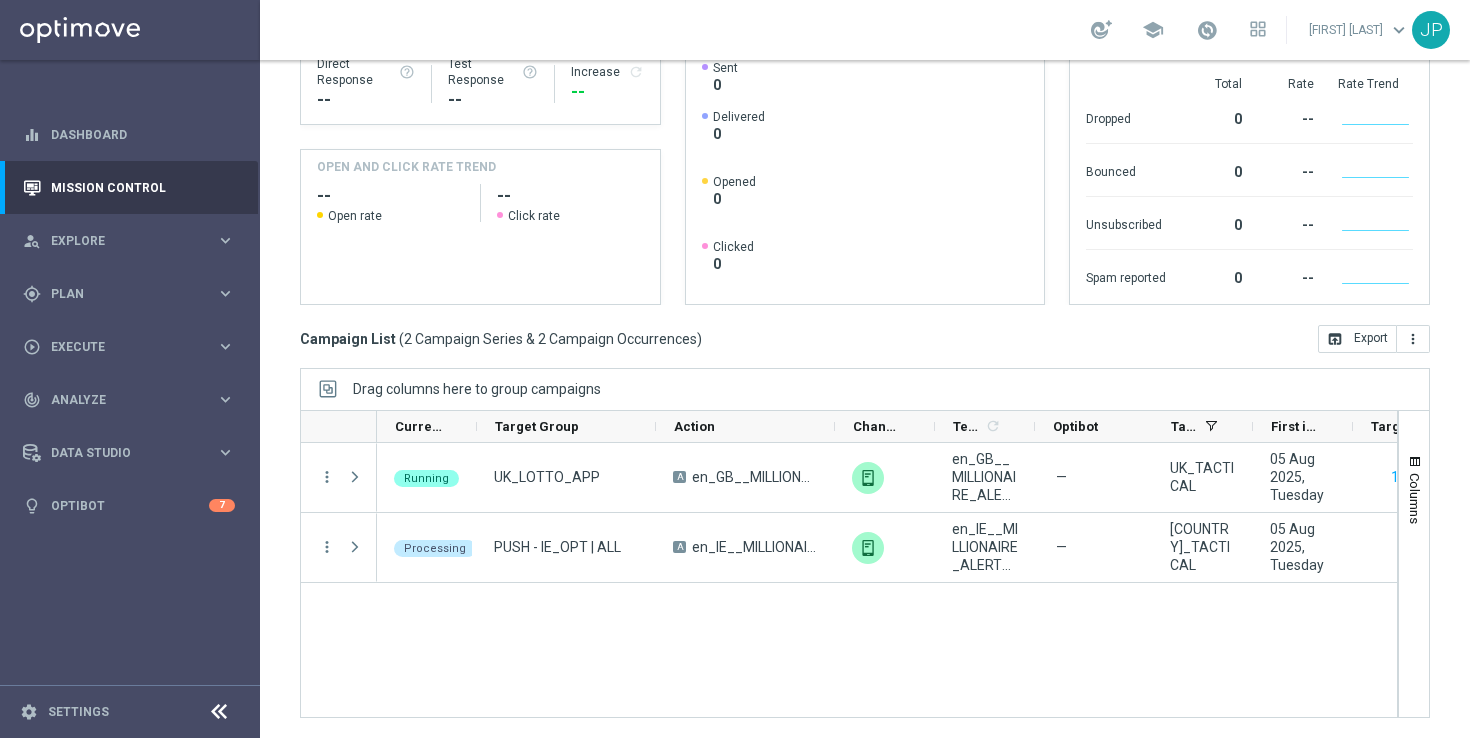 scroll, scrollTop: 0, scrollLeft: 0, axis: both 